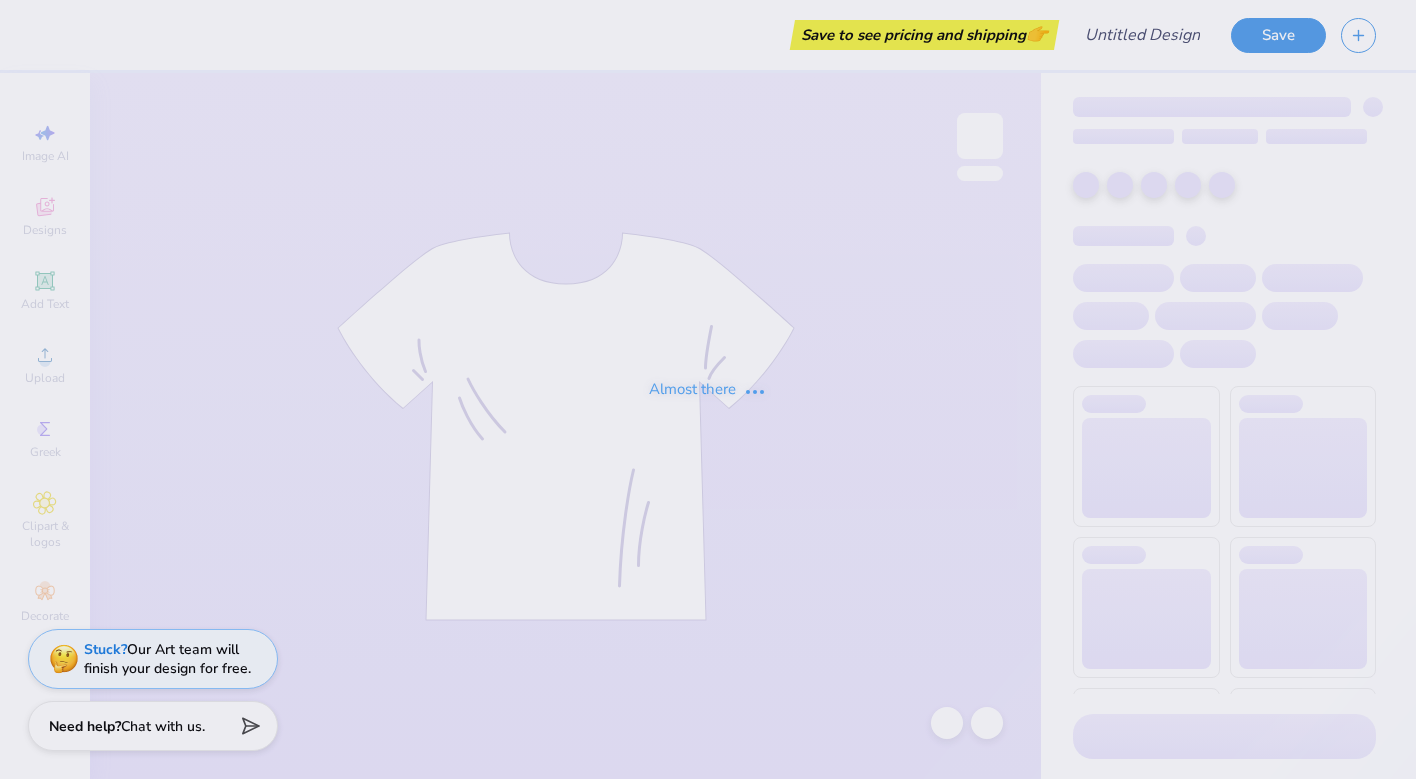 scroll, scrollTop: 0, scrollLeft: 0, axis: both 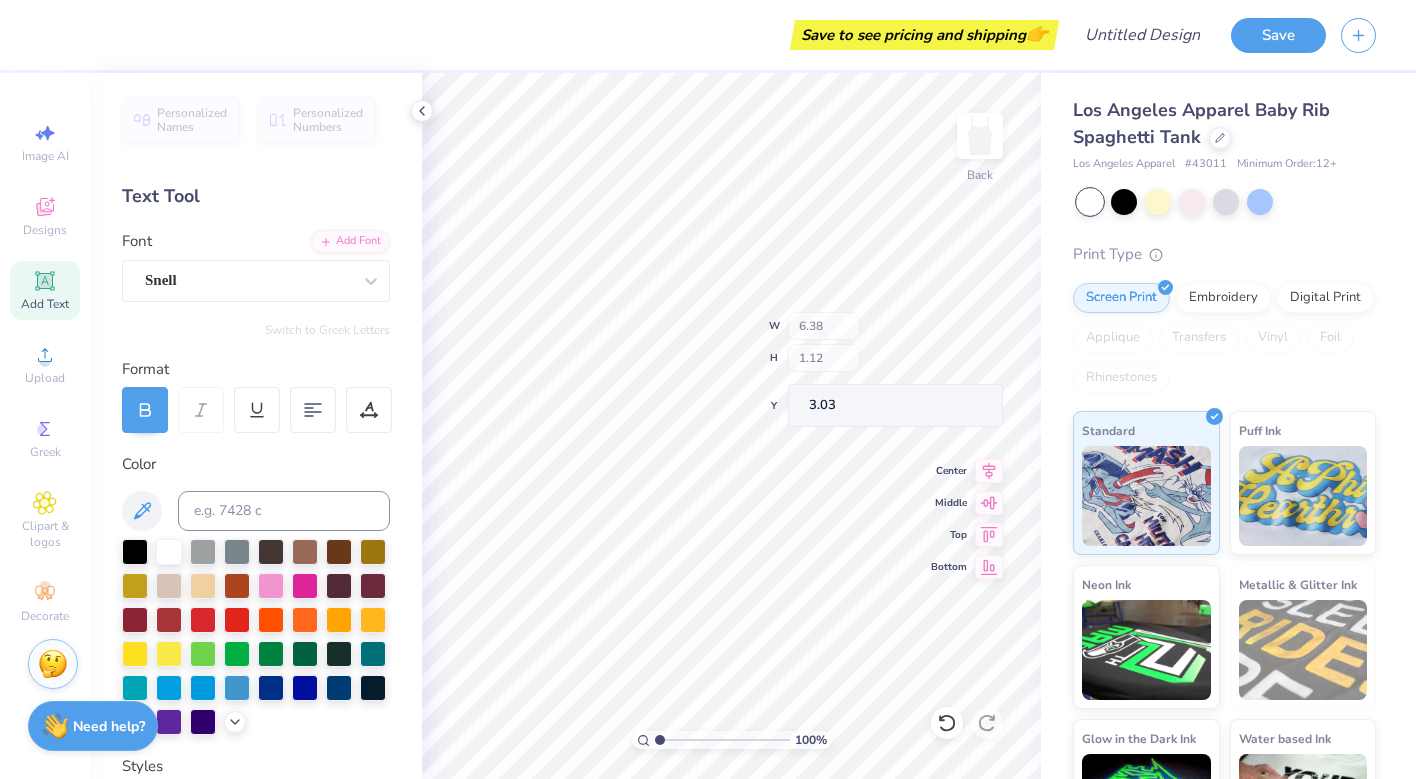 type on "1.31" 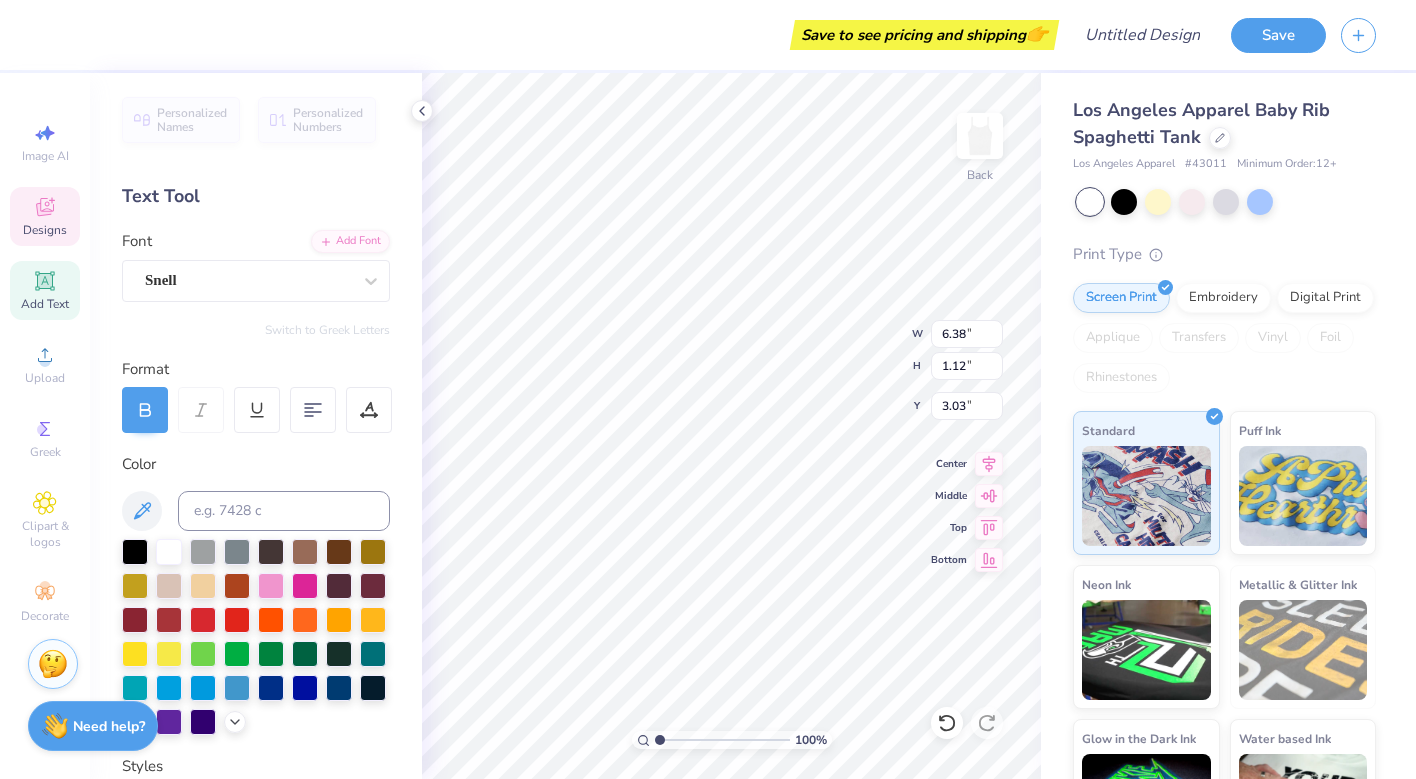 type on "D" 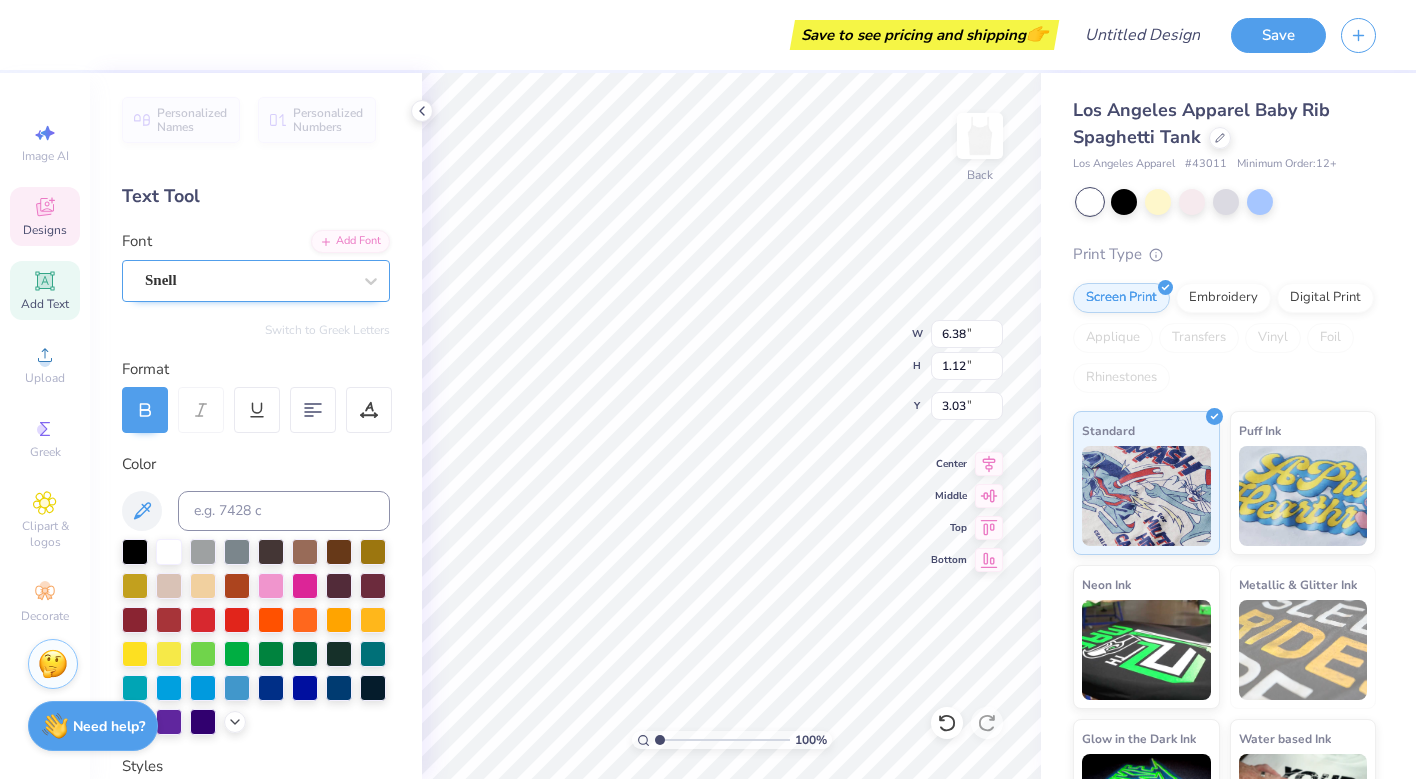 type on "LITTLE" 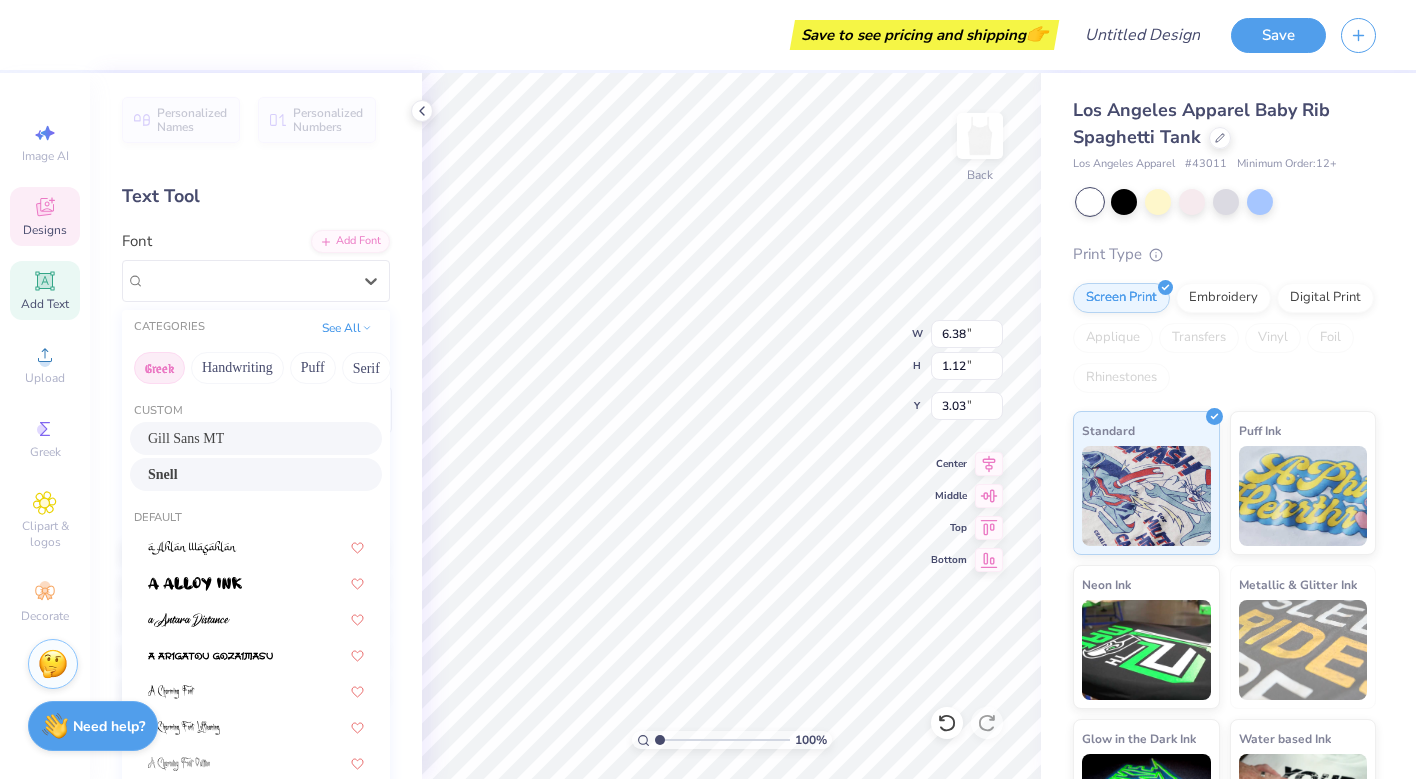 click on "Greek" at bounding box center (159, 368) 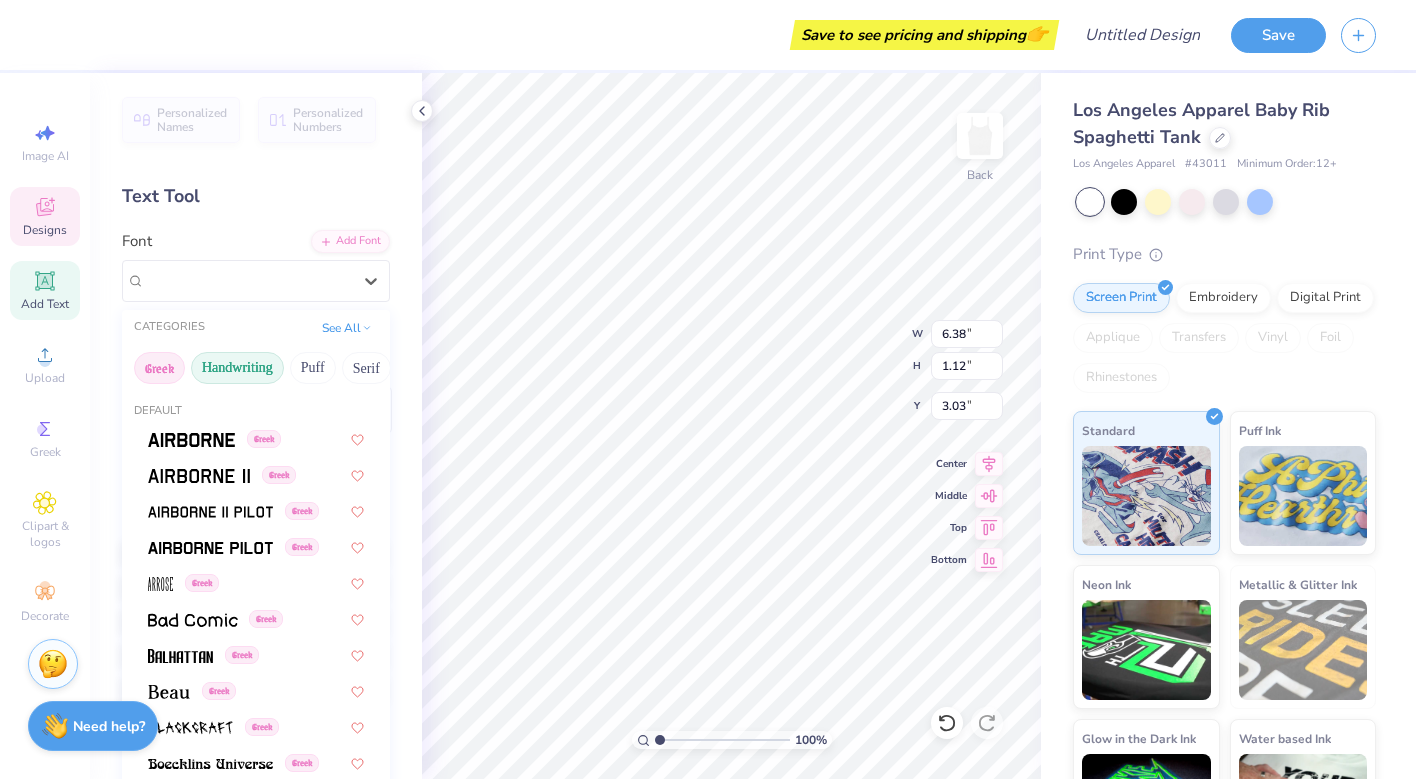 click on "Handwriting" at bounding box center [237, 368] 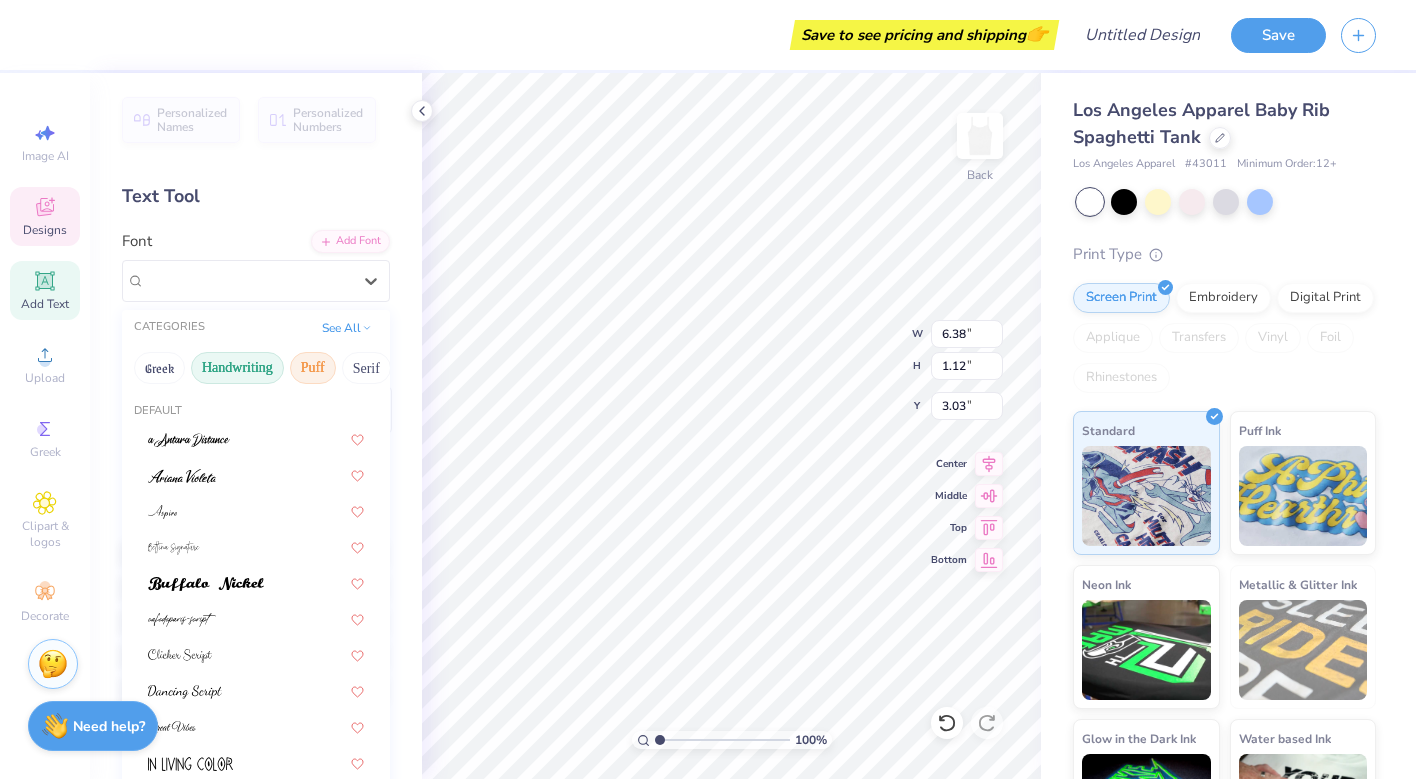 click on "Puff" at bounding box center [313, 368] 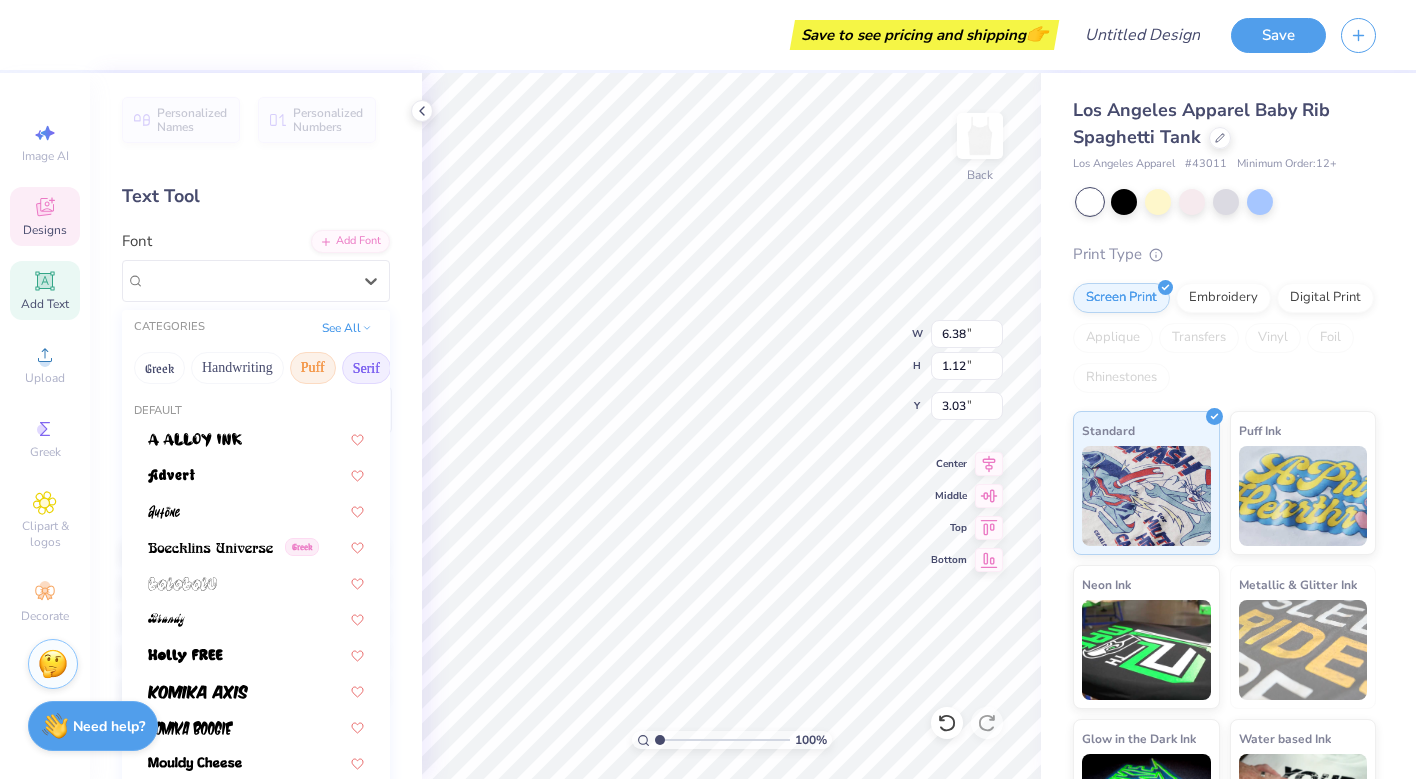 click on "Serif" at bounding box center (366, 368) 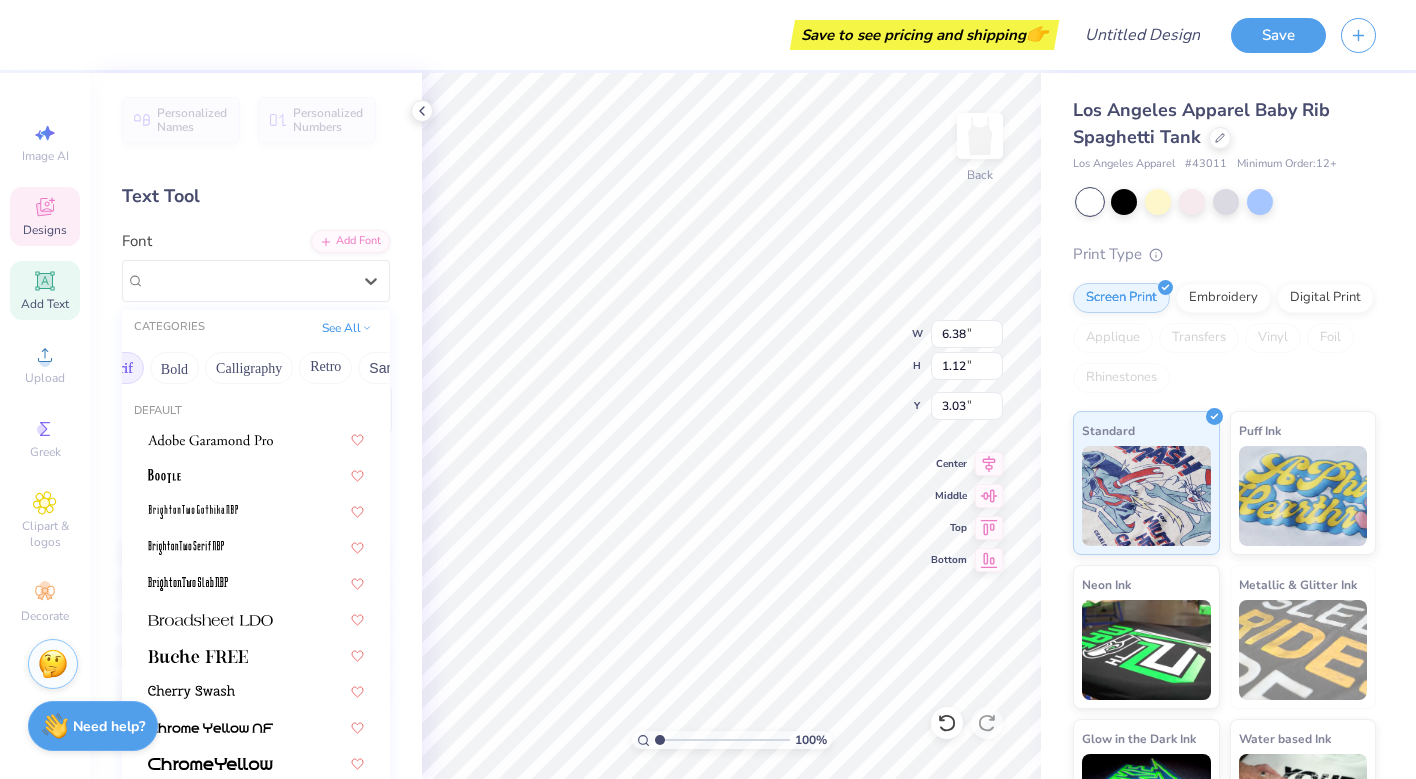 scroll, scrollTop: 0, scrollLeft: 258, axis: horizontal 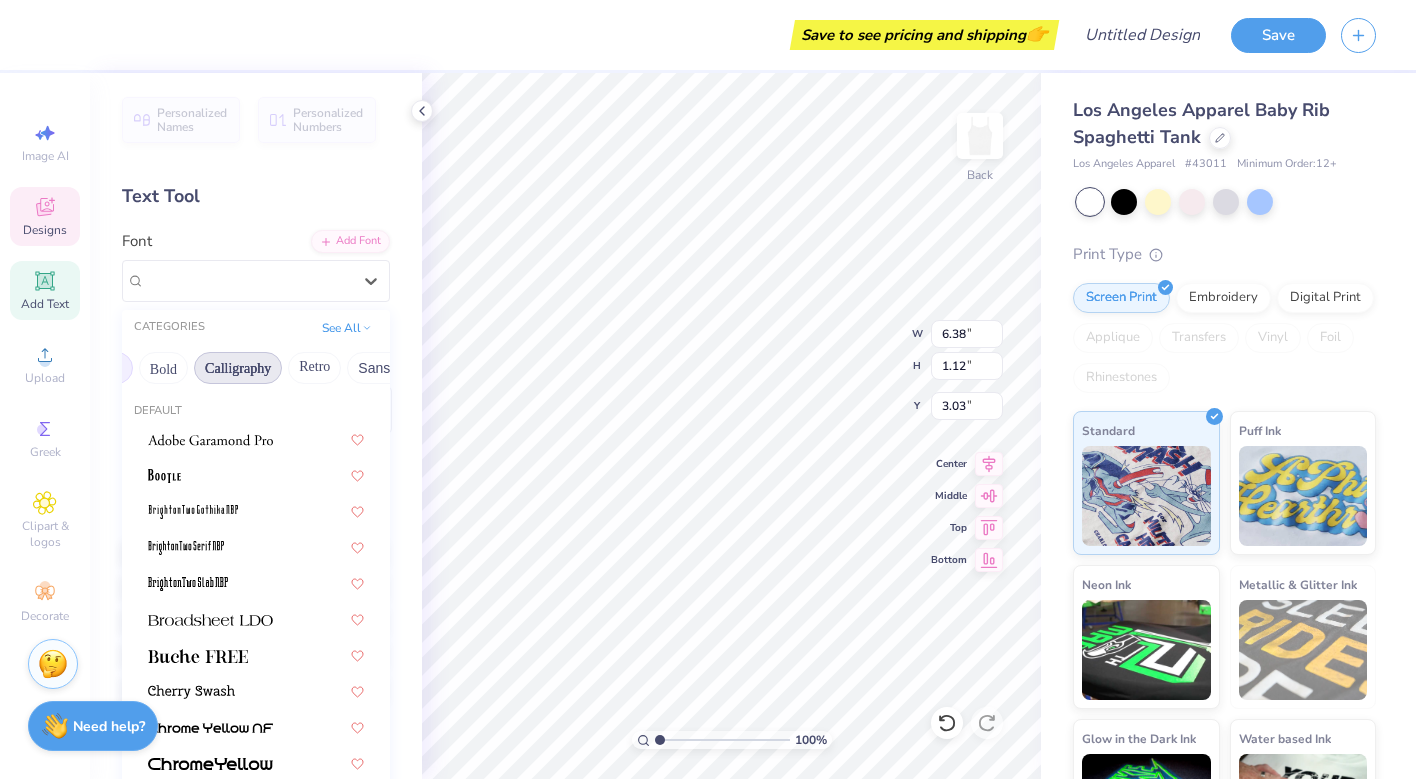 click on "Calligraphy" at bounding box center (238, 368) 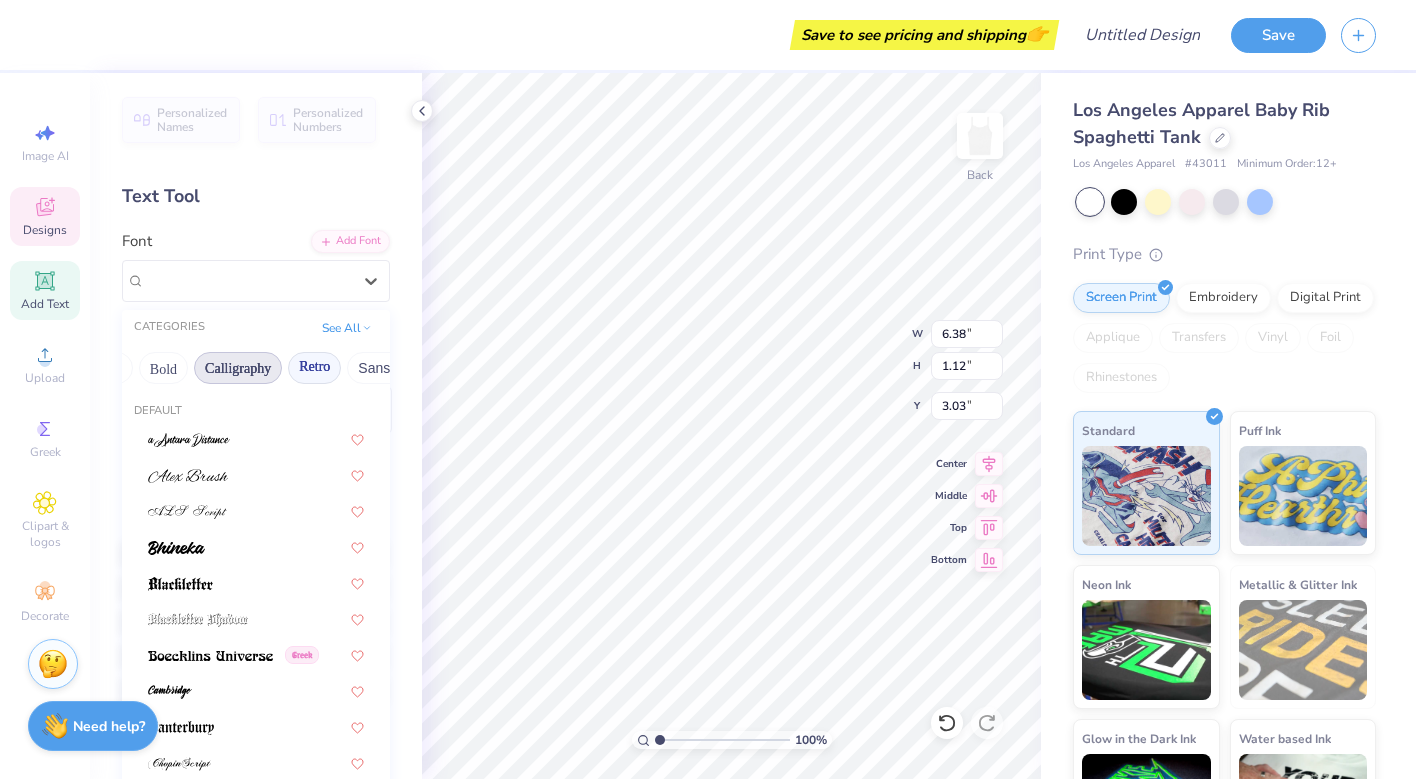 click on "Retro" at bounding box center (314, 368) 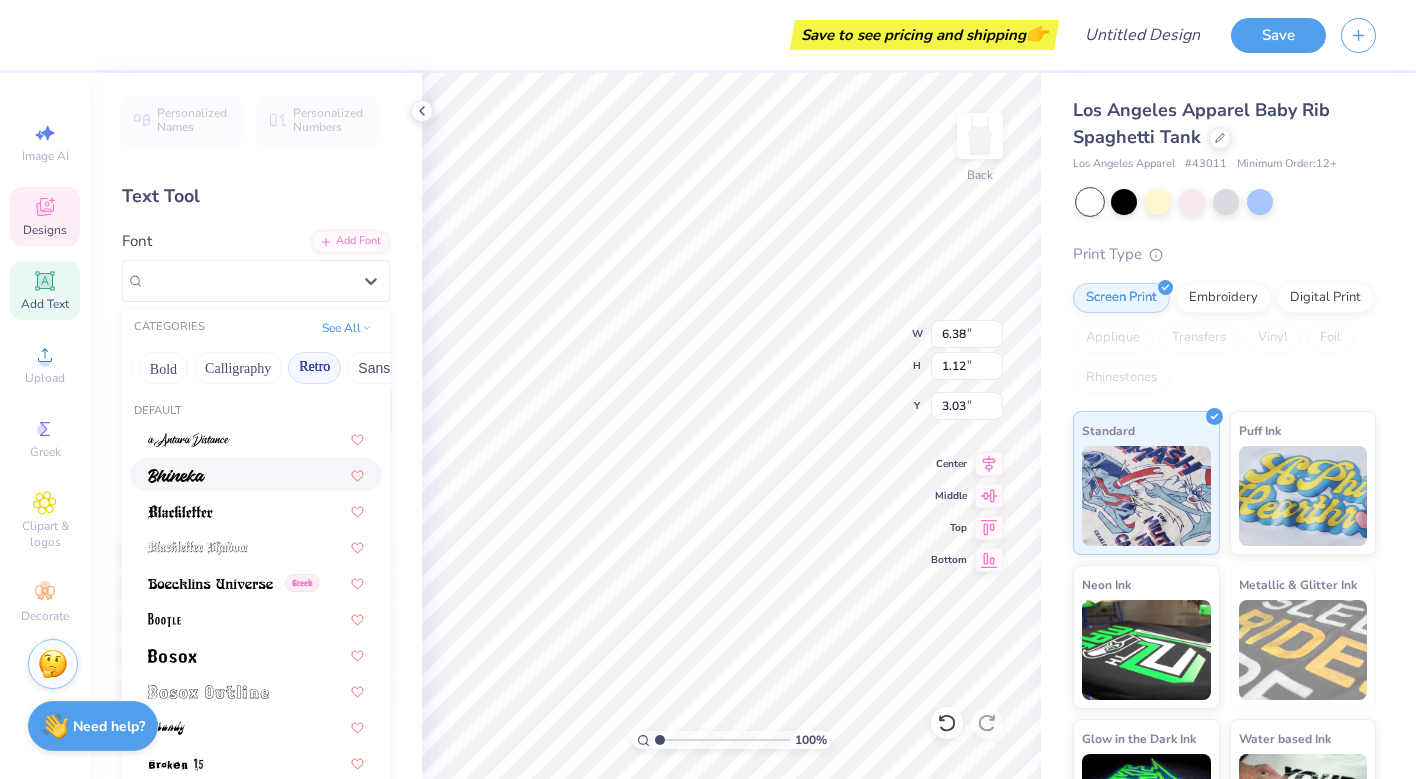 click at bounding box center [256, 474] 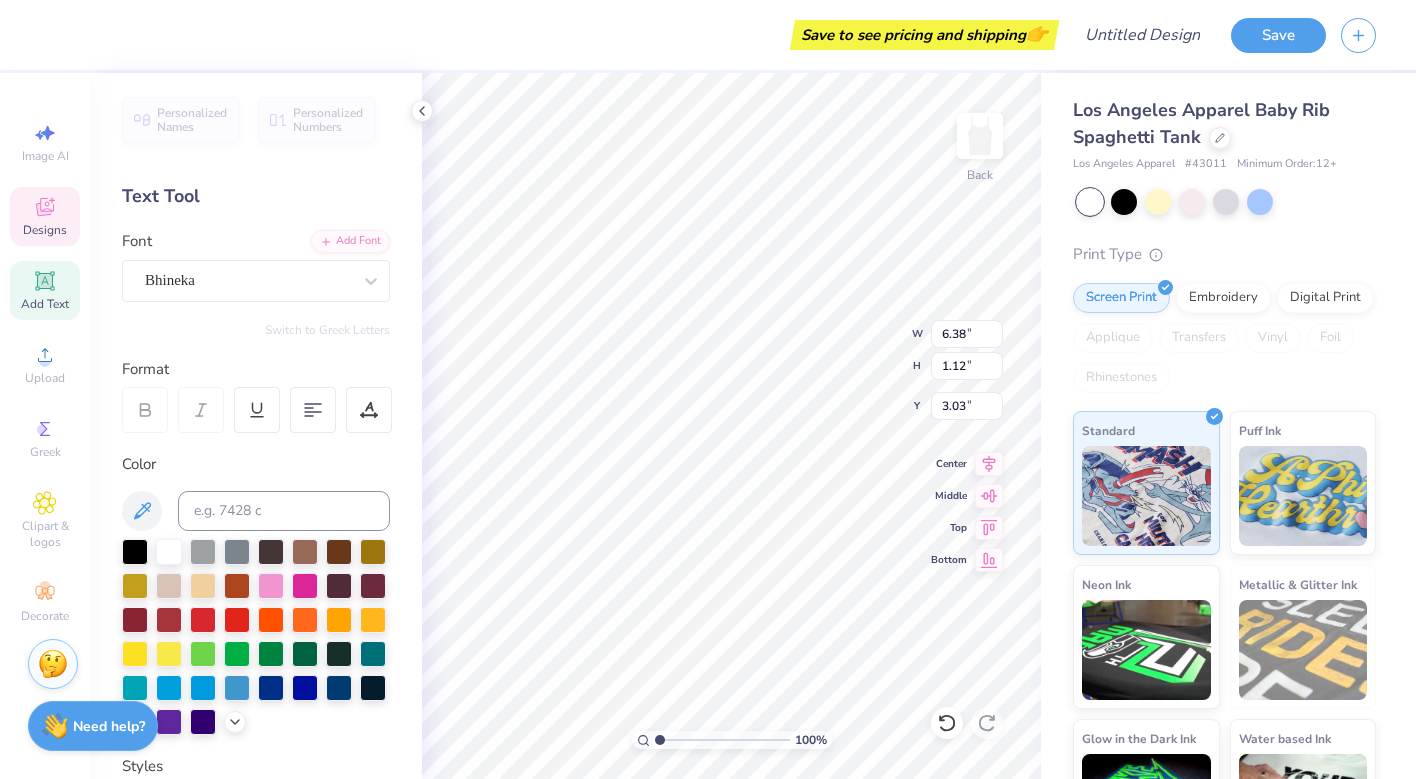 type on "1.31" 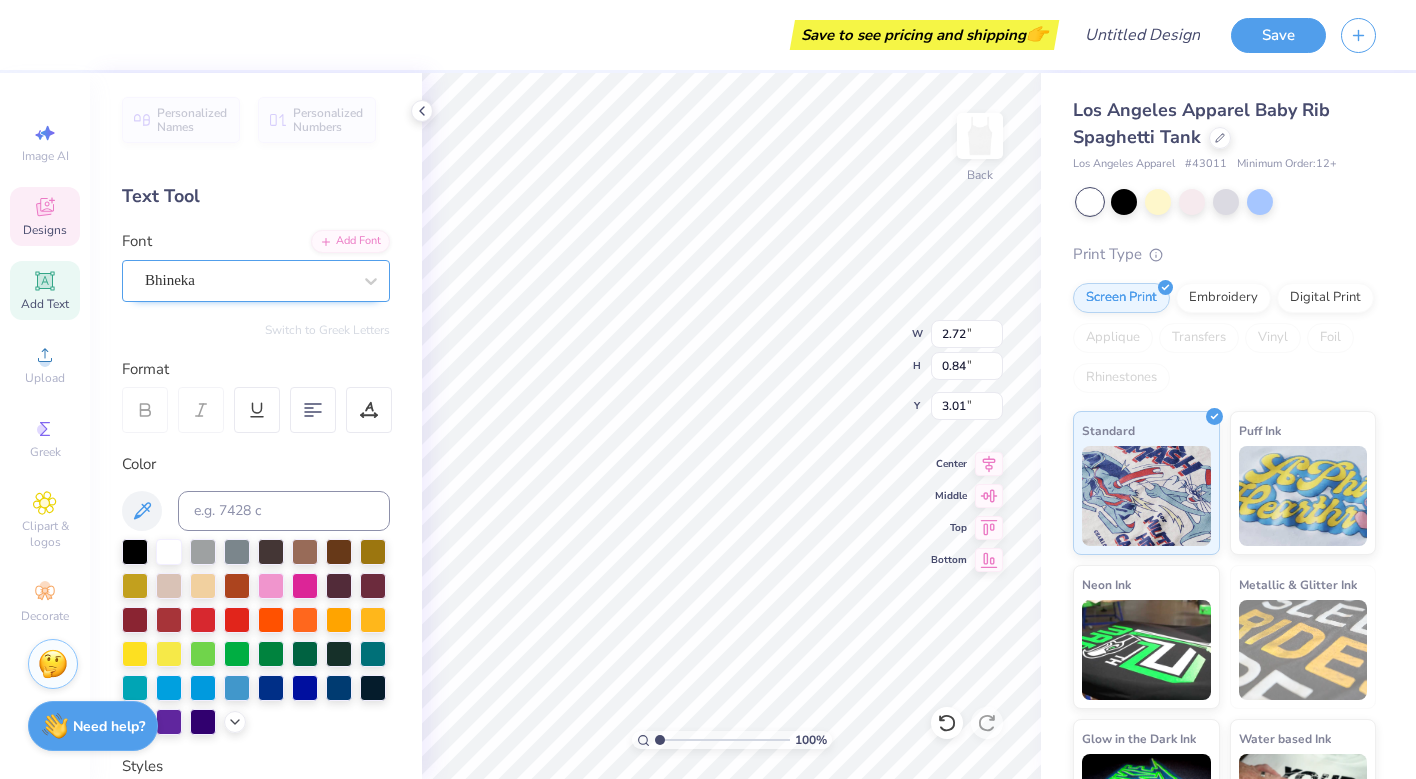 click on "Bhineka" at bounding box center (248, 280) 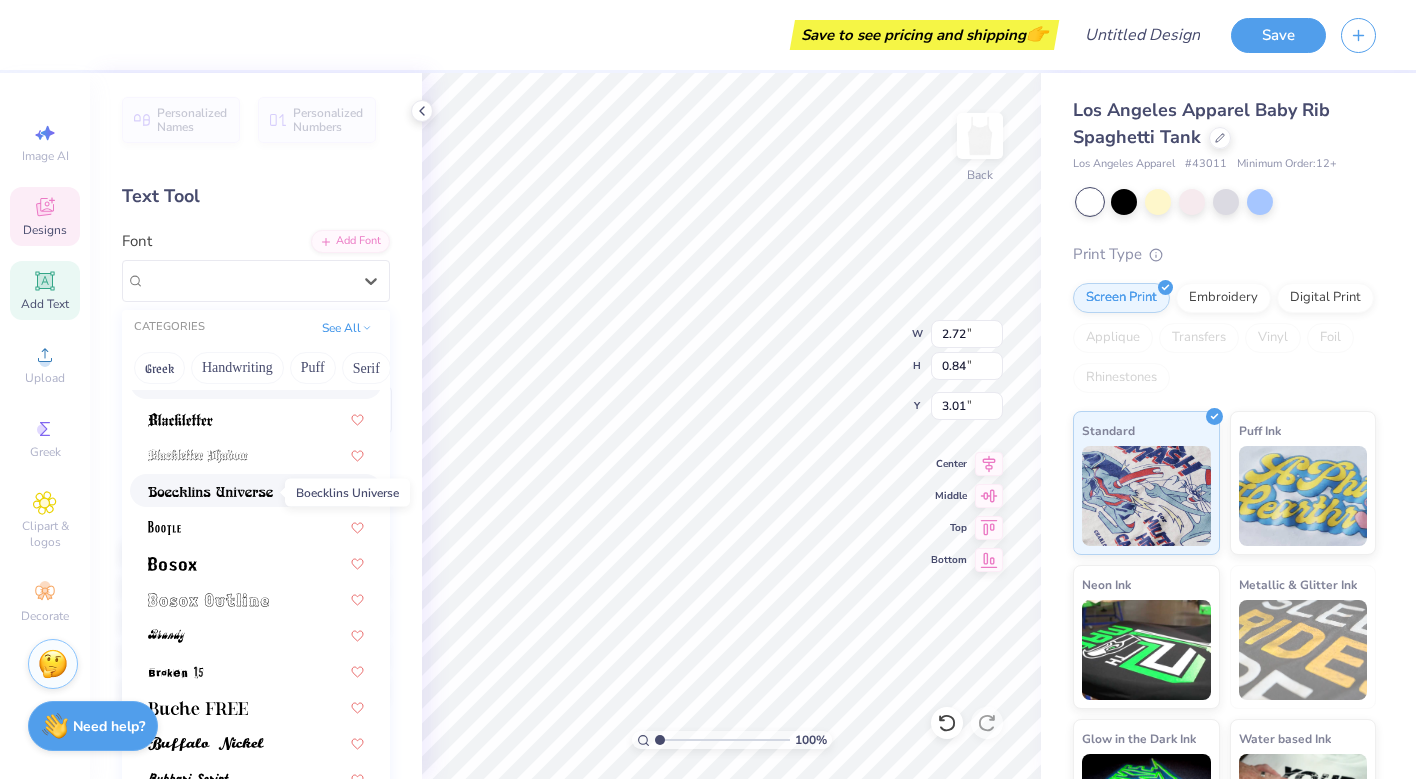 scroll, scrollTop: 135, scrollLeft: 0, axis: vertical 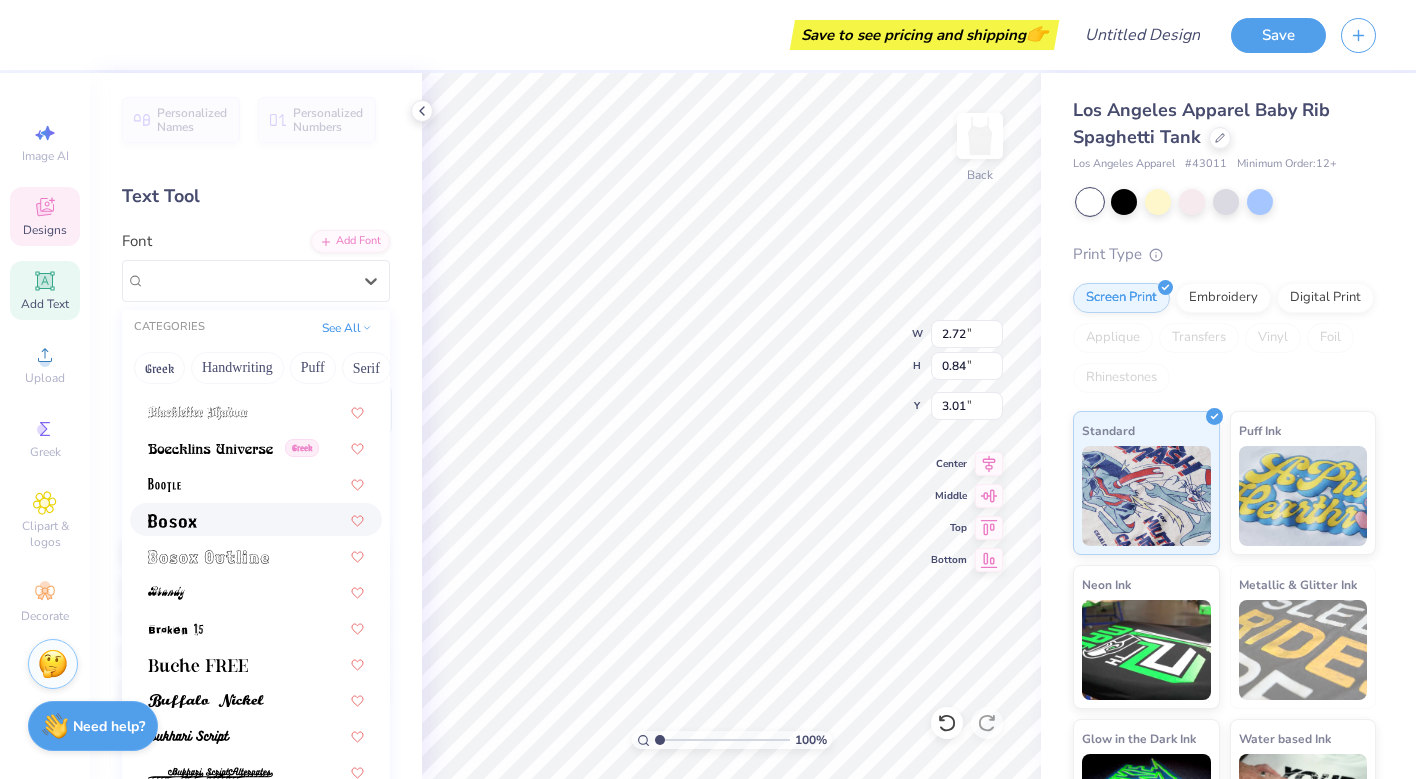 click at bounding box center (172, 521) 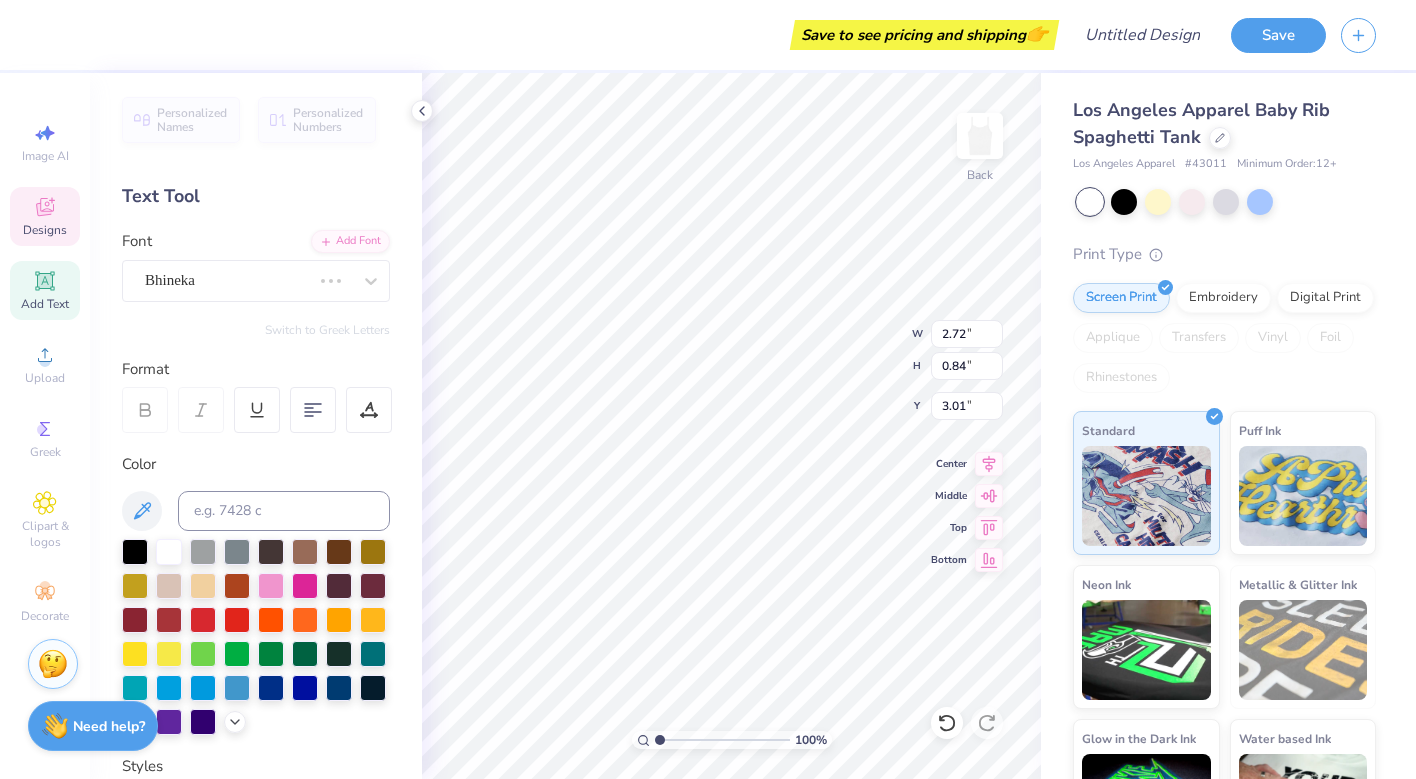 type on "2.55" 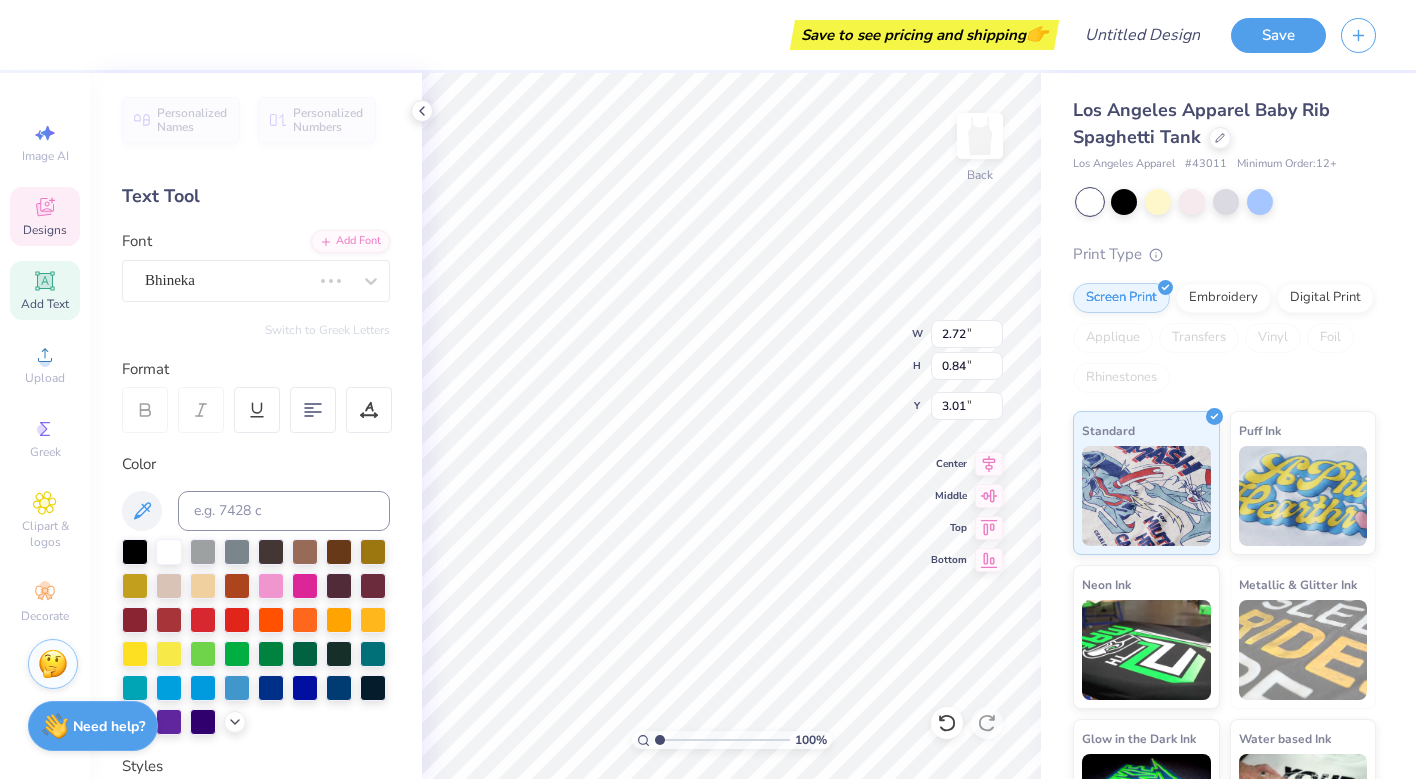 type on "3.12" 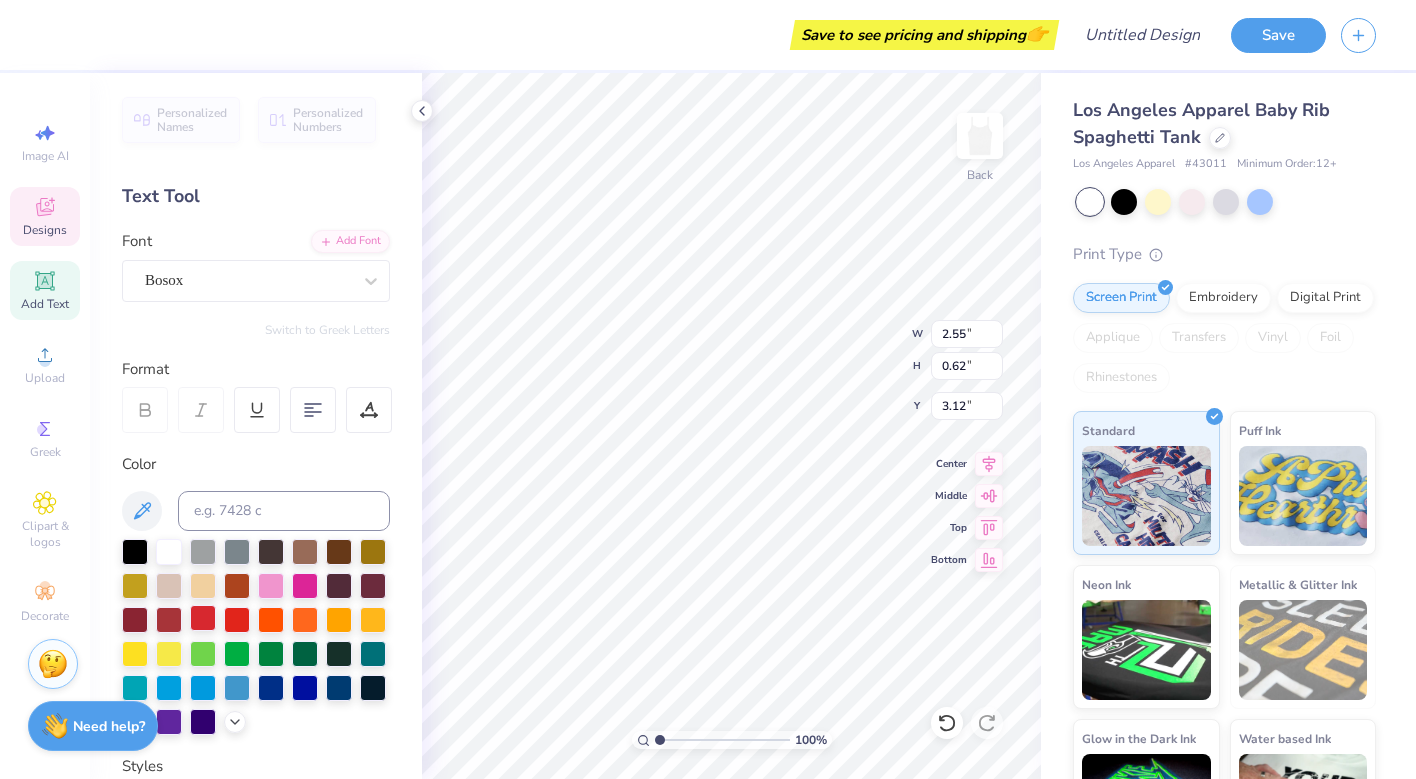 click at bounding box center [203, 618] 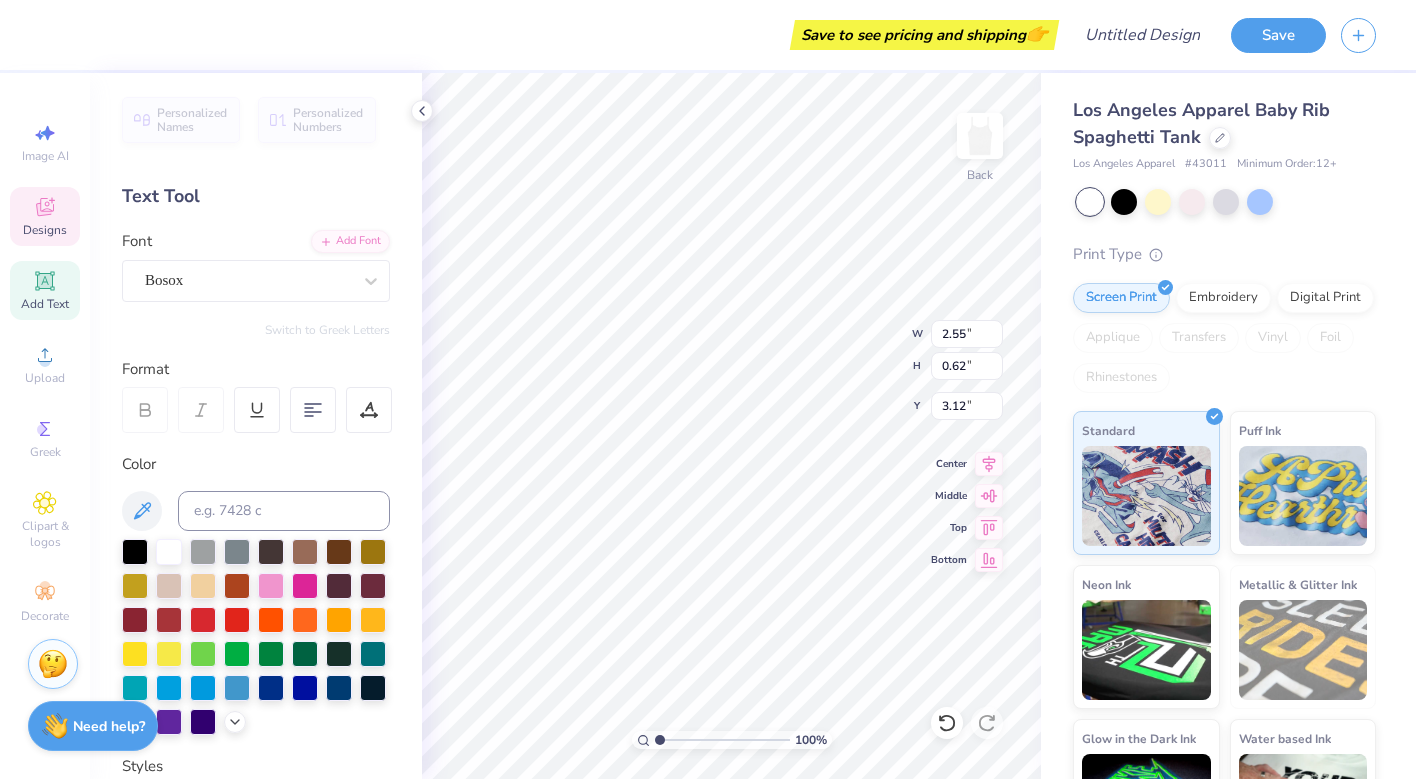 type on "4.10" 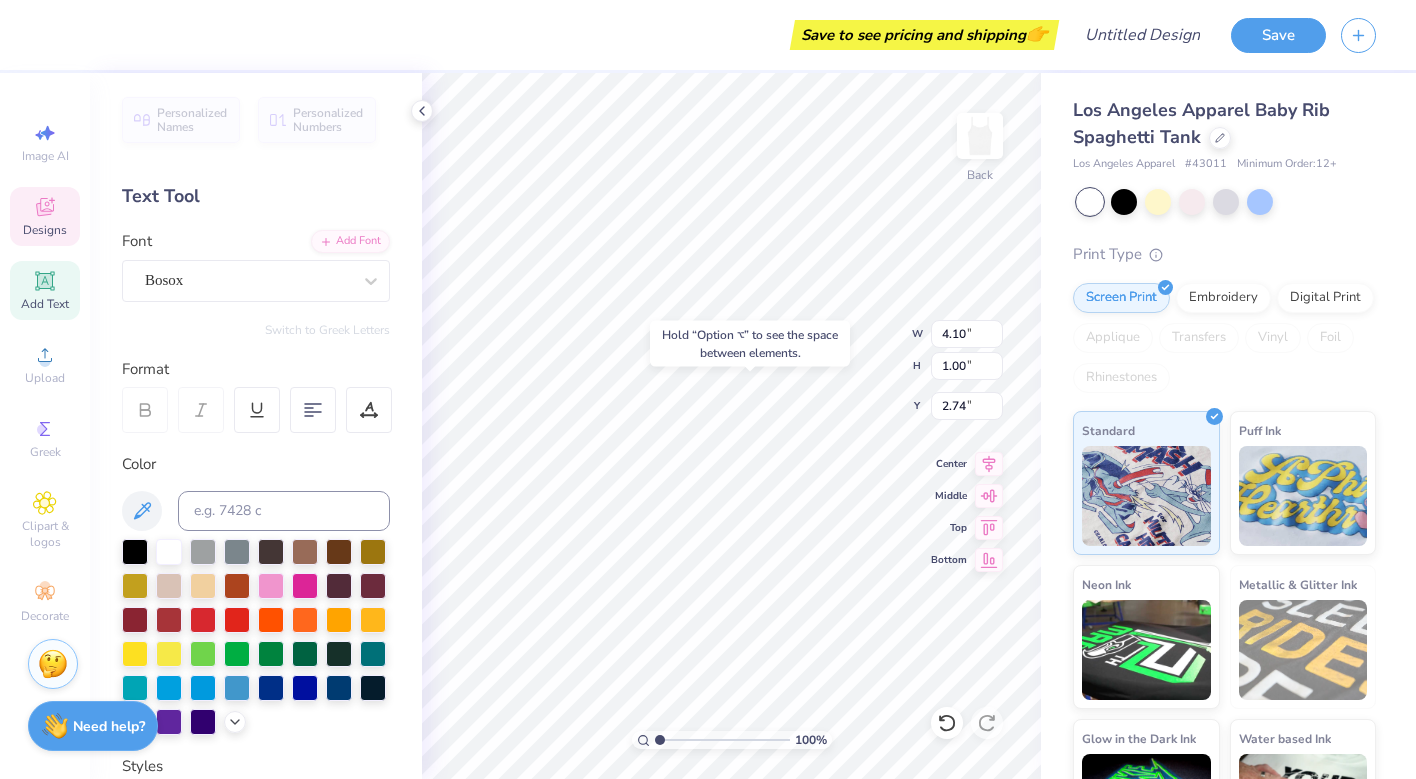 type on "2.73" 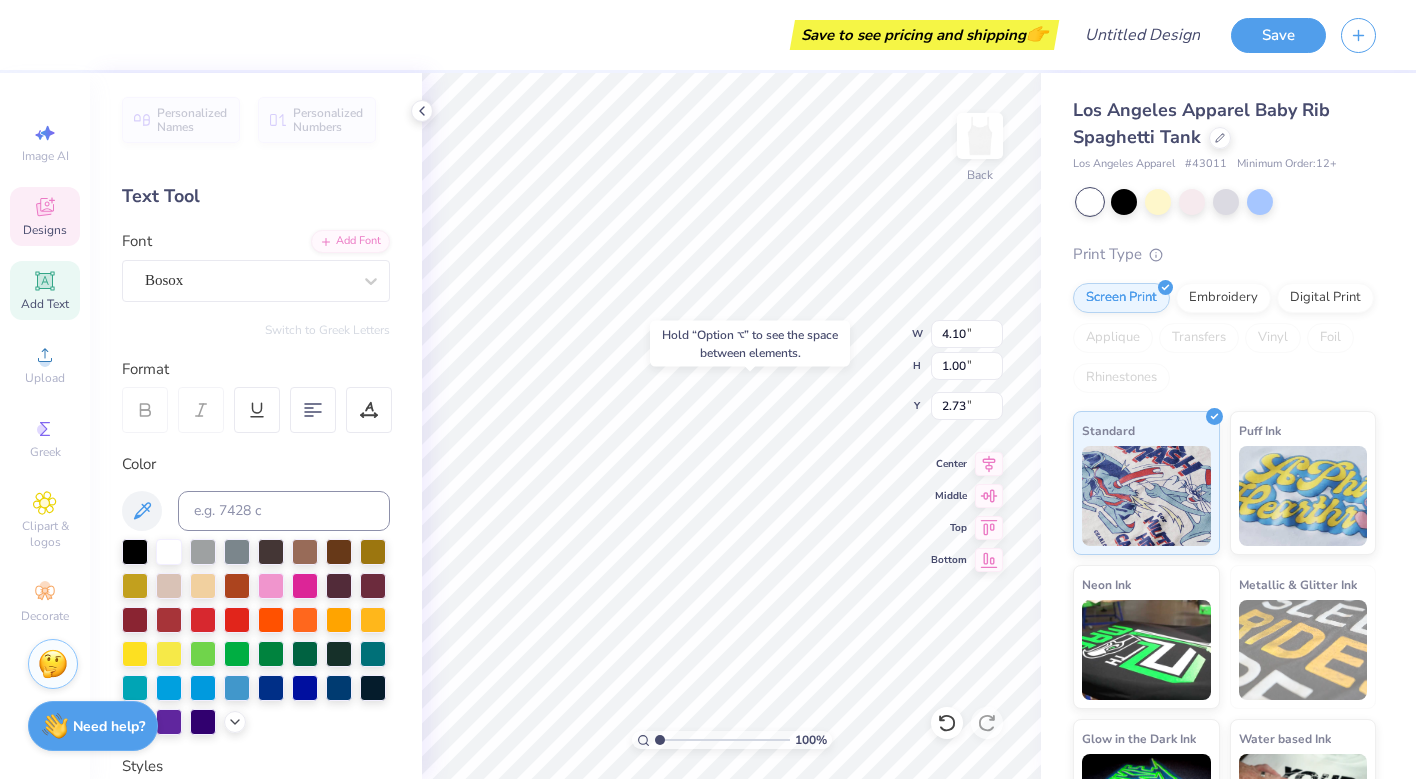 type on "2.14" 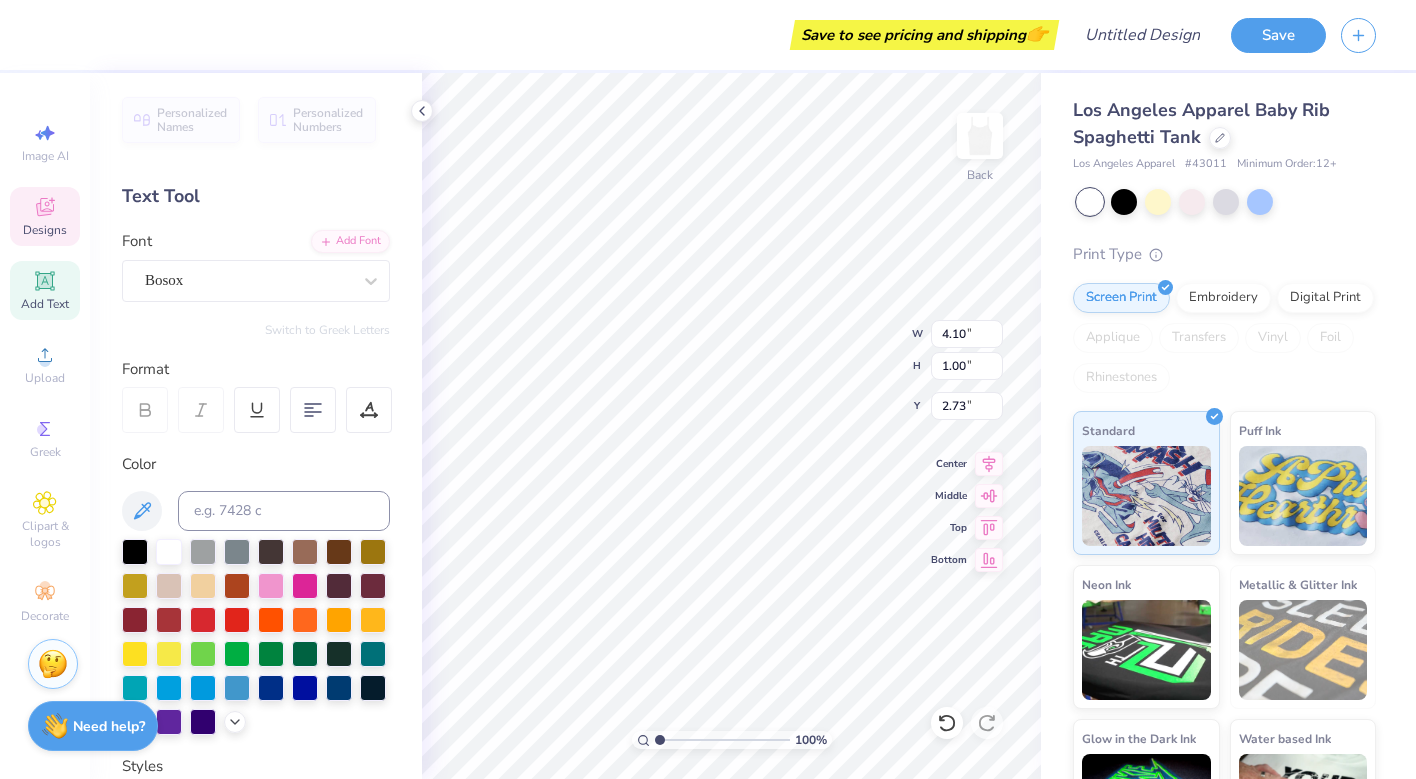 type on "5.77" 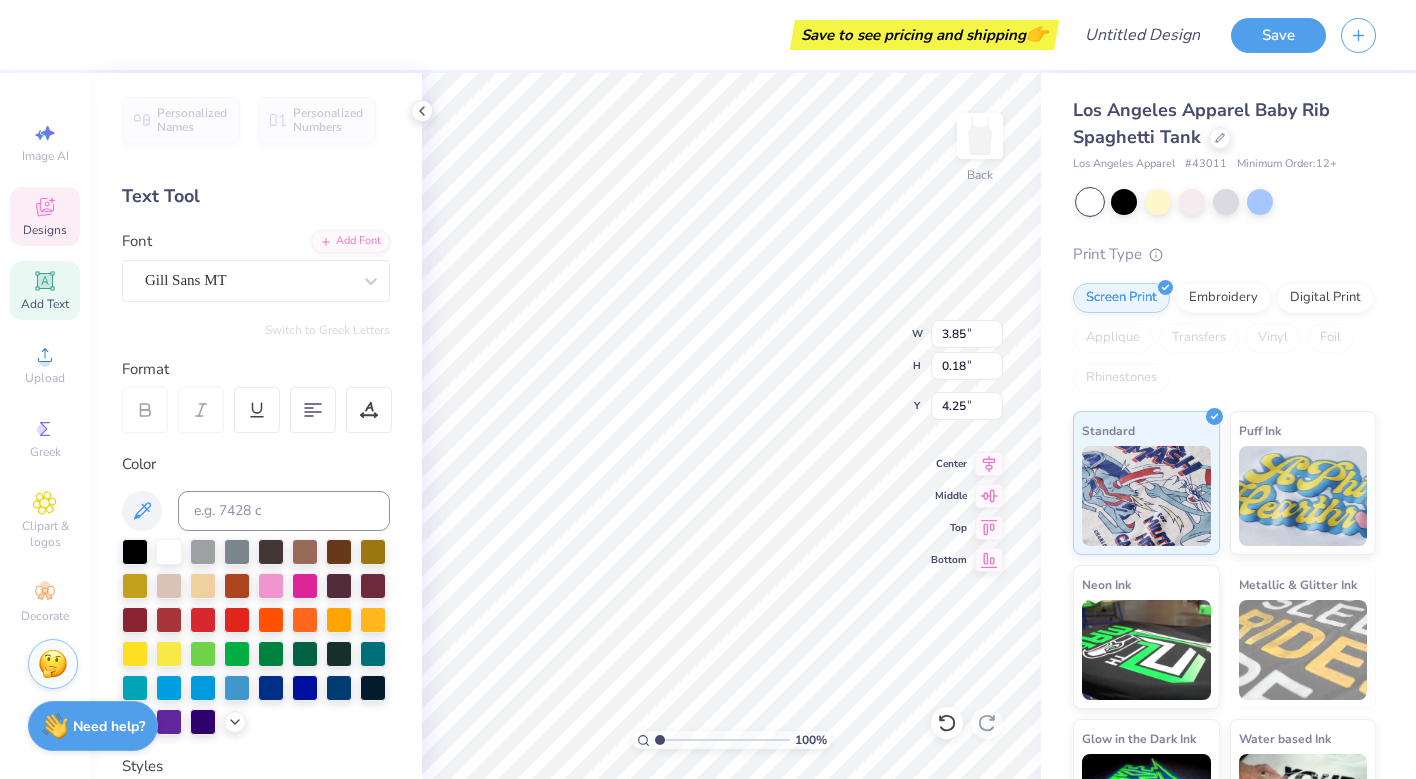 type on "4.57" 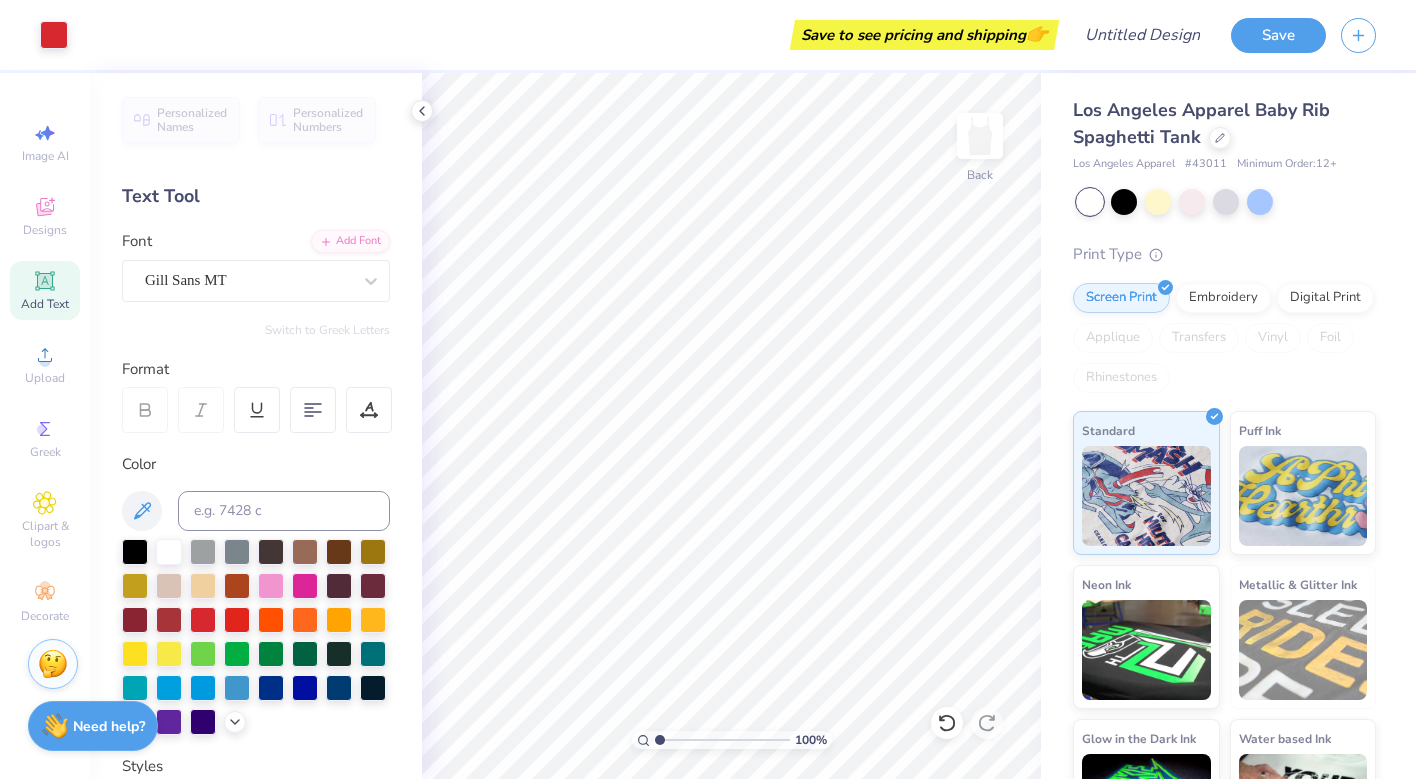 click 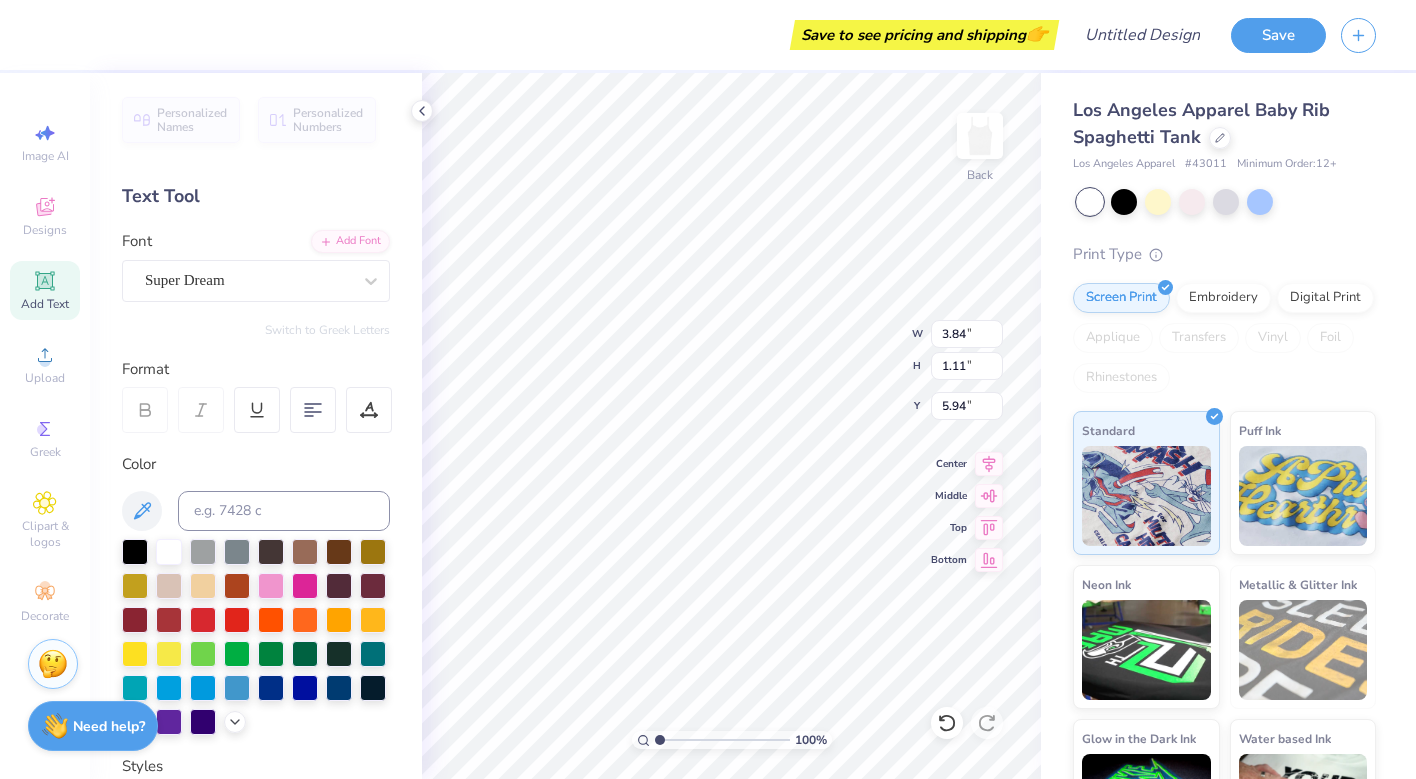 type on "4.35" 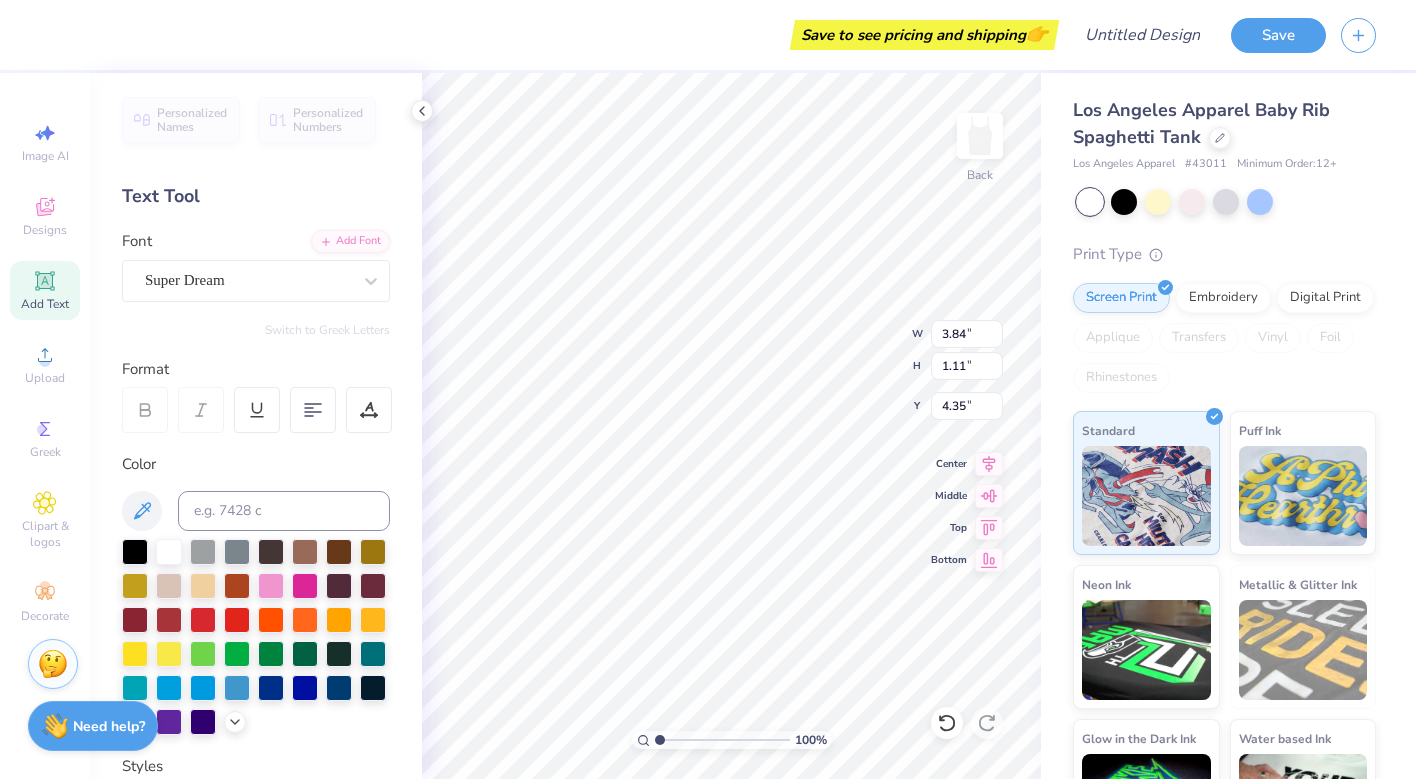 type on "4.36" 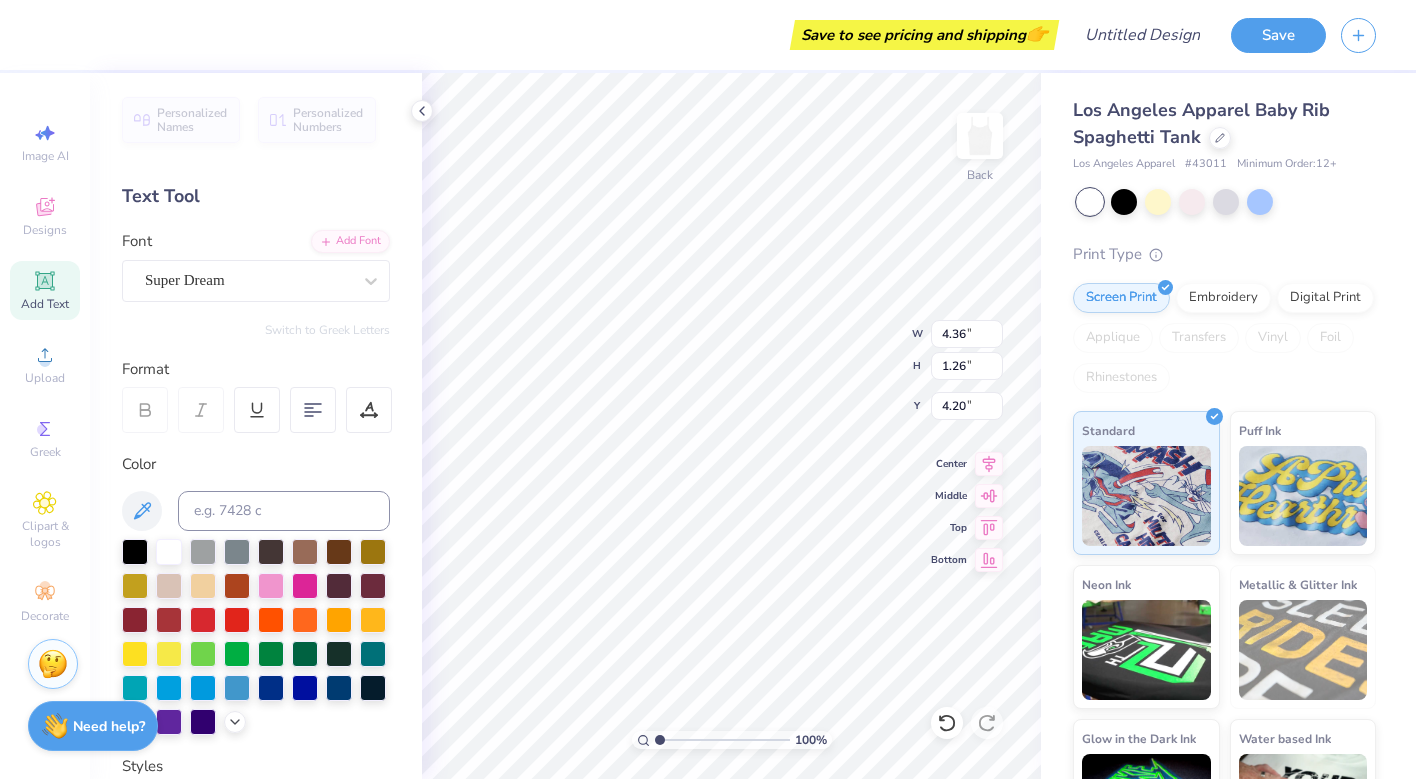 type on "4.10" 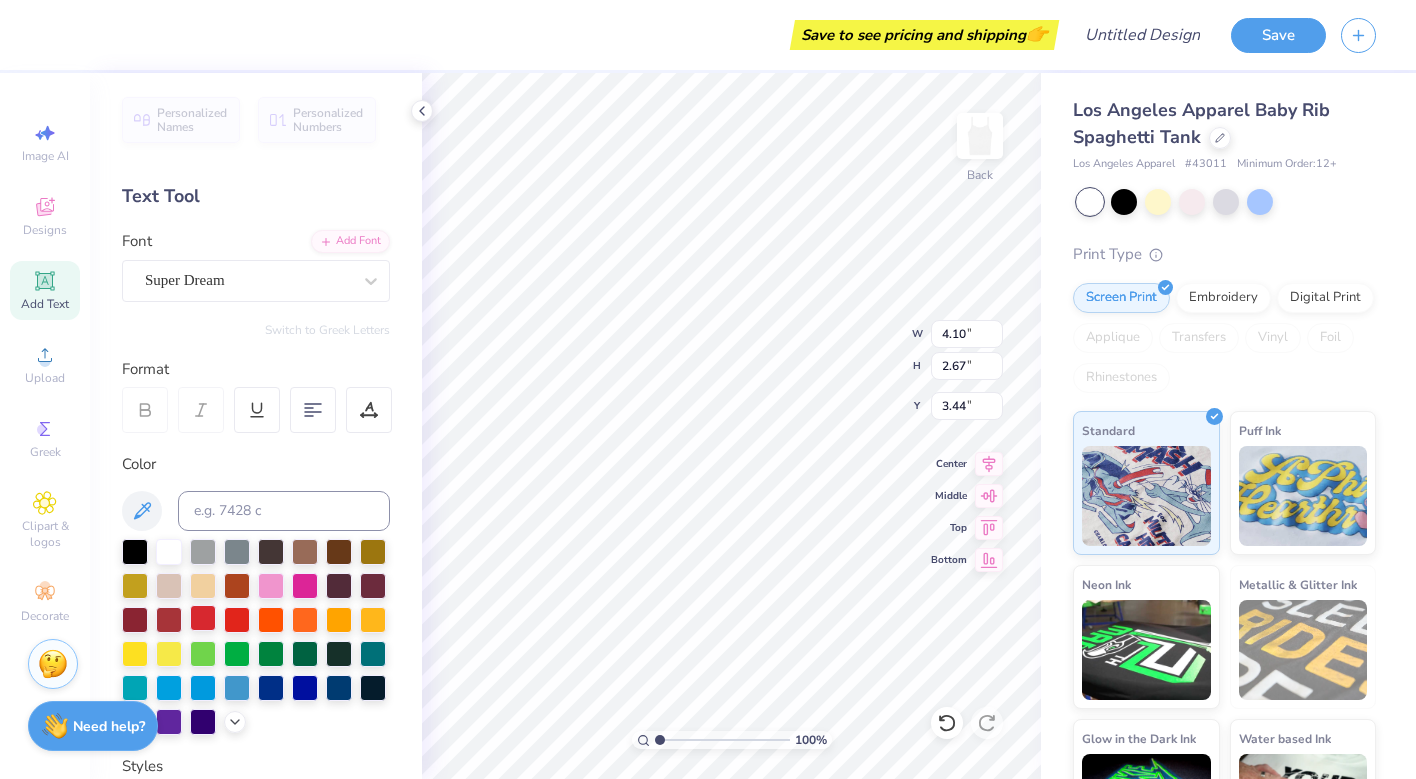 type on "25" 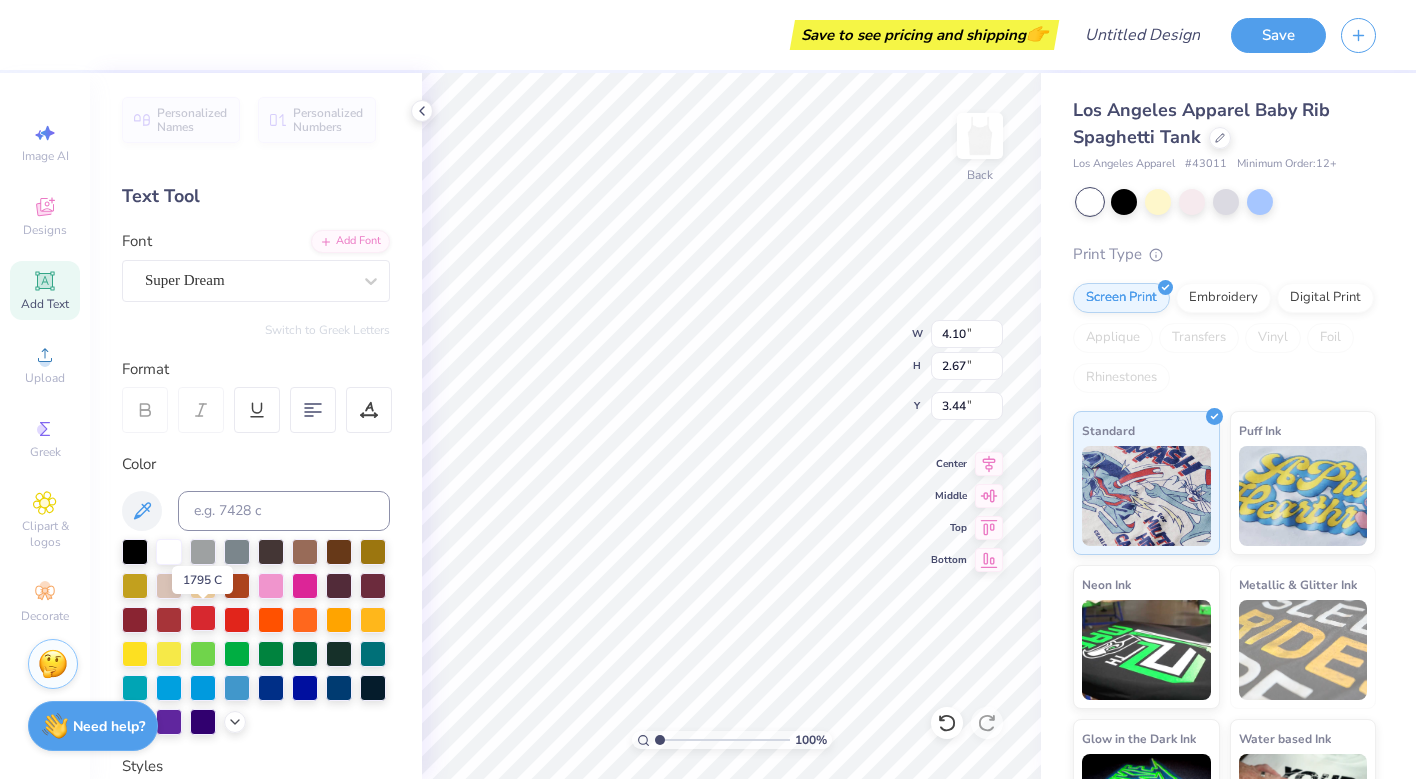 click at bounding box center [203, 618] 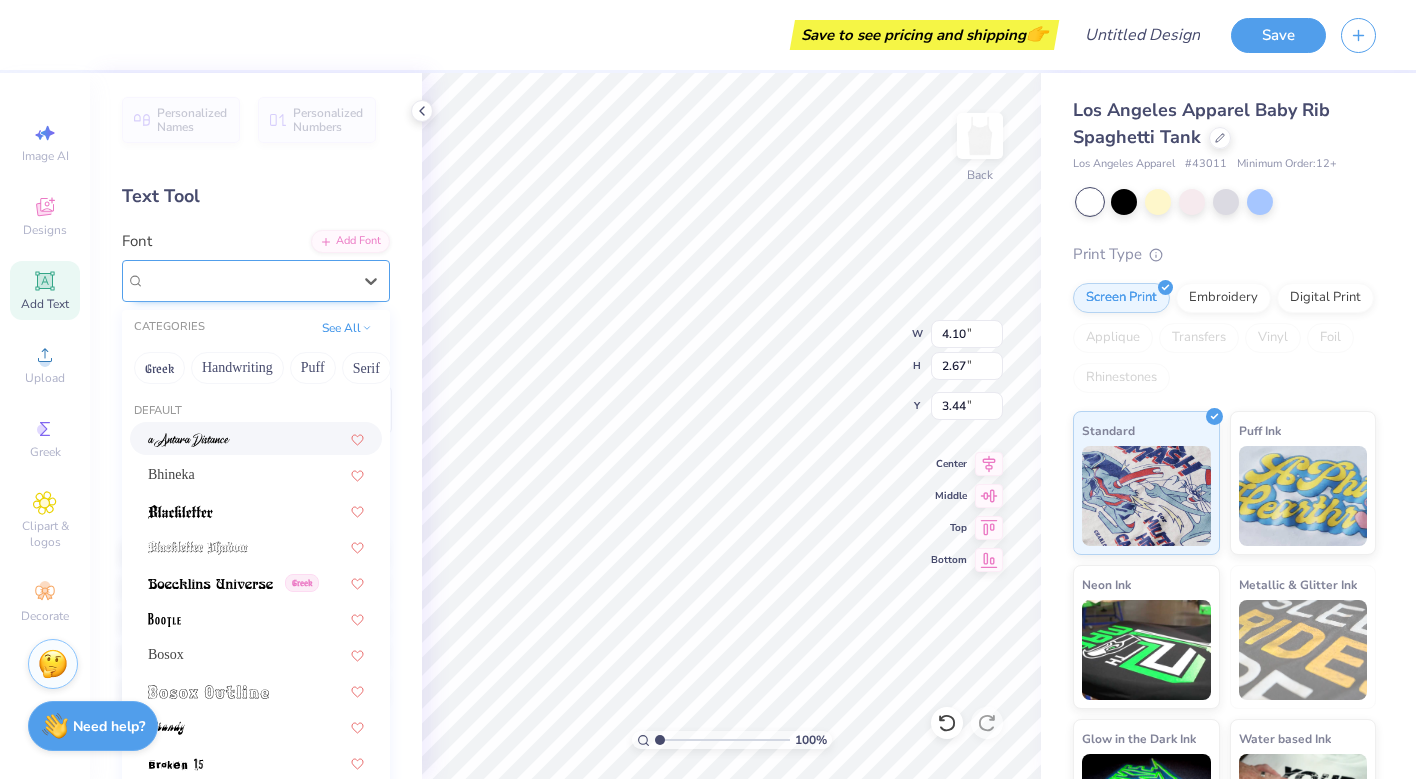 click on "Super Dream" at bounding box center (248, 280) 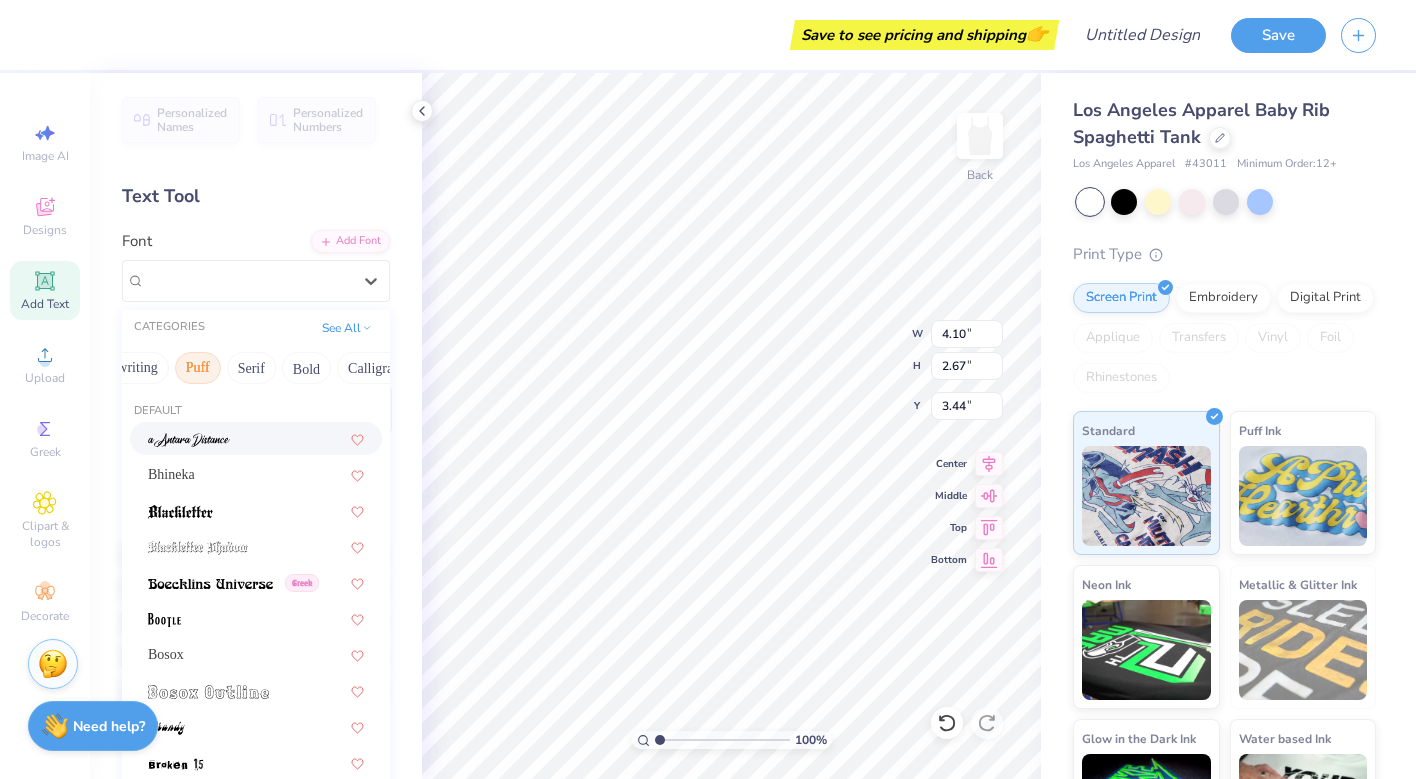 scroll, scrollTop: 0, scrollLeft: 119, axis: horizontal 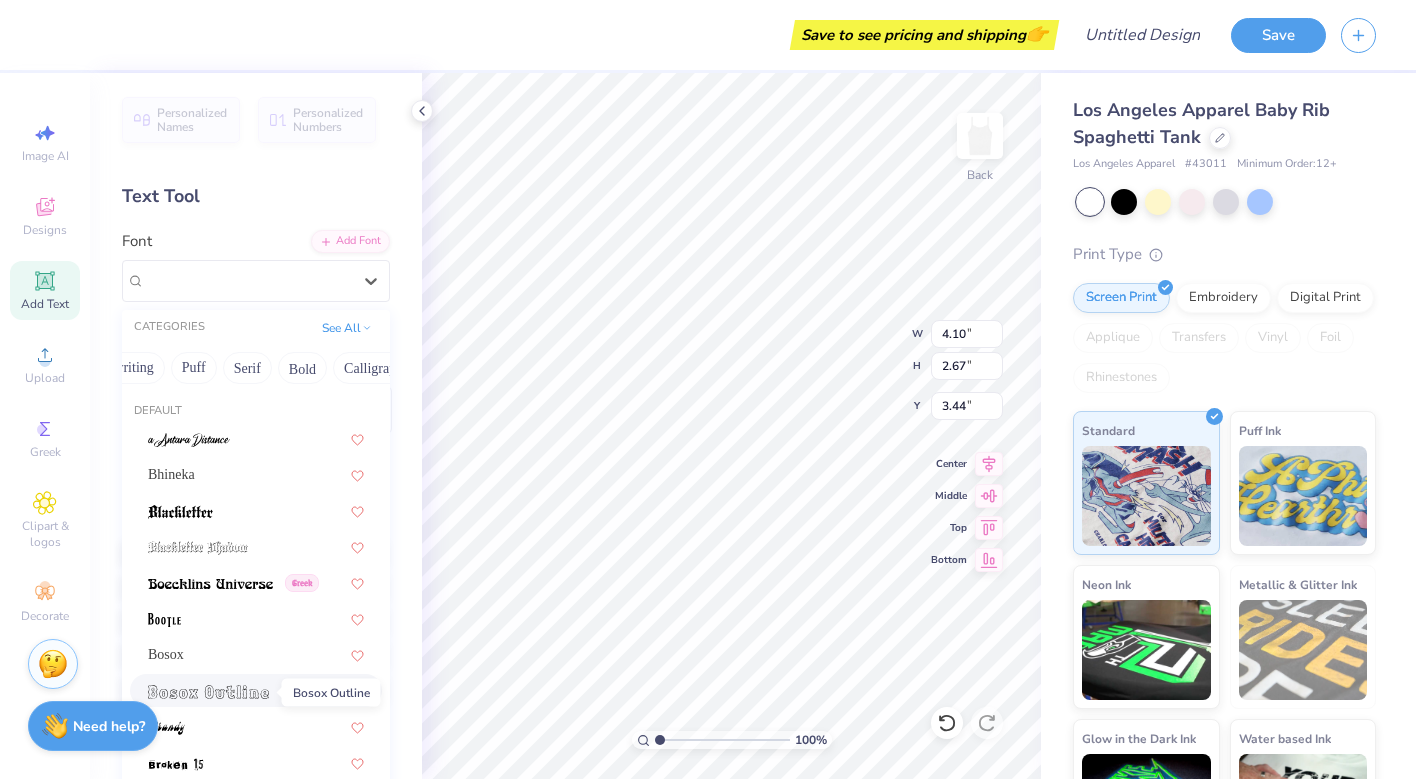 click at bounding box center [208, 692] 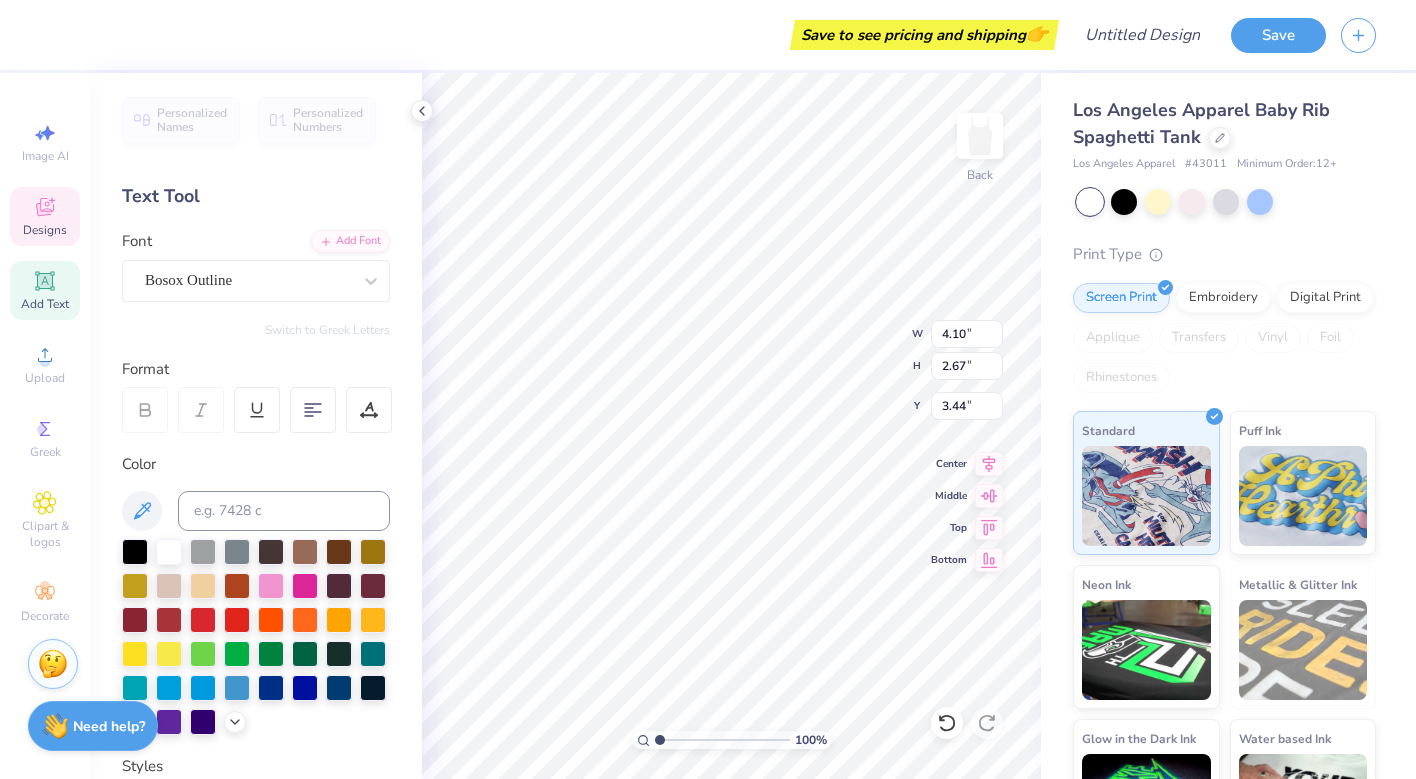 type on "5.77" 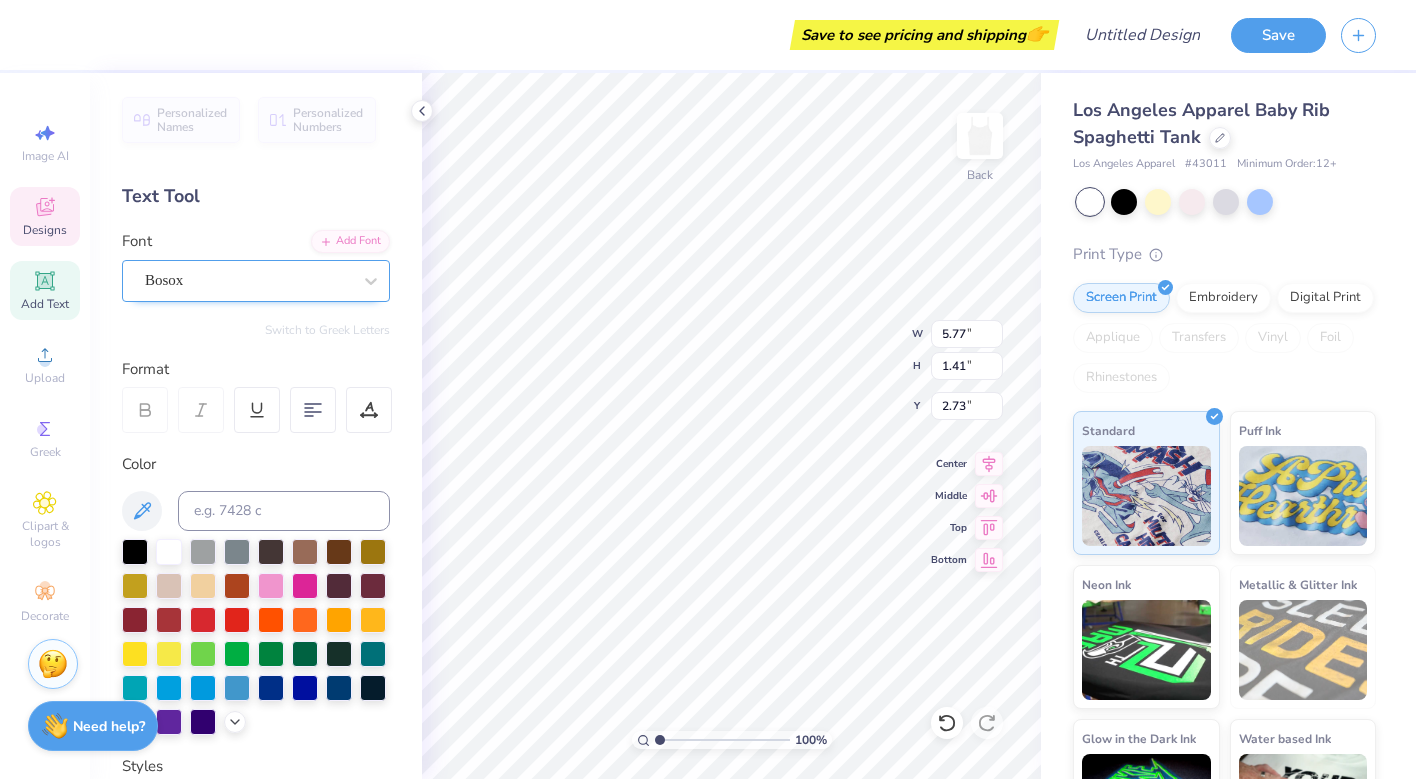 click on "Bosox" at bounding box center (248, 280) 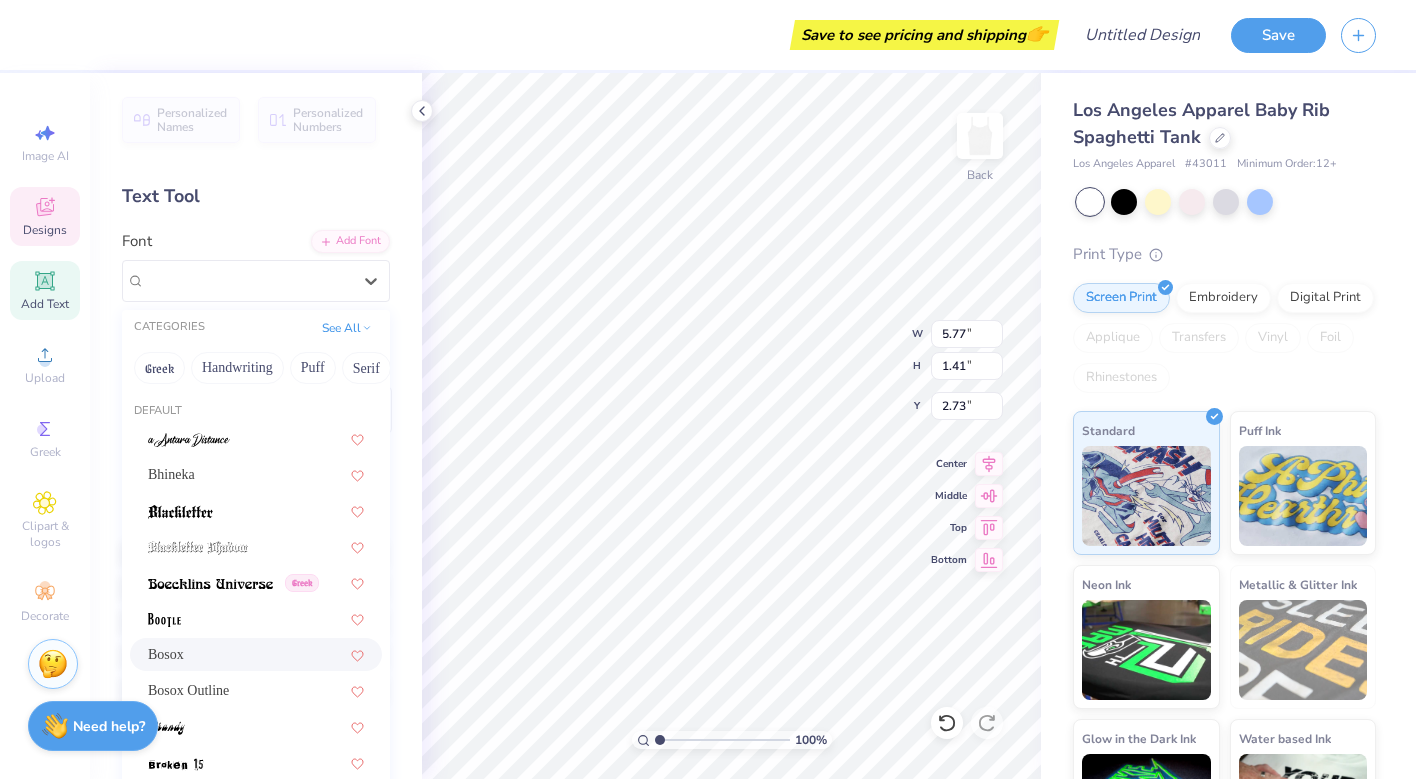 click on "Bosox" at bounding box center (256, 654) 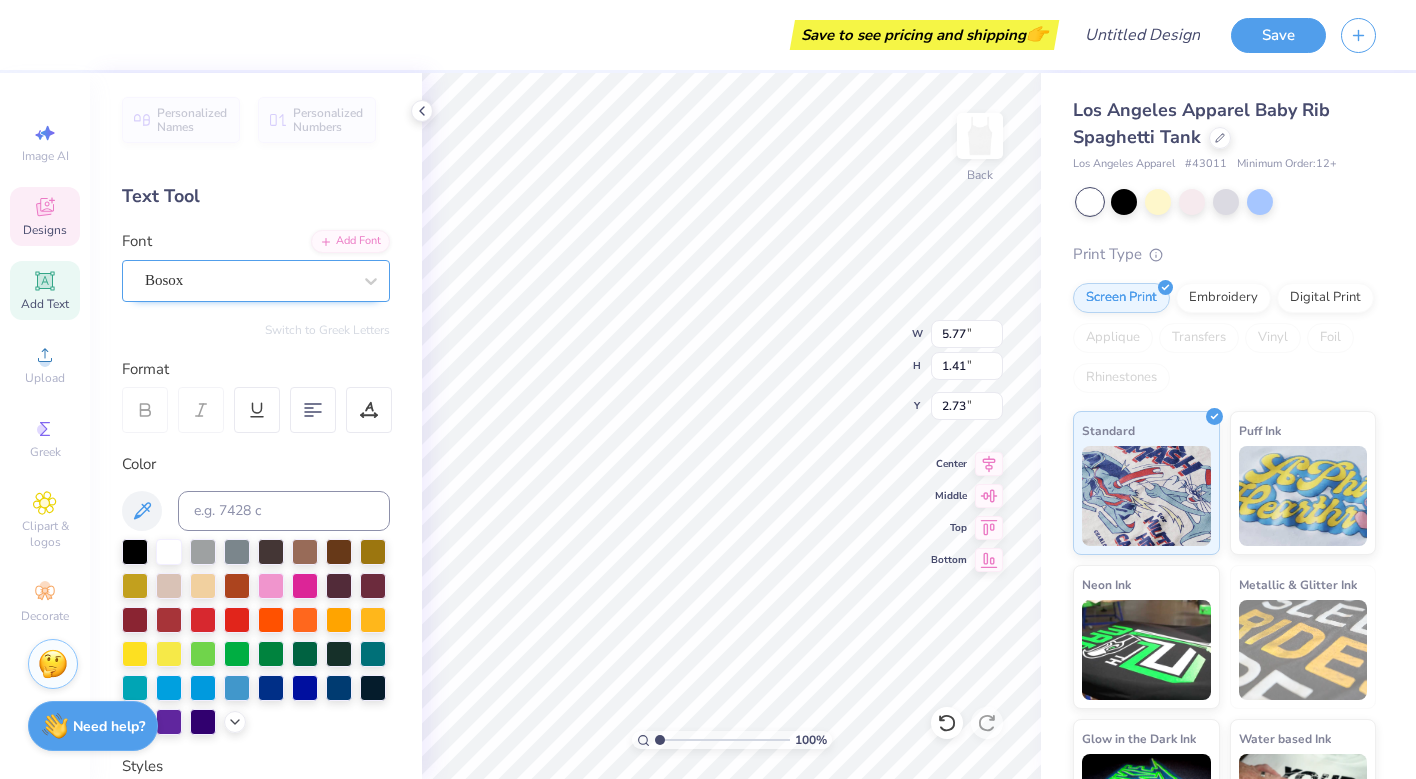 click on "Bosox" at bounding box center [248, 280] 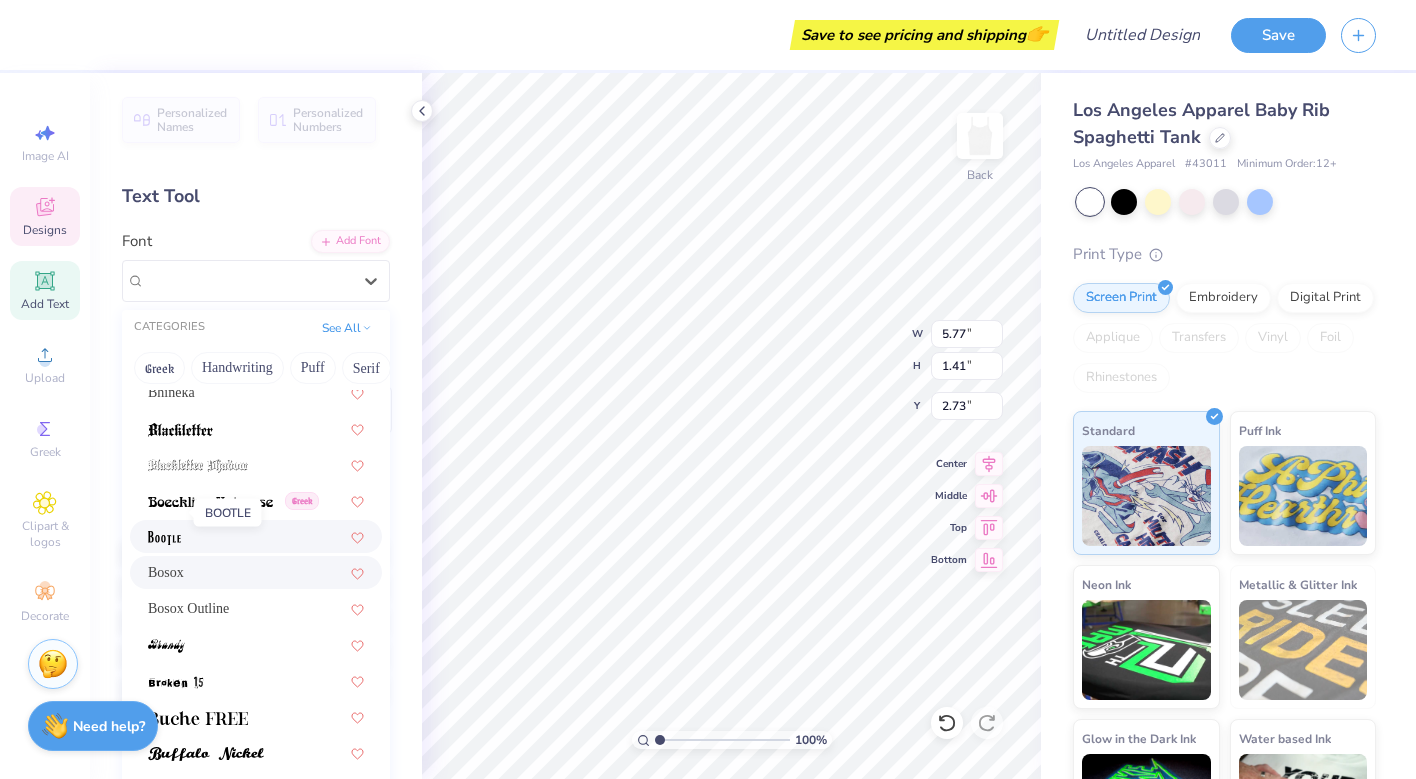 scroll, scrollTop: 120, scrollLeft: 0, axis: vertical 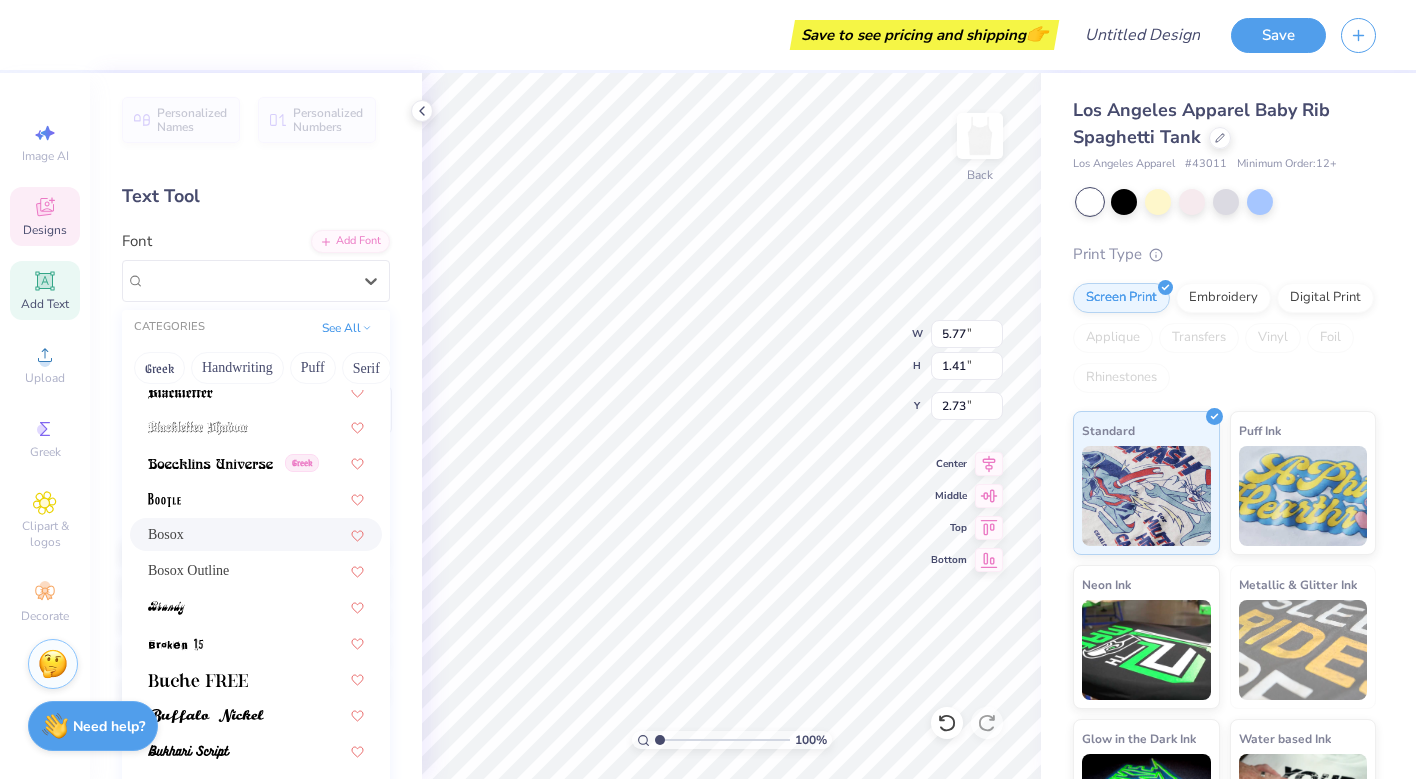 click on "Bosox" at bounding box center (256, 534) 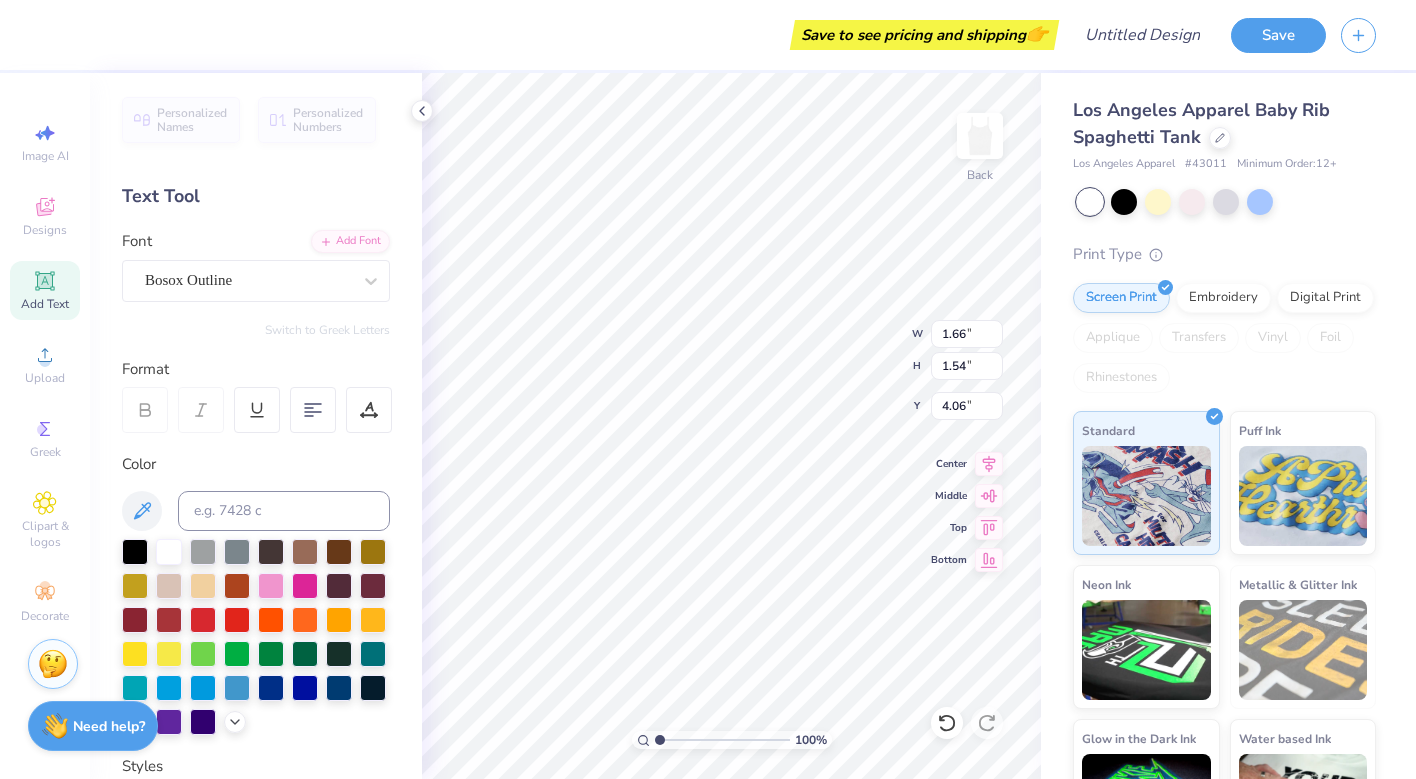 type on "4.44" 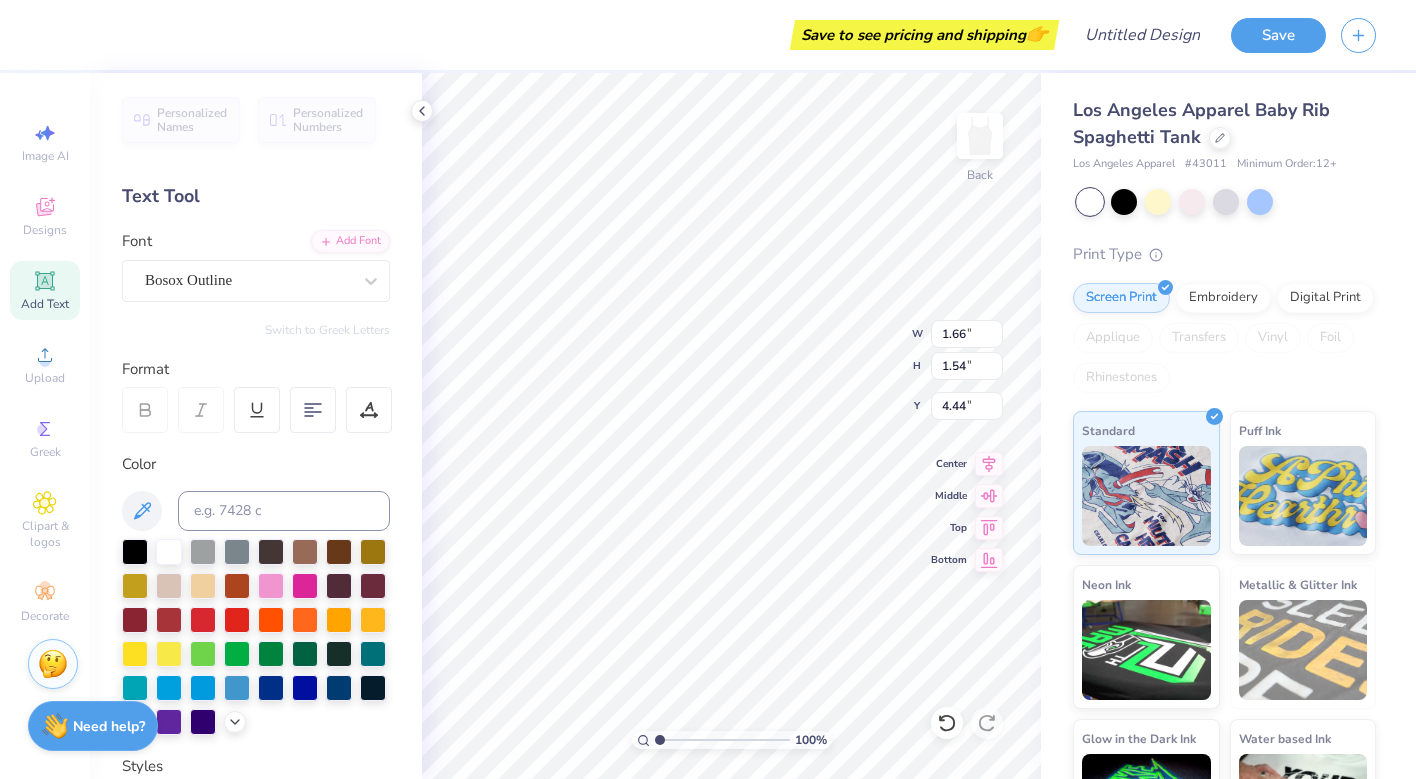 type on "1.54" 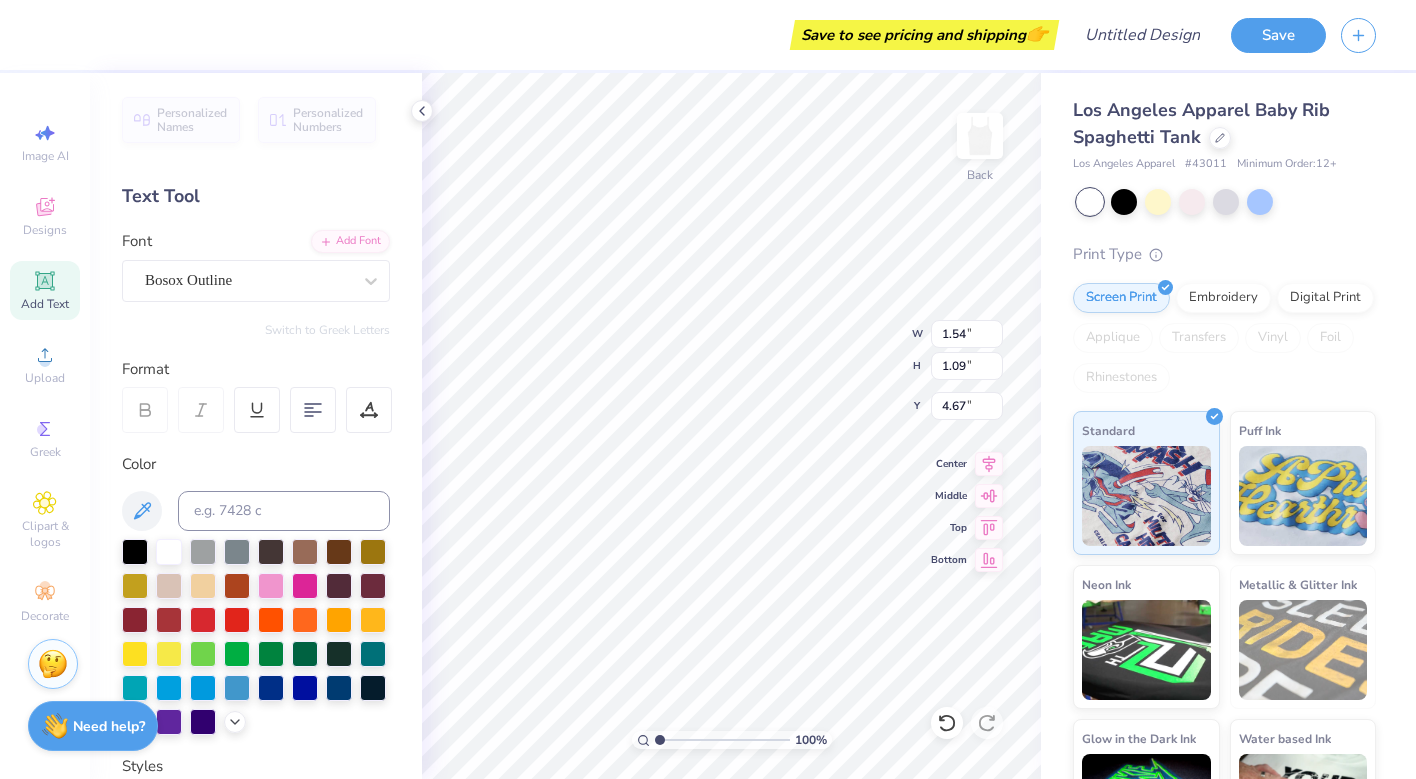 type on "4.55" 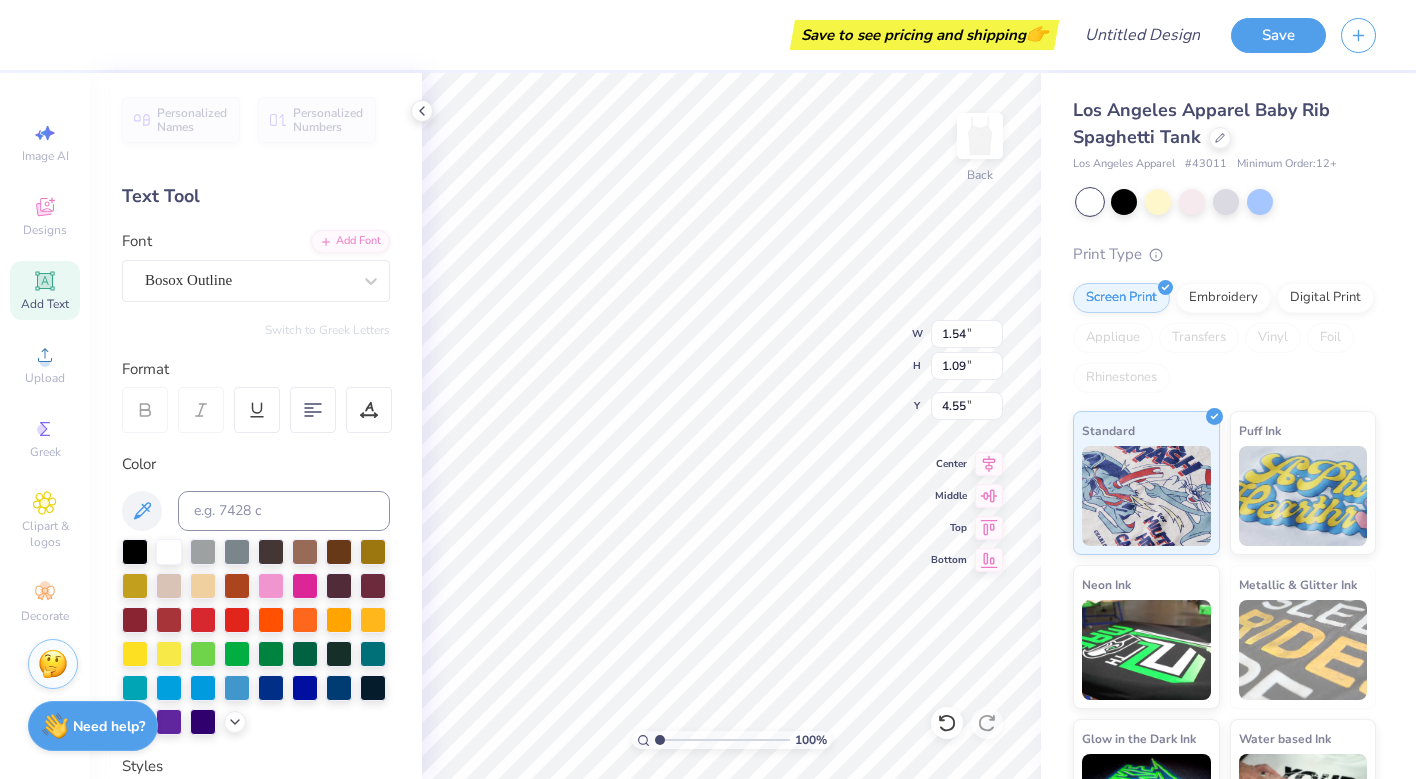 type on "5.77" 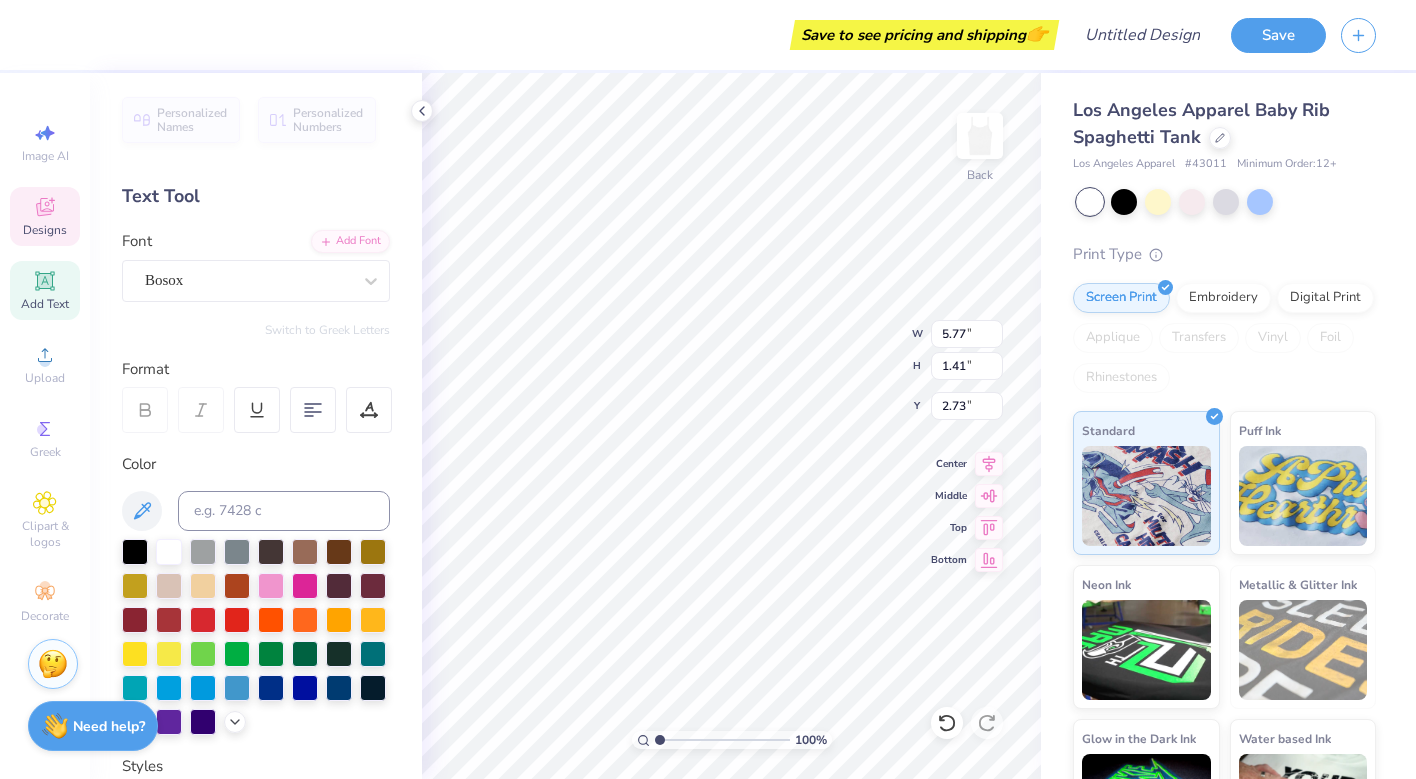 type on "2.70" 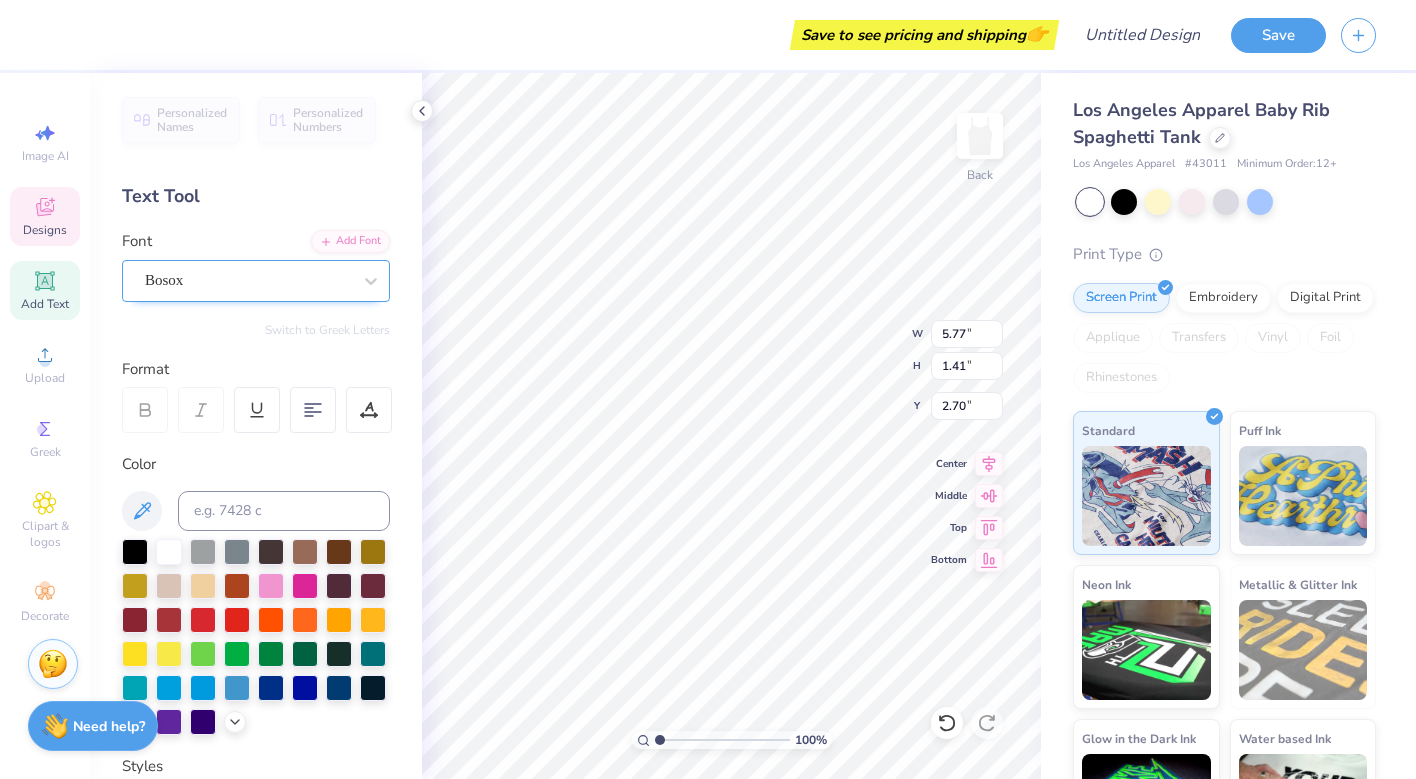 click on "Bosox" at bounding box center (248, 280) 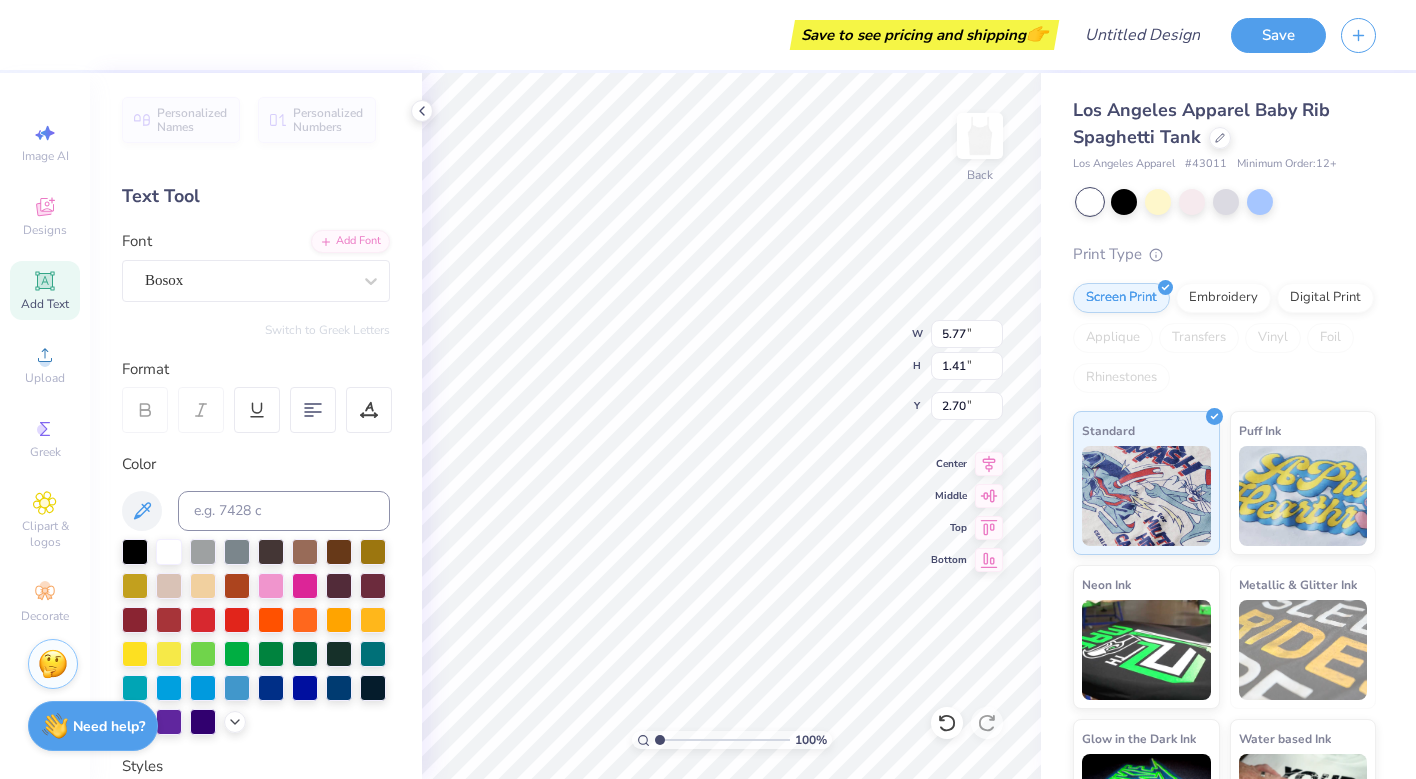type on "1.54" 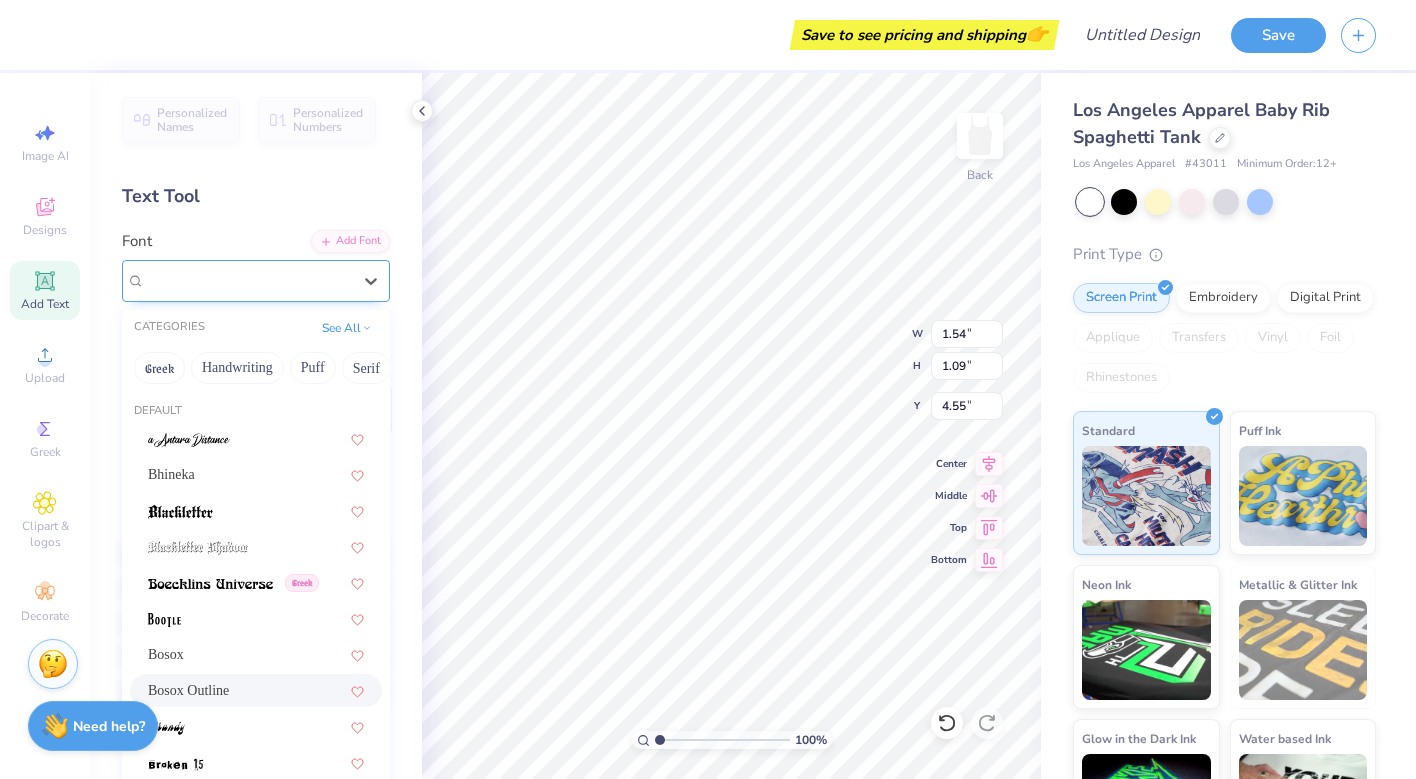 click on "Bosox Outline" at bounding box center [188, 280] 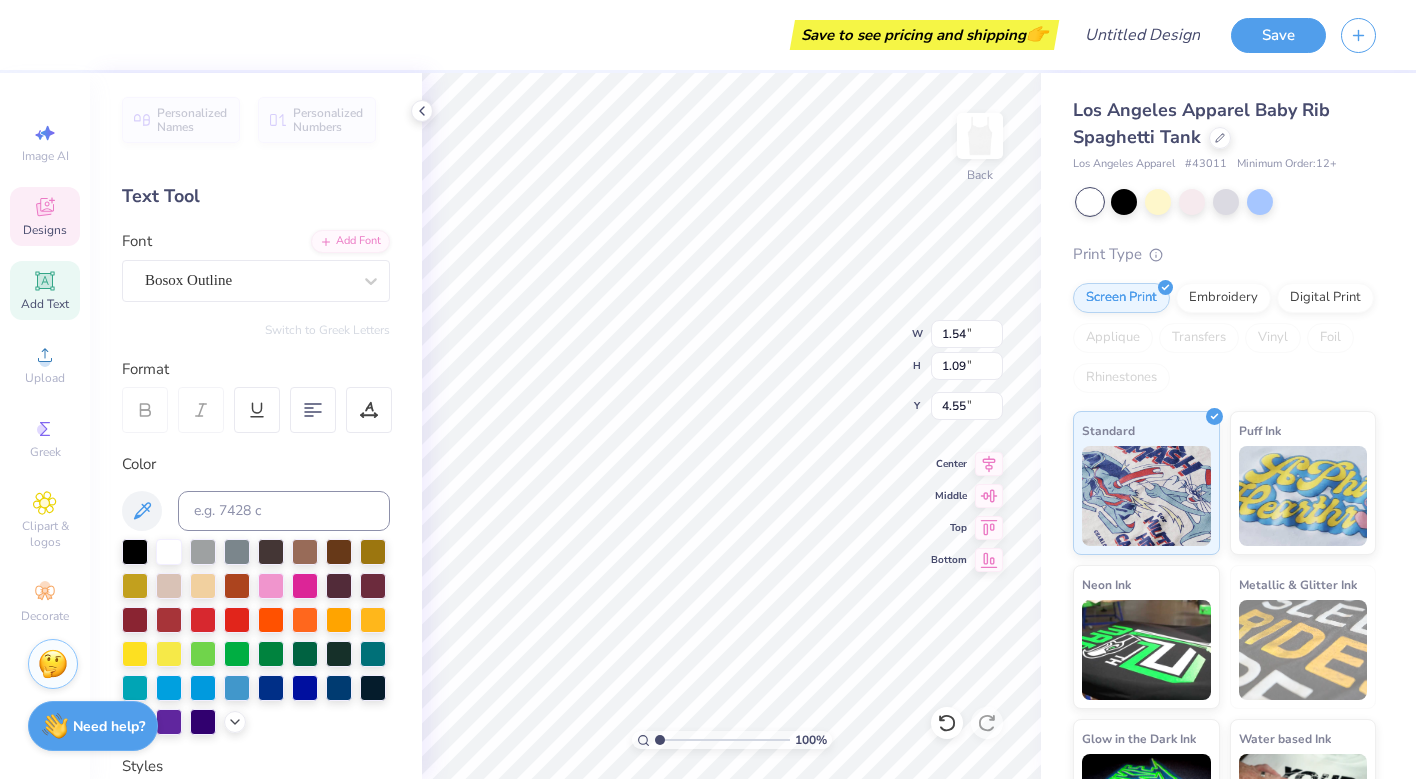 type on "5.77" 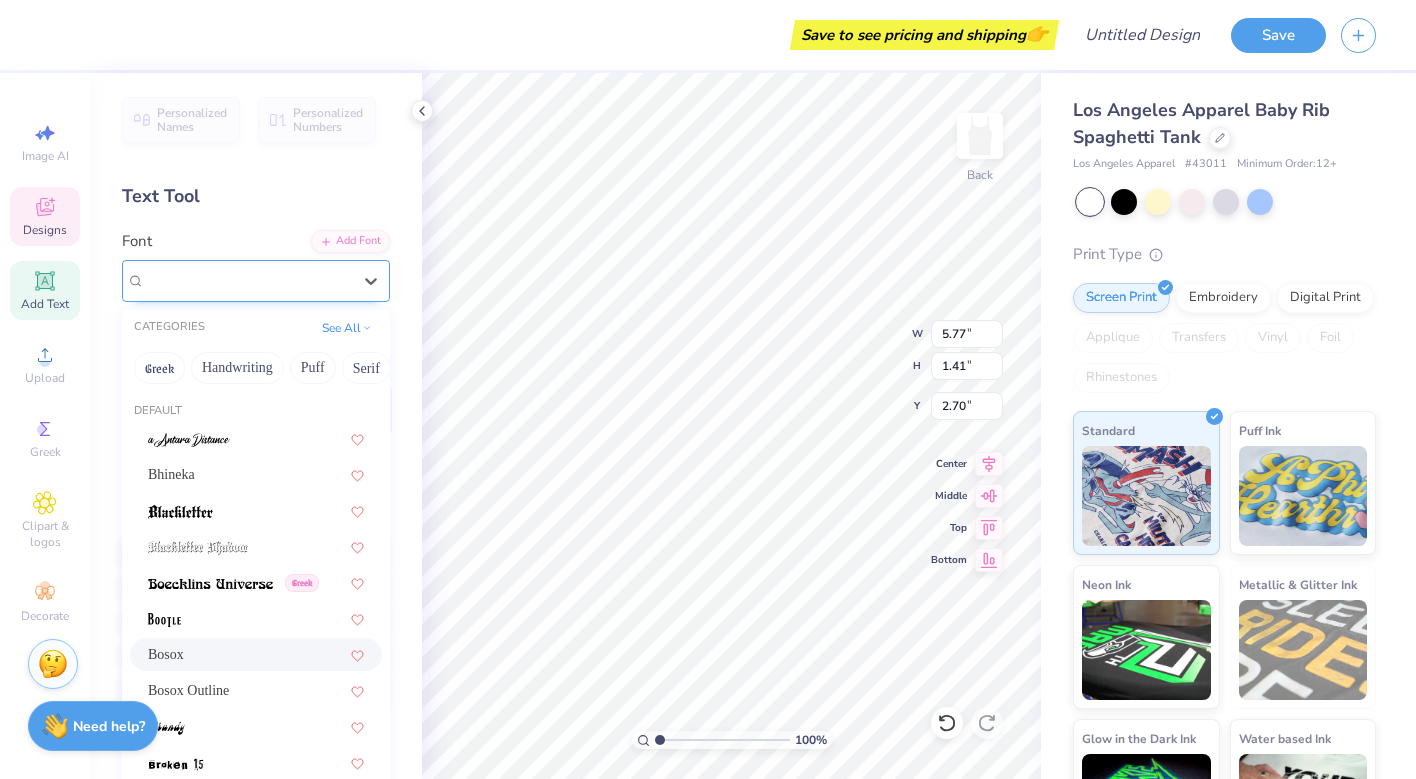 click on "Bosox" at bounding box center (164, 280) 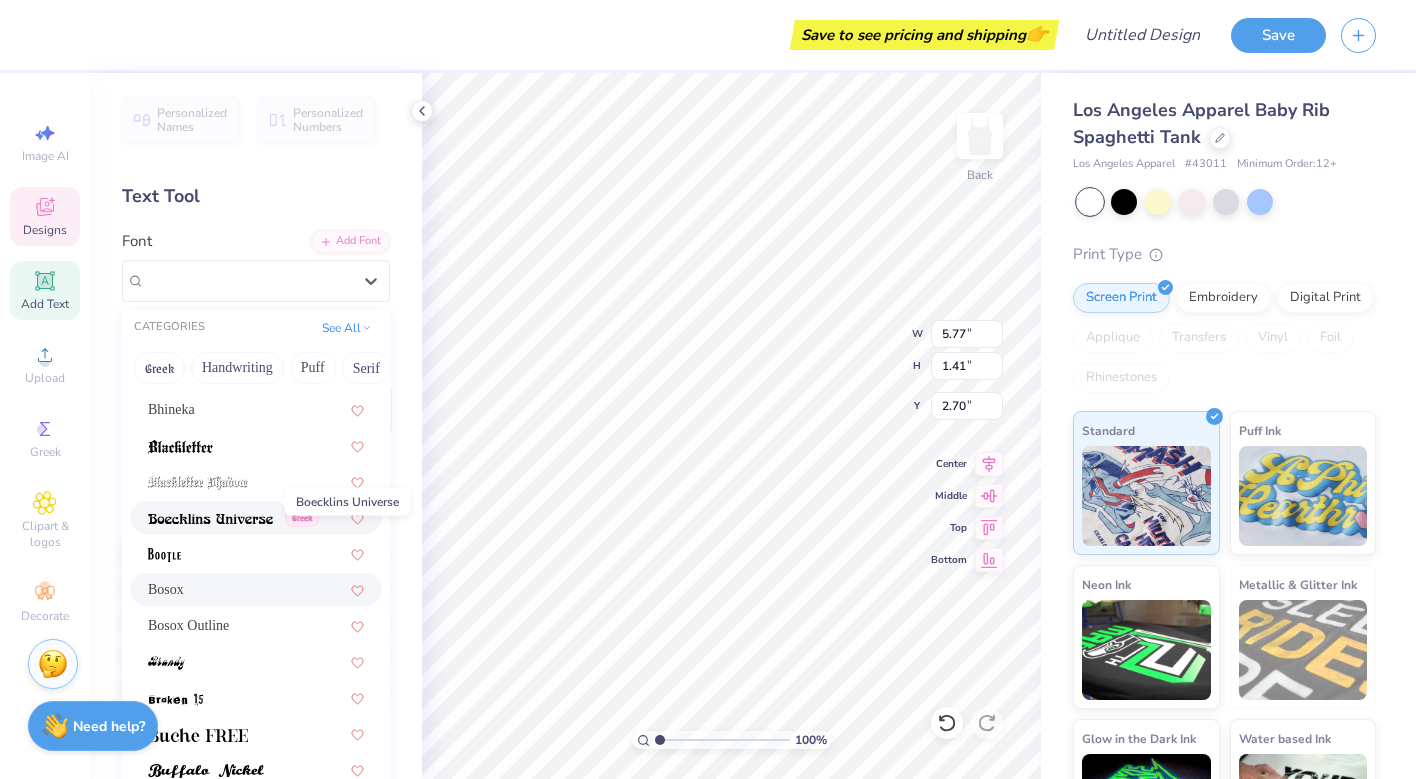 scroll, scrollTop: 110, scrollLeft: 0, axis: vertical 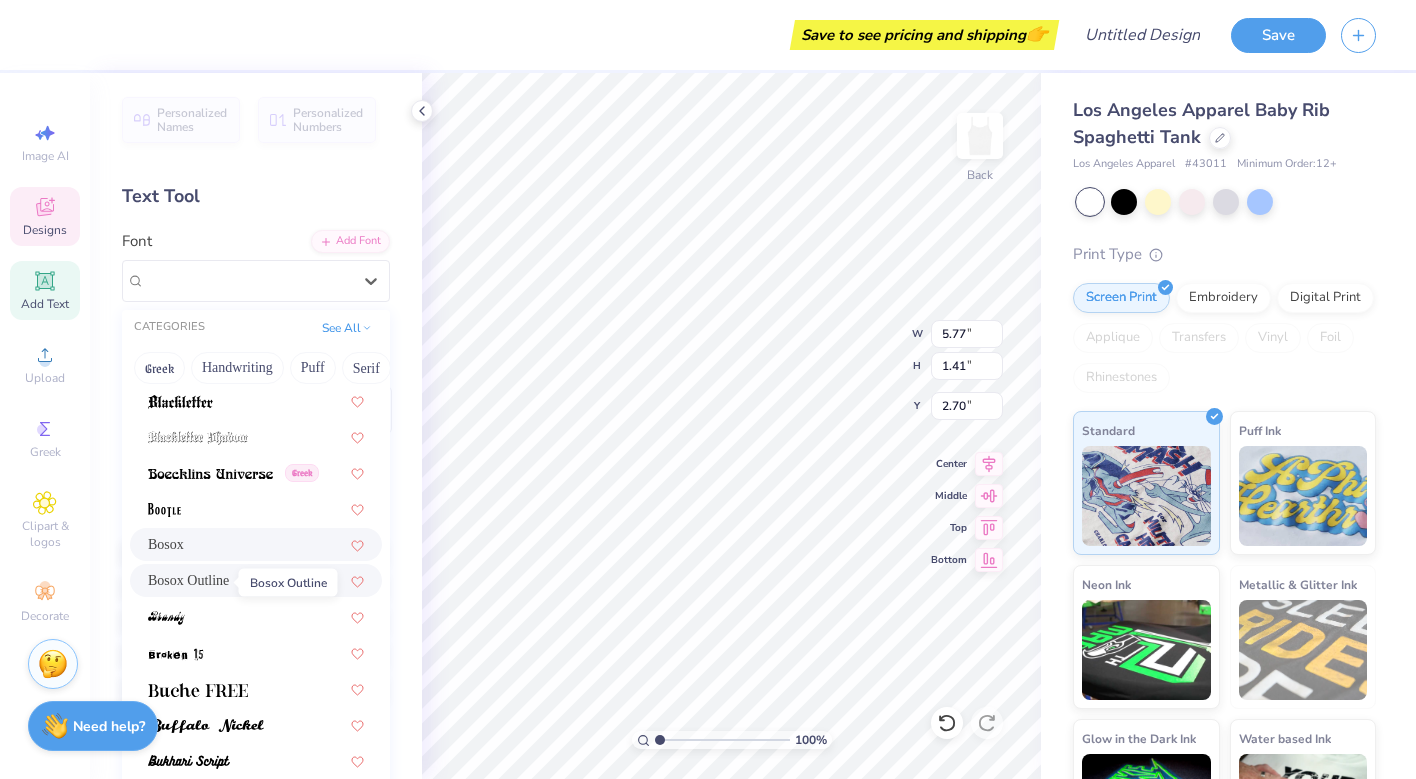 click on "Bosox Outline" at bounding box center [188, 580] 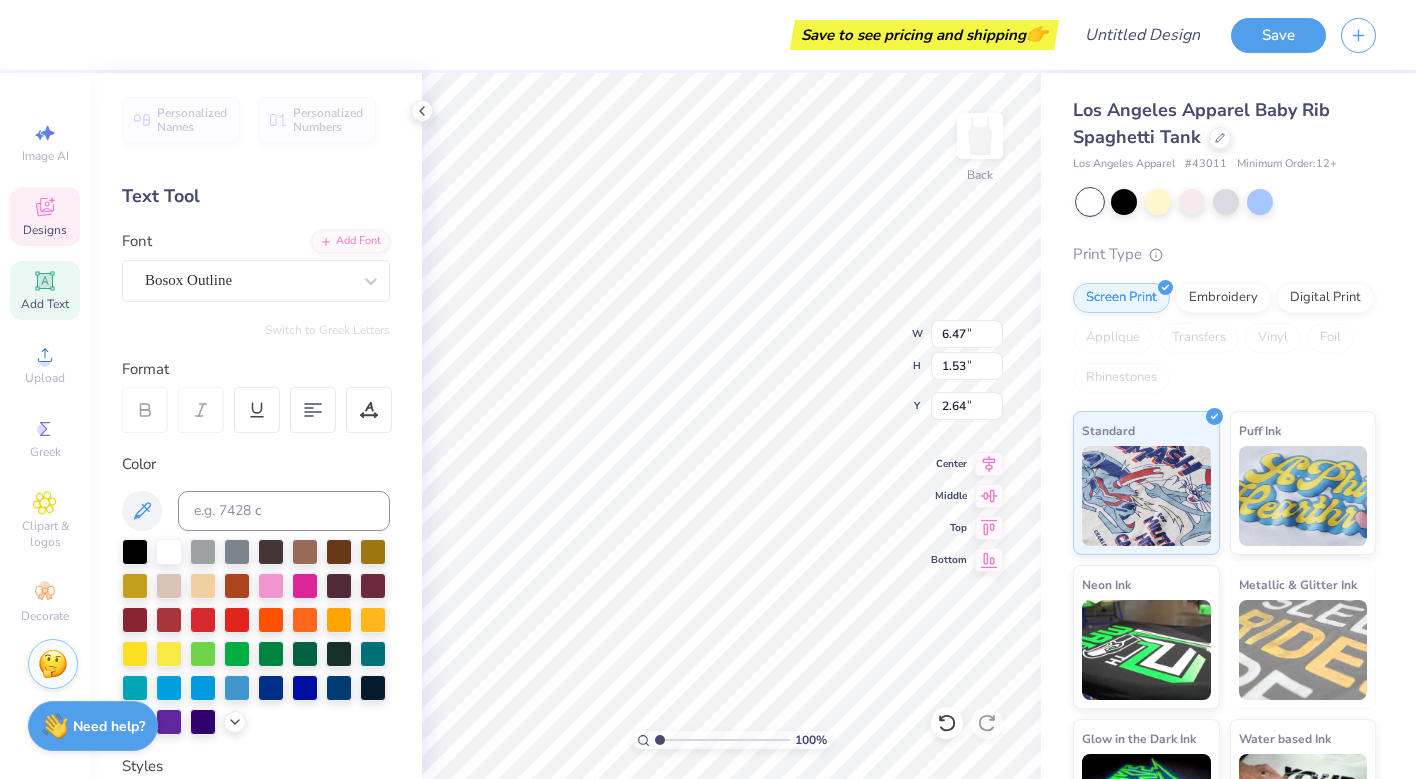type on "1.54" 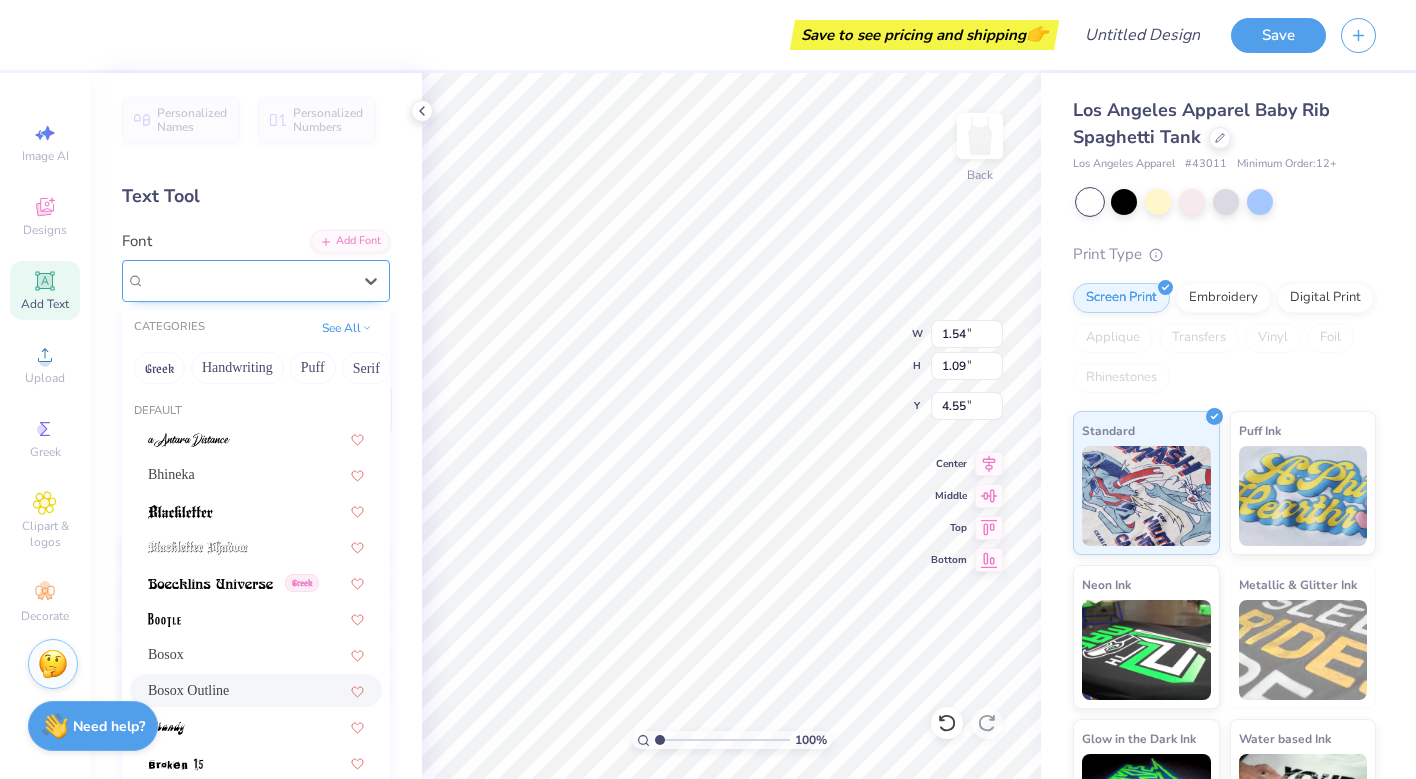 click on "Bosox Outline" at bounding box center (188, 280) 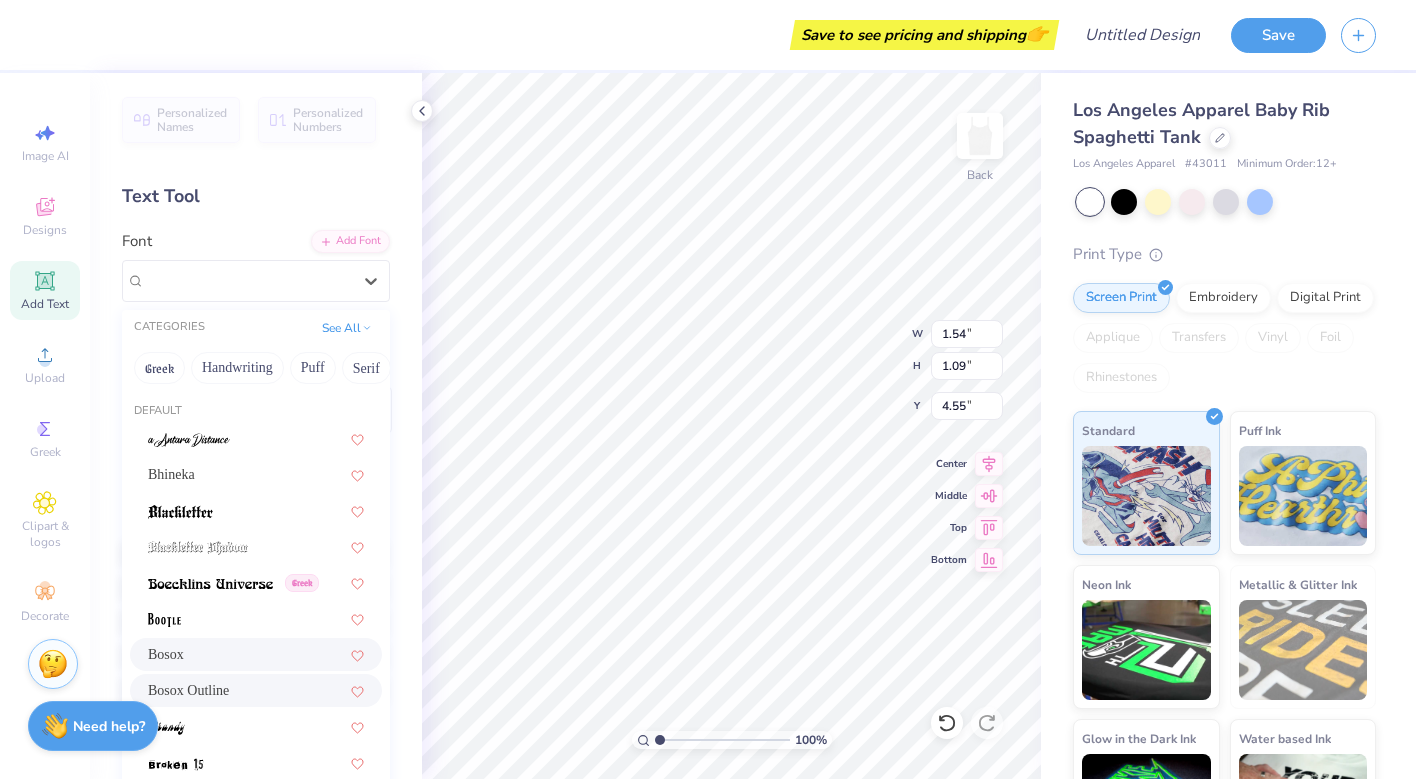 click on "Bosox" at bounding box center (256, 654) 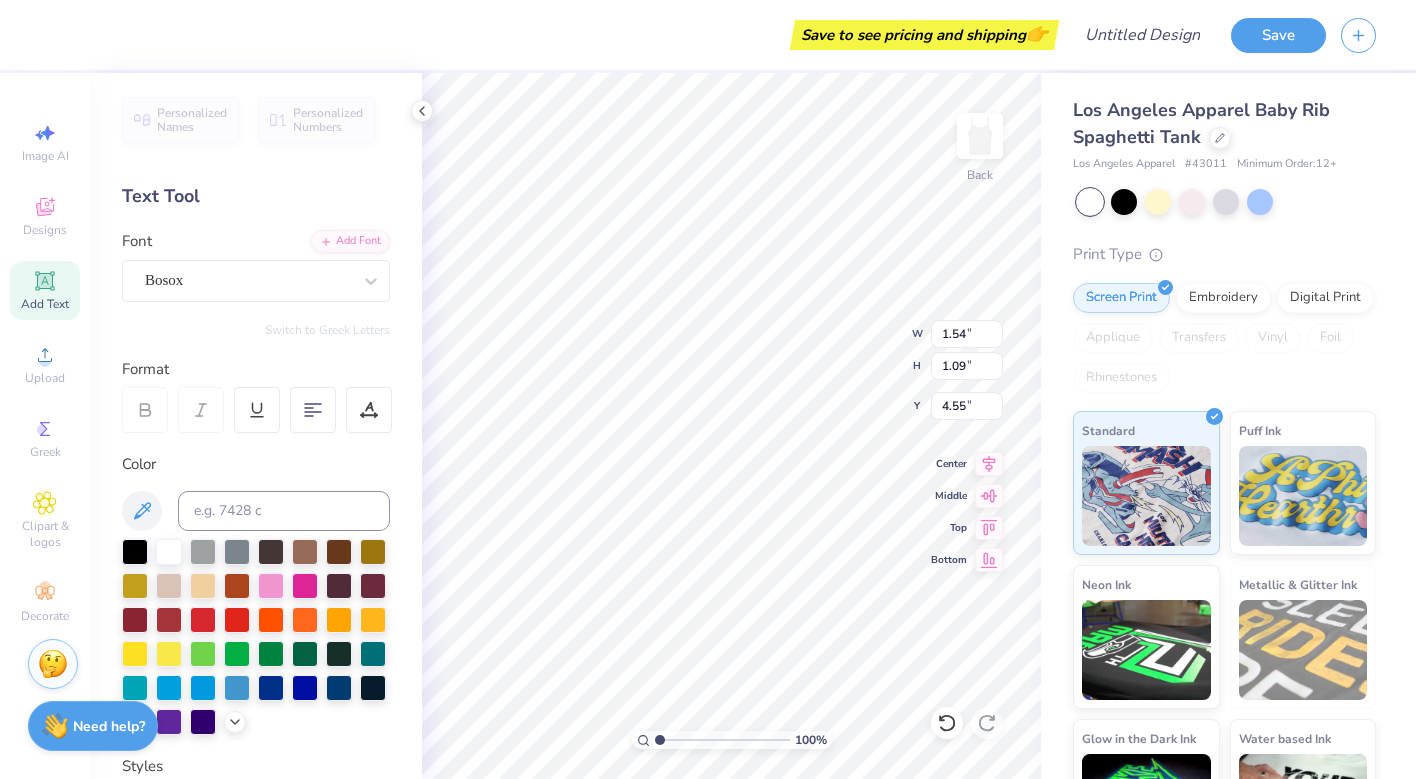 type on "1.37" 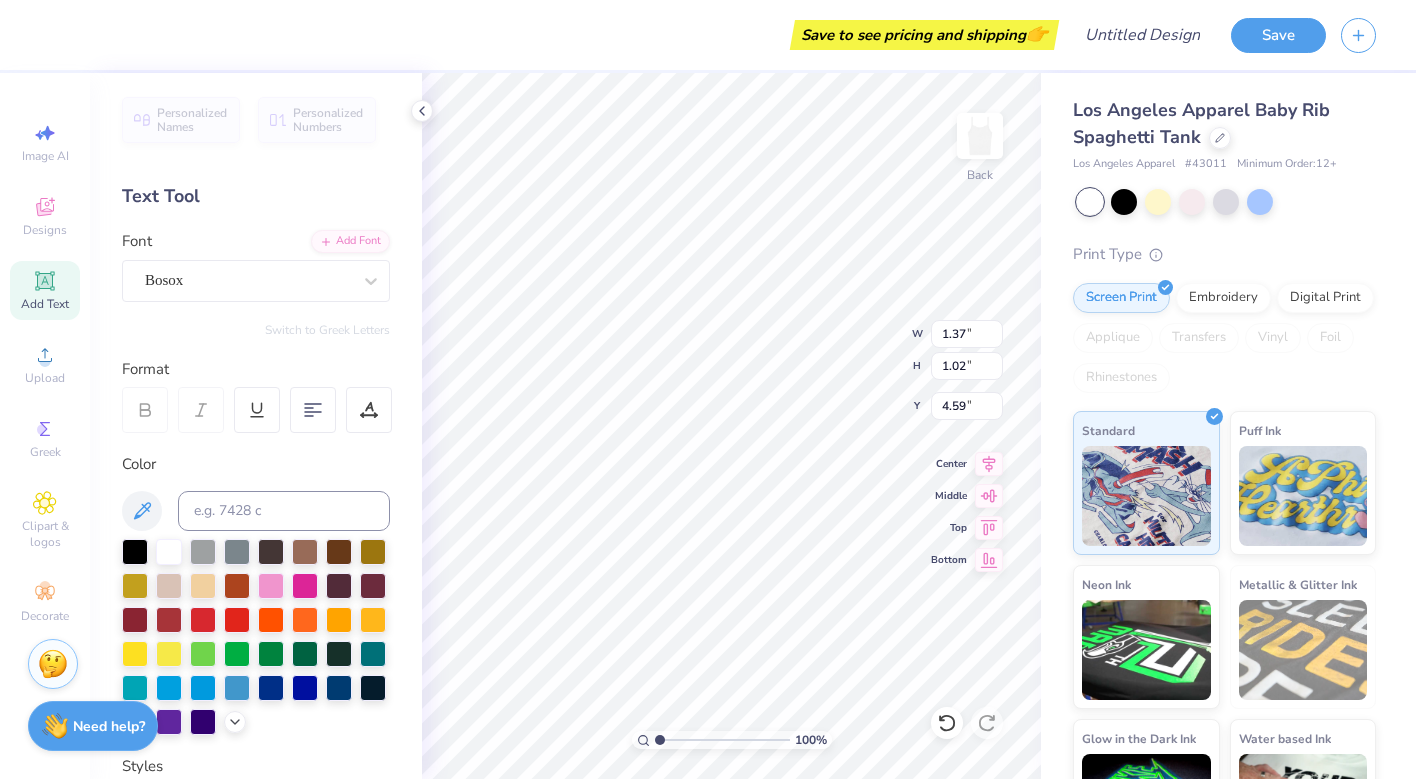 type on "4.44" 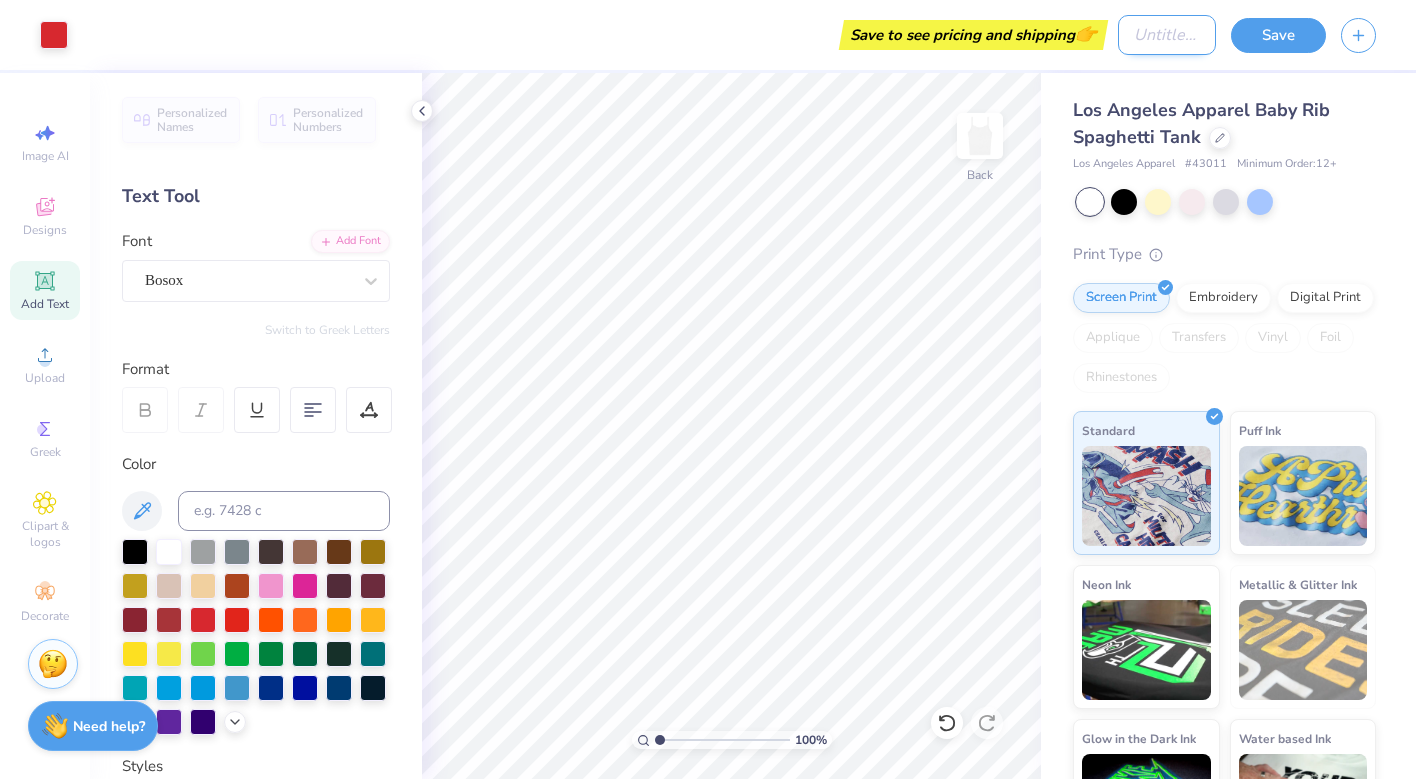 click on "Design Title" at bounding box center [1167, 35] 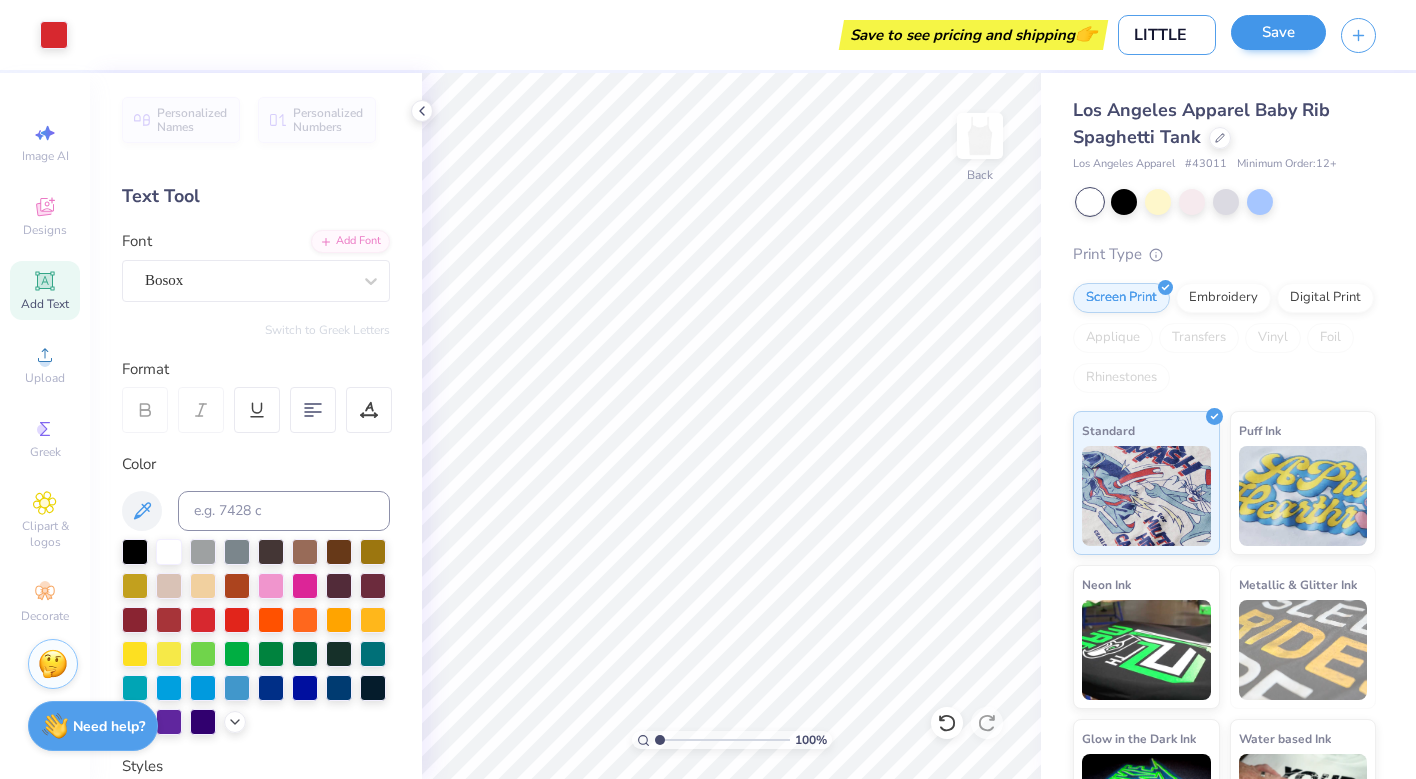 type on "LITTLE" 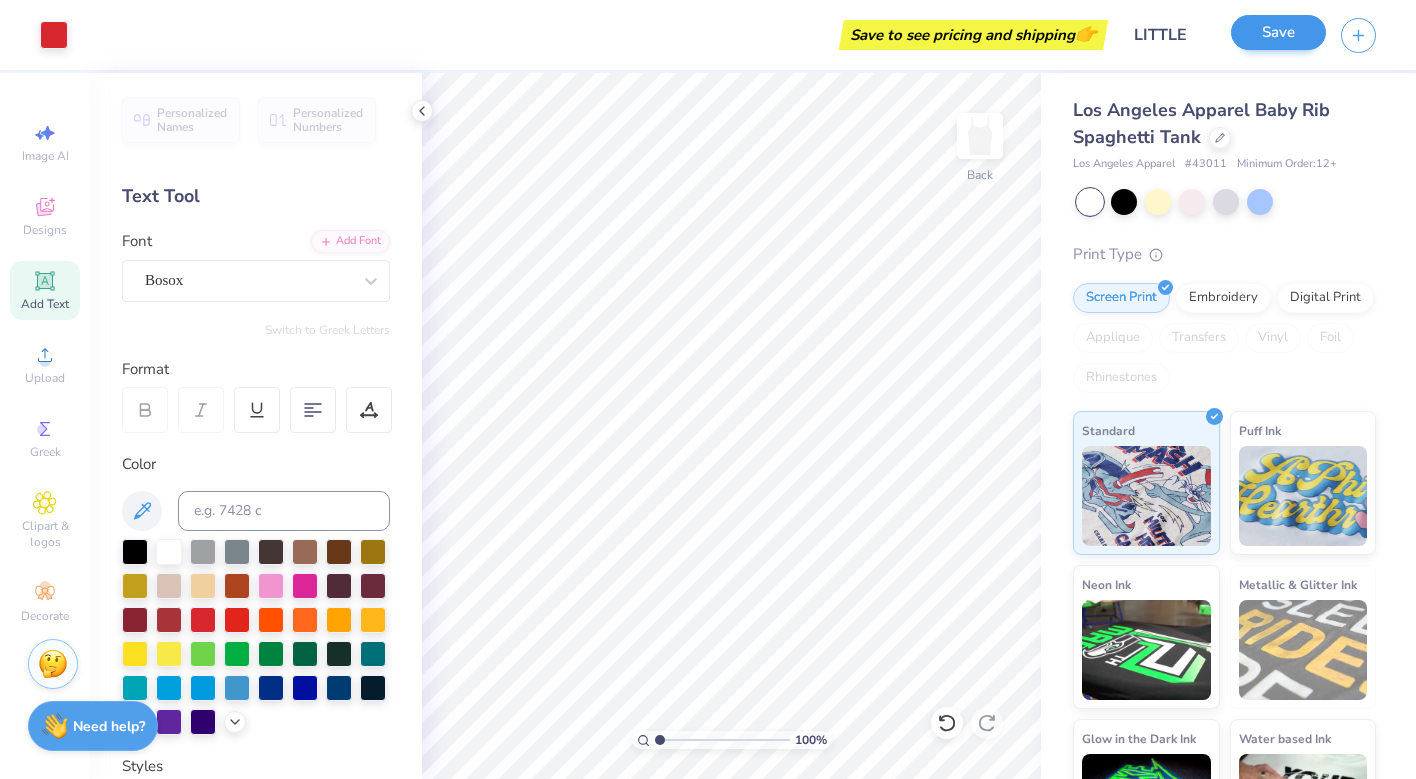 click on "Save" at bounding box center (1278, 32) 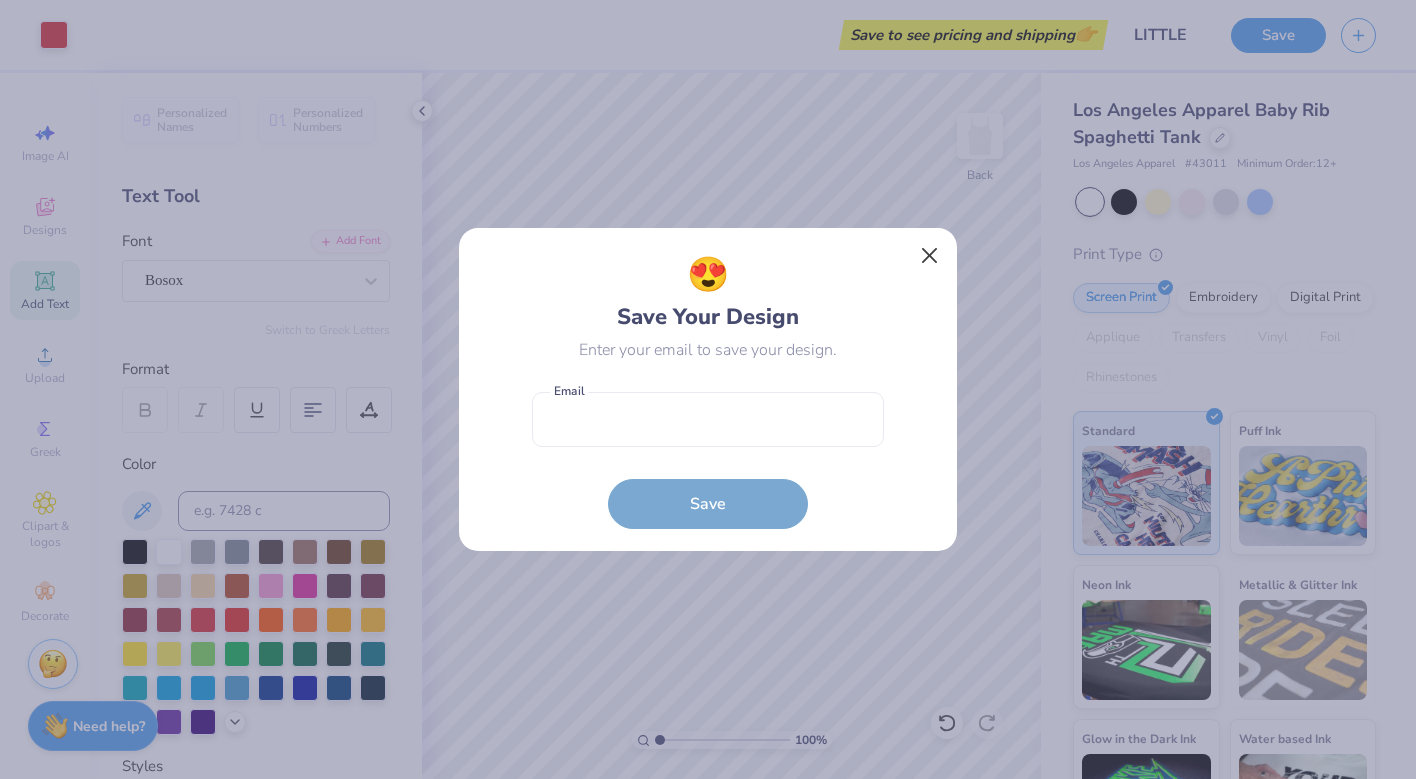 click at bounding box center (930, 256) 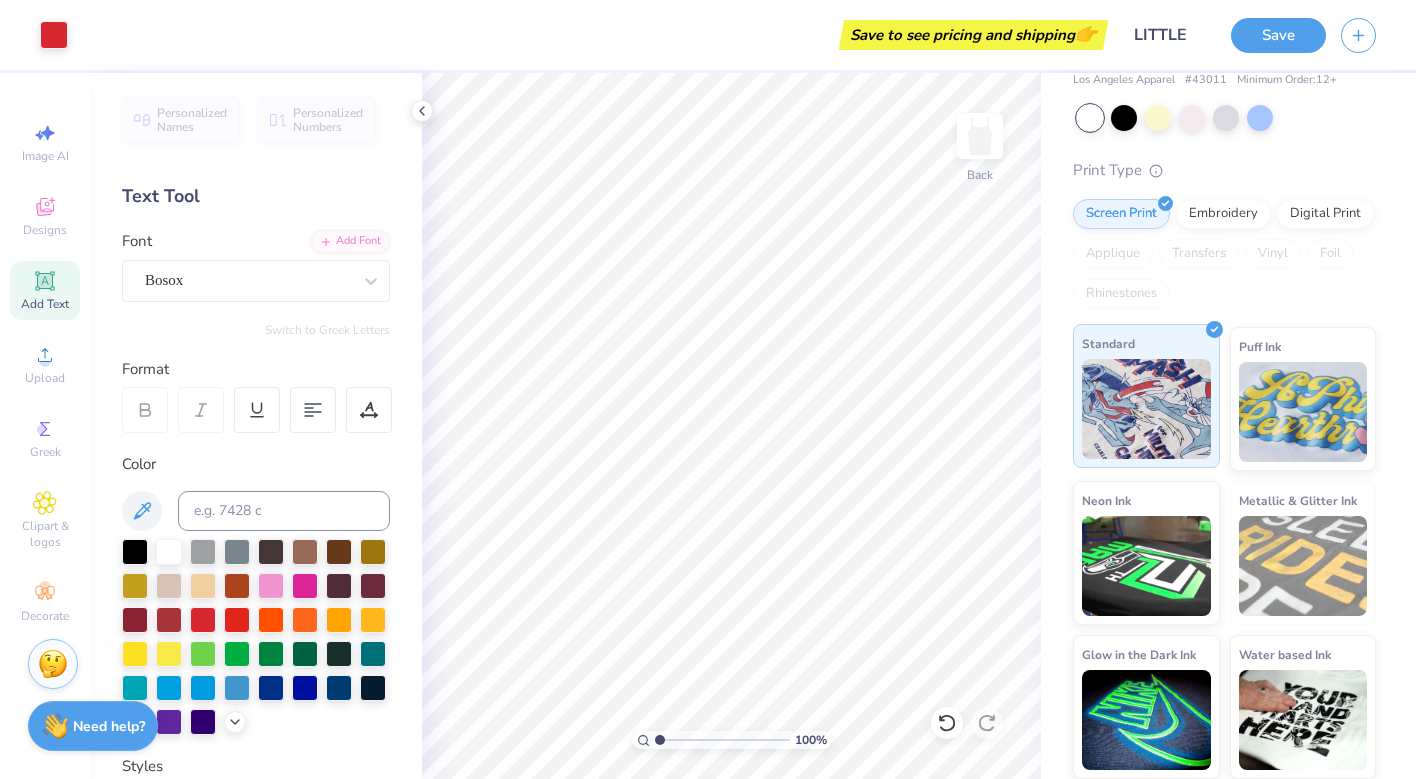 scroll, scrollTop: 83, scrollLeft: 0, axis: vertical 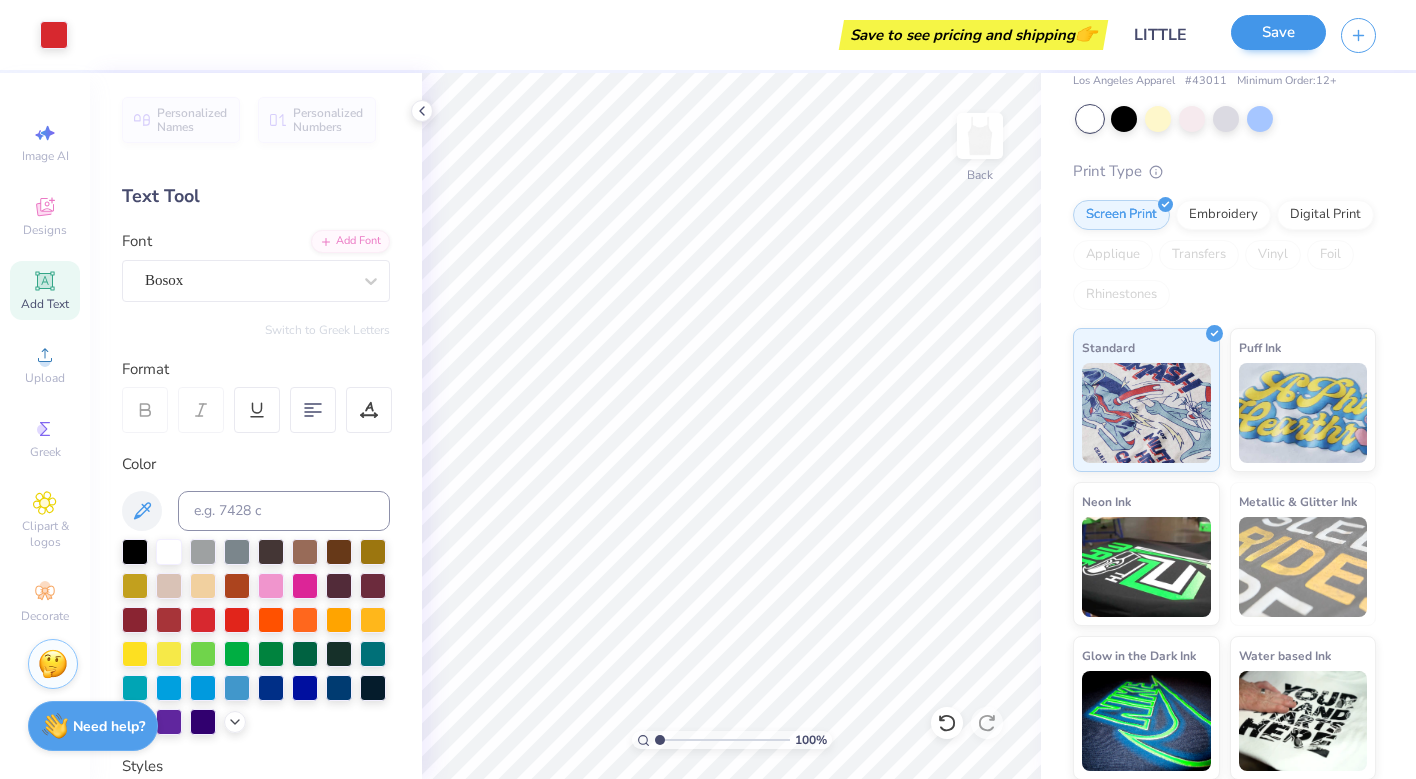 click on "Save" at bounding box center [1278, 32] 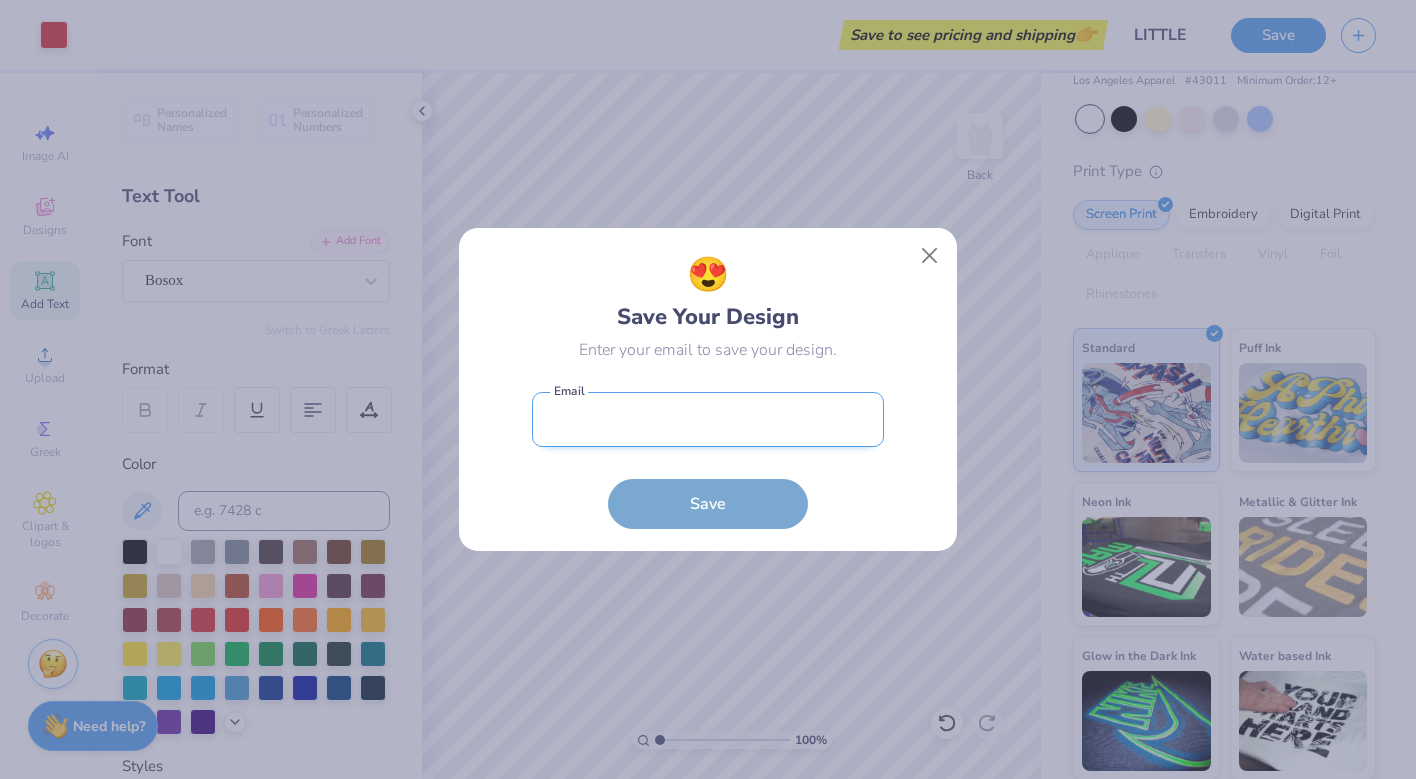 click at bounding box center (708, 419) 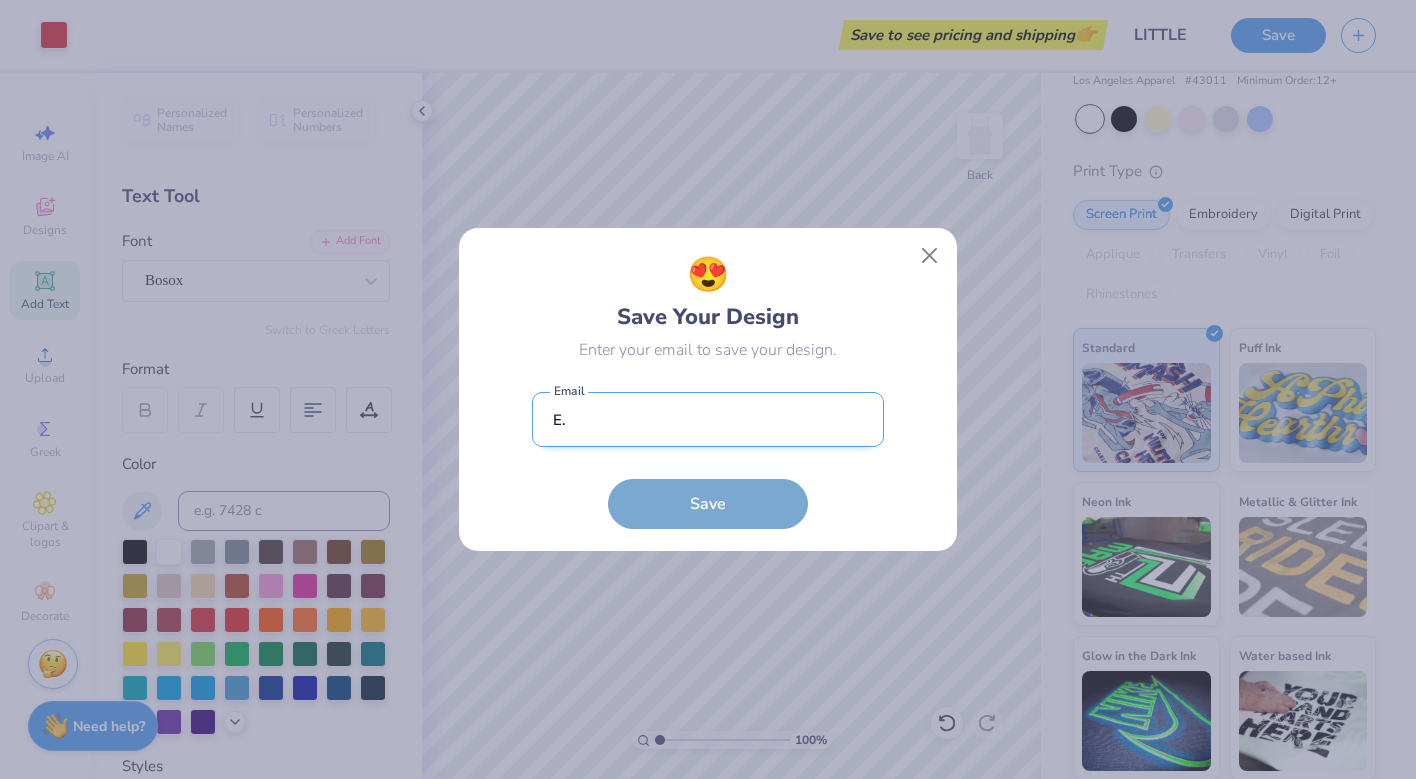 type on "E" 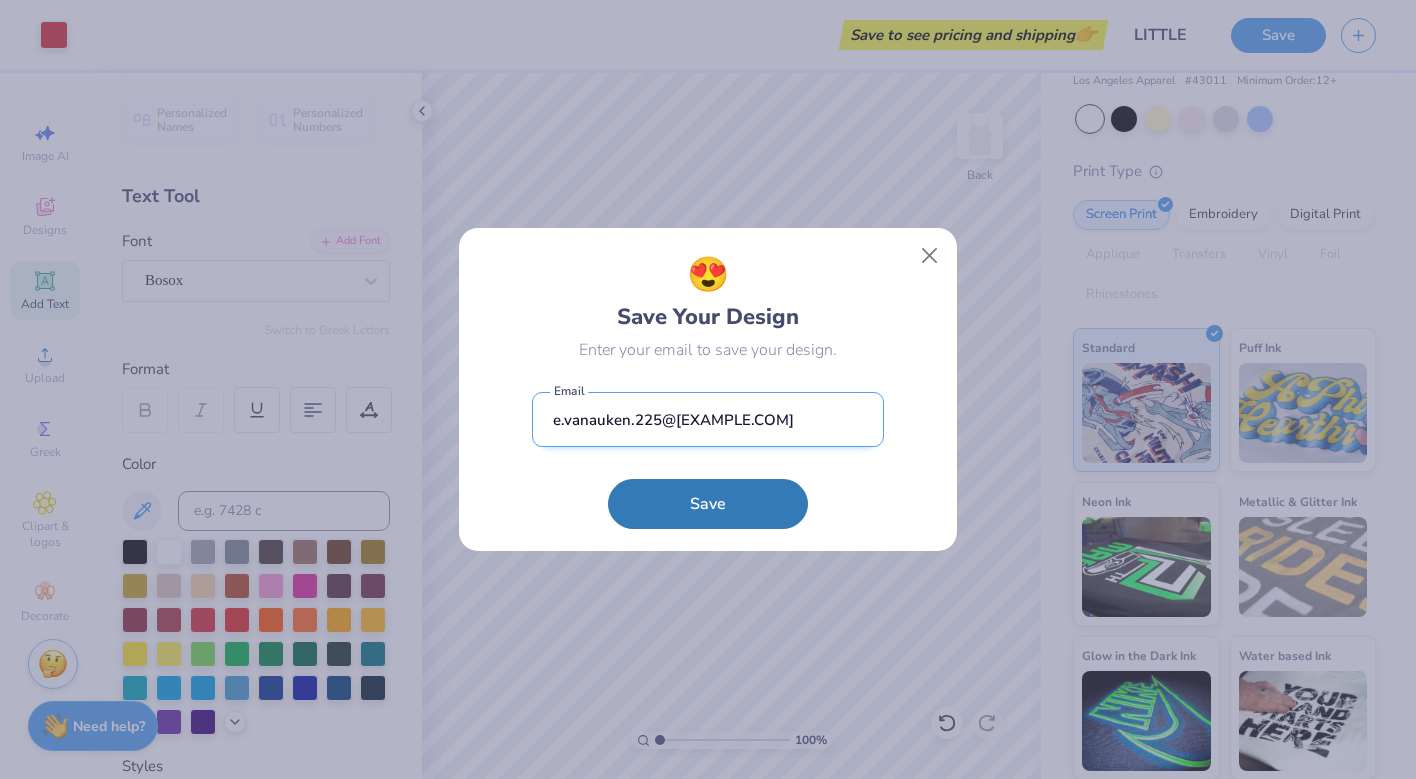 type on "e.vanauken.225@[EXAMPLE.COM]" 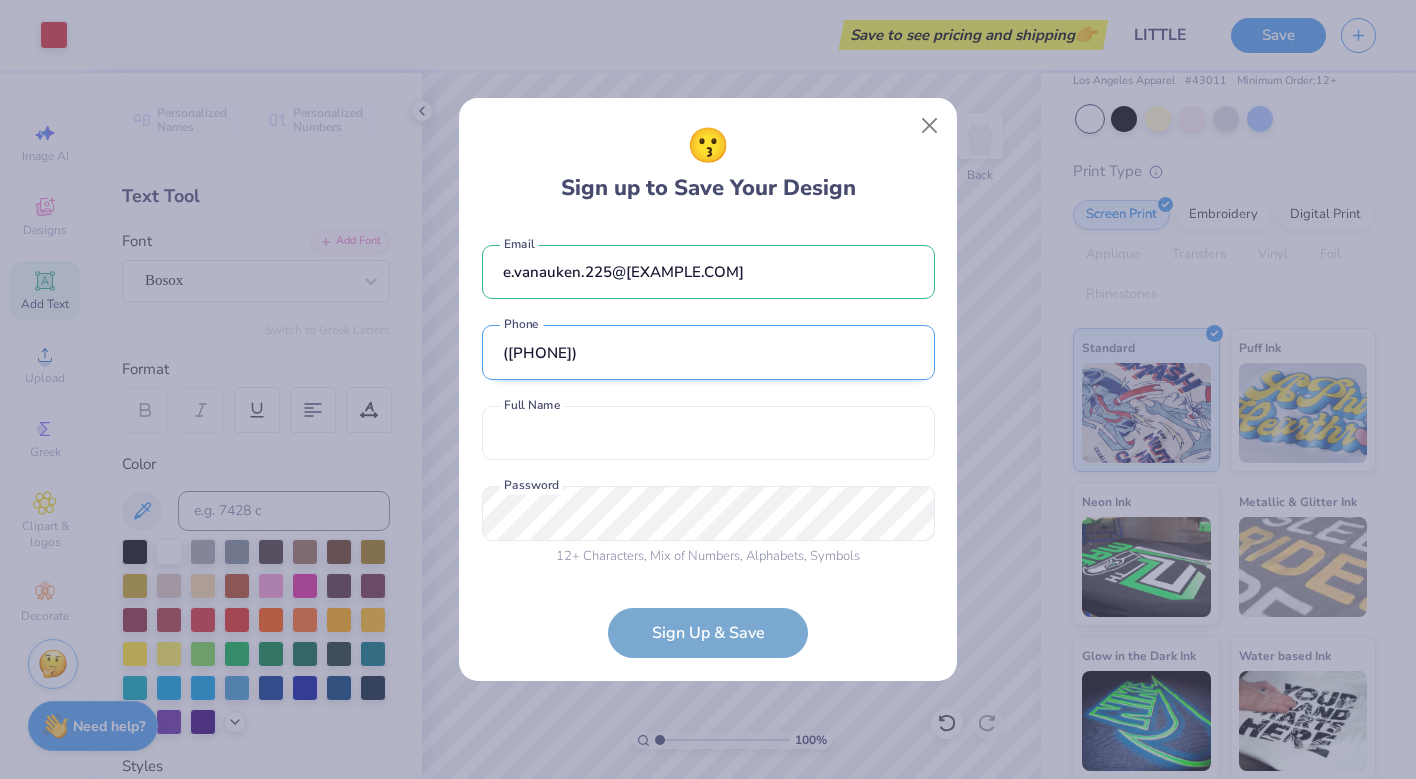 type on "([PHONE])" 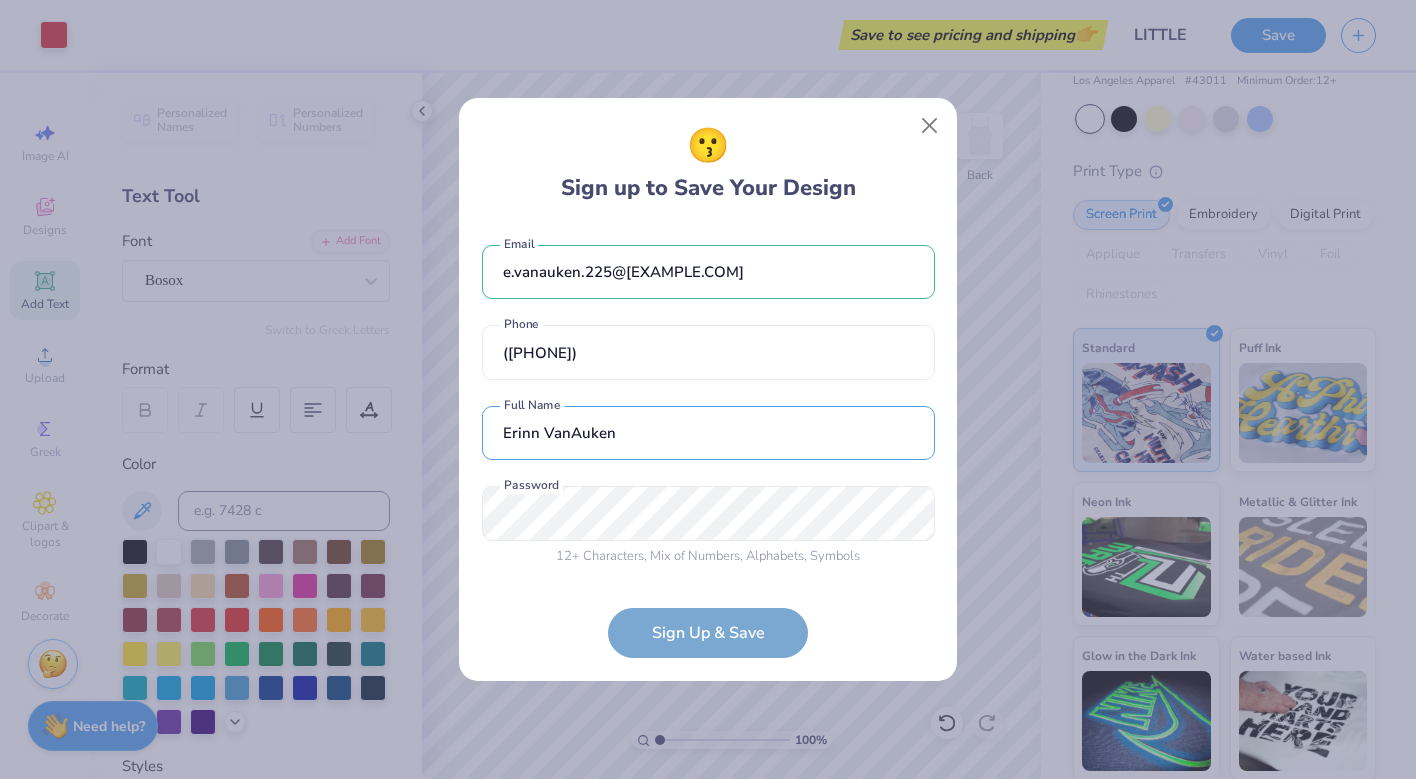 type on "Erinn VanAuken" 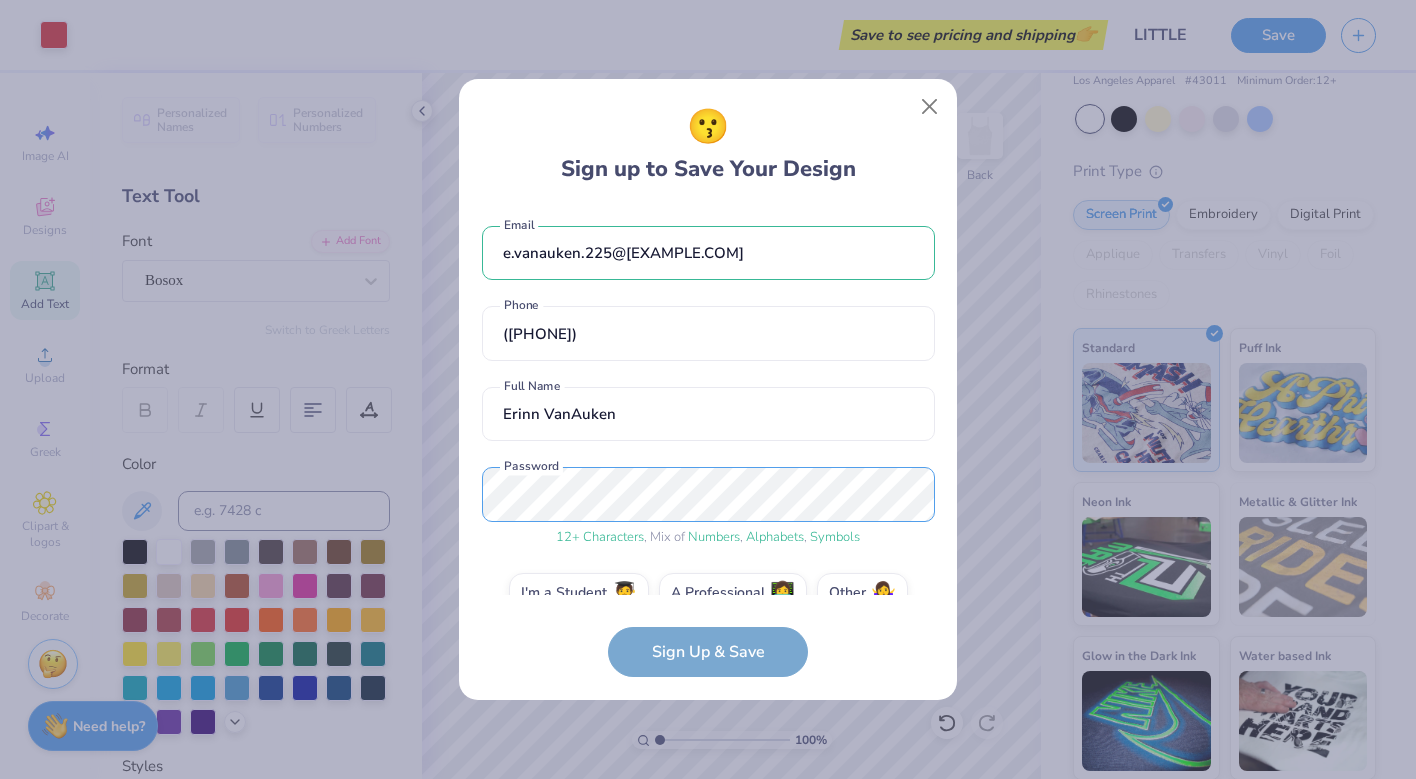 scroll, scrollTop: 37, scrollLeft: 0, axis: vertical 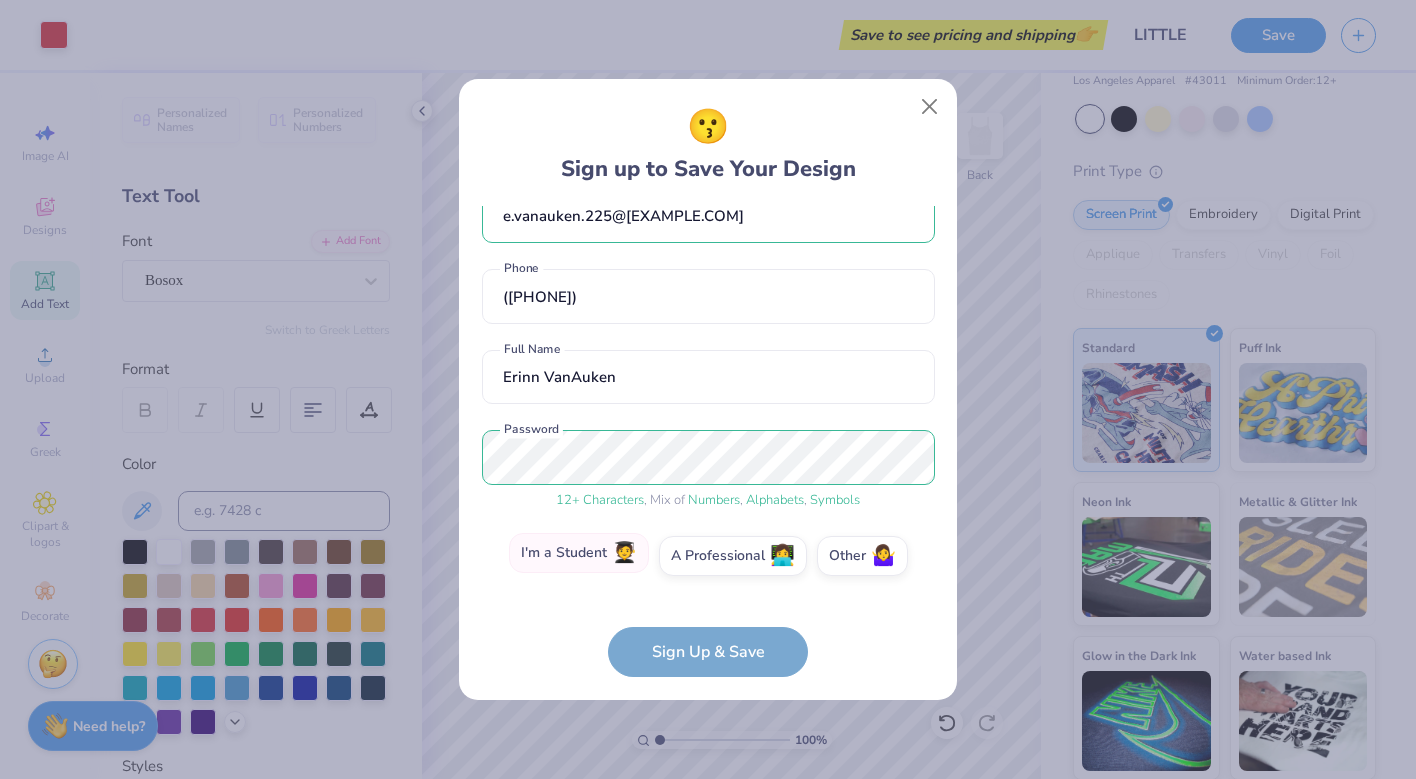 click on "I'm a Student 🧑‍🎓" at bounding box center (579, 553) 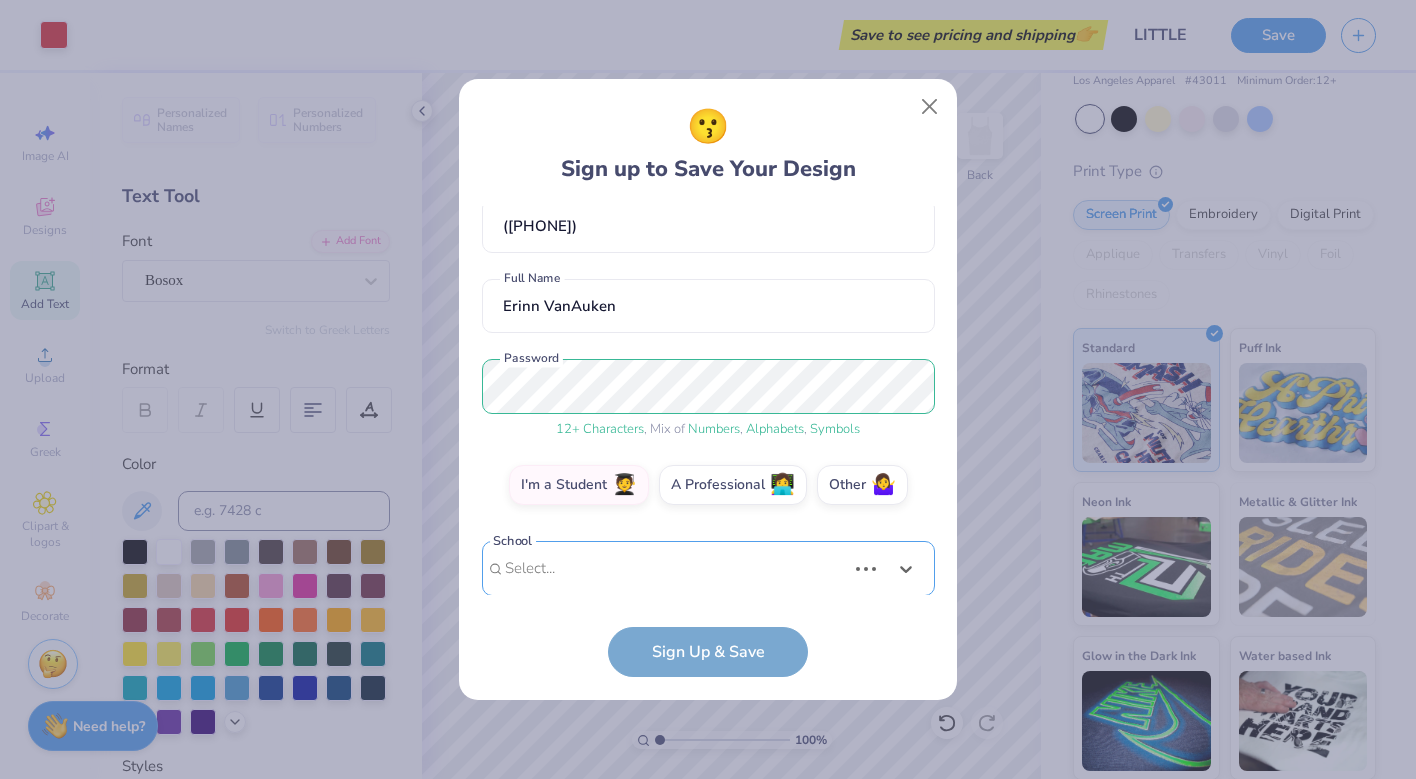 click on "Use Up and Down to choose options, press Enter to select the currently focused option, press Escape to exit the menu, press Tab to select the option and exit the menu. Select... Loading..." at bounding box center [708, 598] 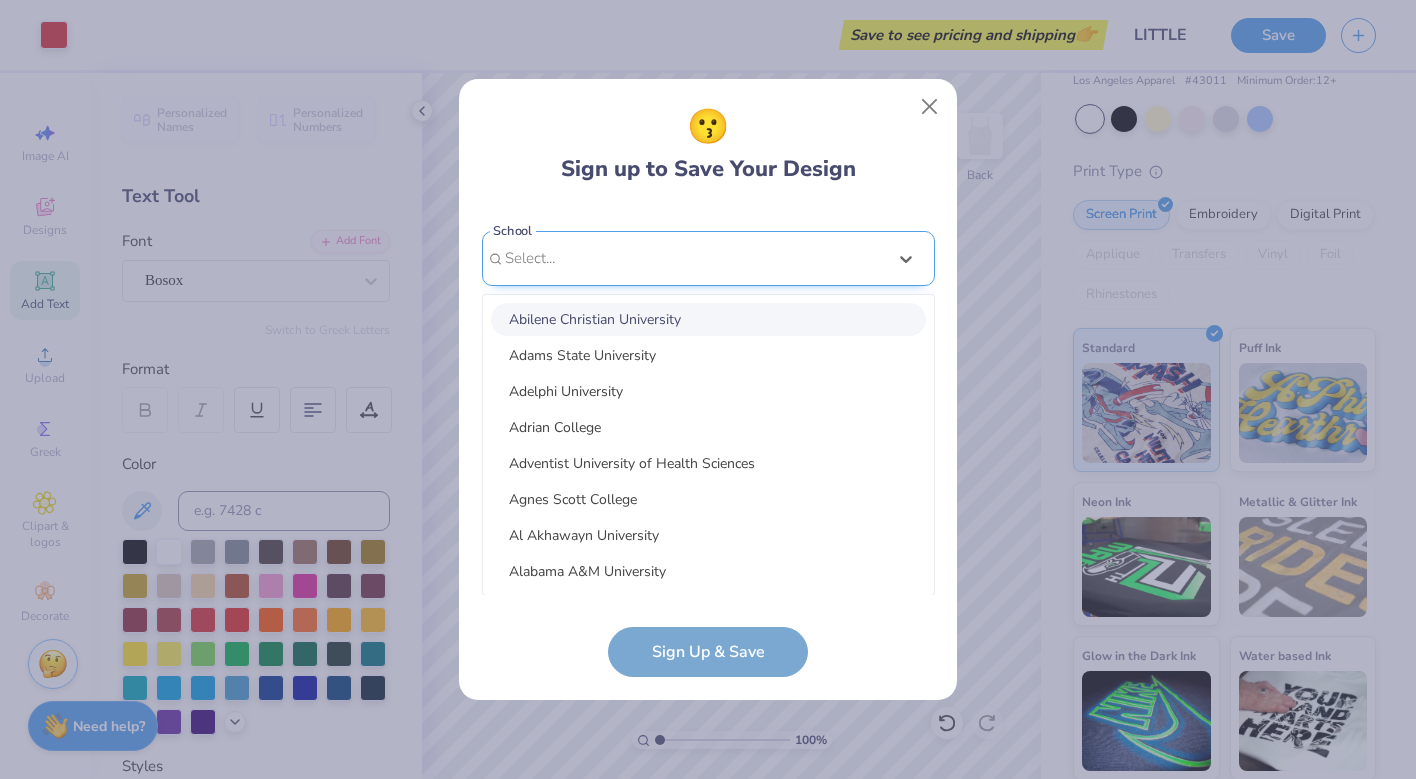 click on "e.vanauken.225@[EXAMPLE.COM] Email ([PHONE]) Phone Erinn VanAuken Full Name 12 + Characters , Mix of Numbers , Alphabets , Symbols Password I'm a Student 🧑‍🎓 A Professional 👩‍💻 Other 🤷‍♀️ School option focused, 1 of 30. 30 results available. Use Up and Down to choose options, press Enter to select the currently focused option, press Escape to exit the menu, press Tab to select the option and exit the menu. Select... Abilene Christian University Adams State University Adelphi University Adrian College Adventist University of Health Sciences Agnes Scott College Al Akhawayn University Alabama A&M University Alabama State University Alaska Bible College Alaska Pacific University Albany College of Pharmacy and Health Sciences Albany State University Albertus Magnus College Albion College Albright College Alcorn State University Alderson-Broaddus University Alfred University Alice Lloyd College Allegheny College Allegheny Wesleyan College Allen College Allen University Alma College" at bounding box center (708, 401) 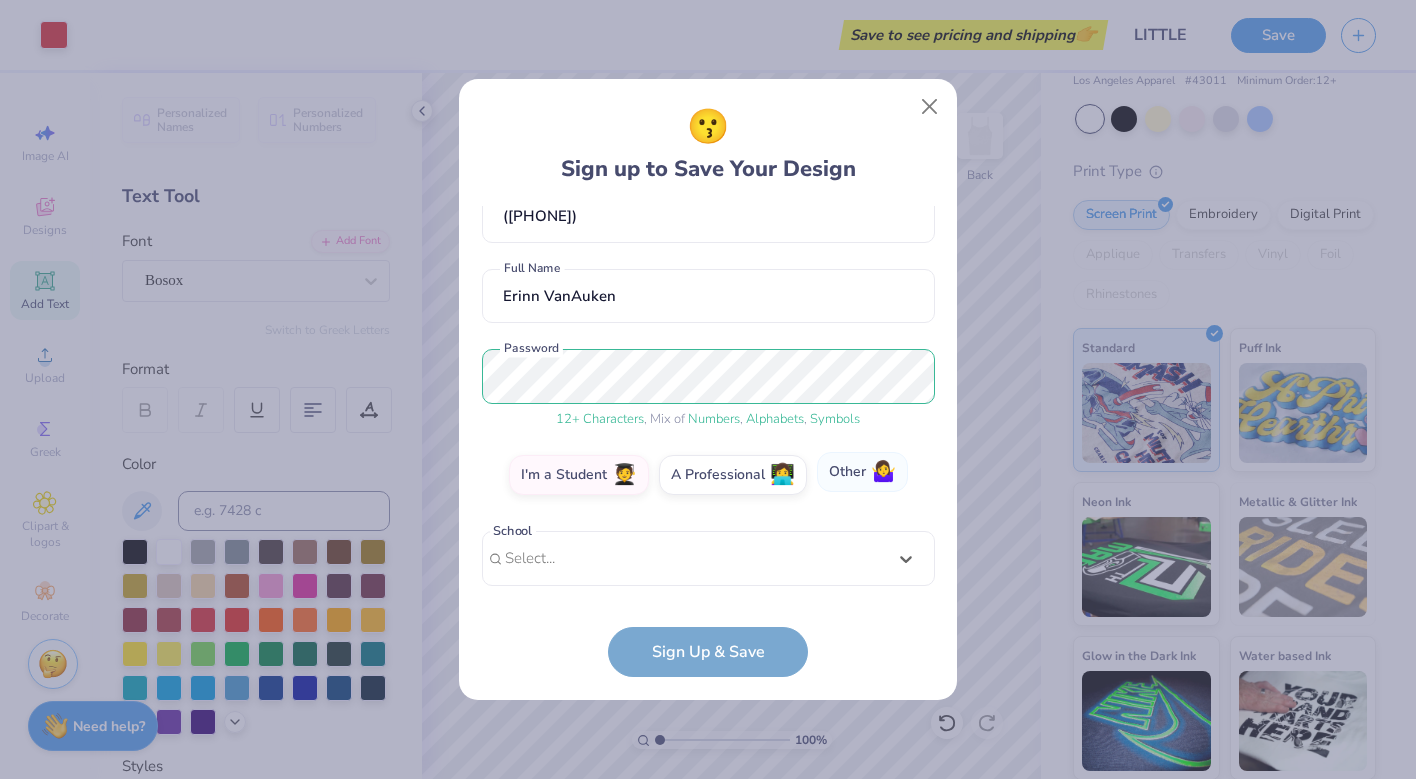 click on "Other 🤷‍♀️" at bounding box center [862, 472] 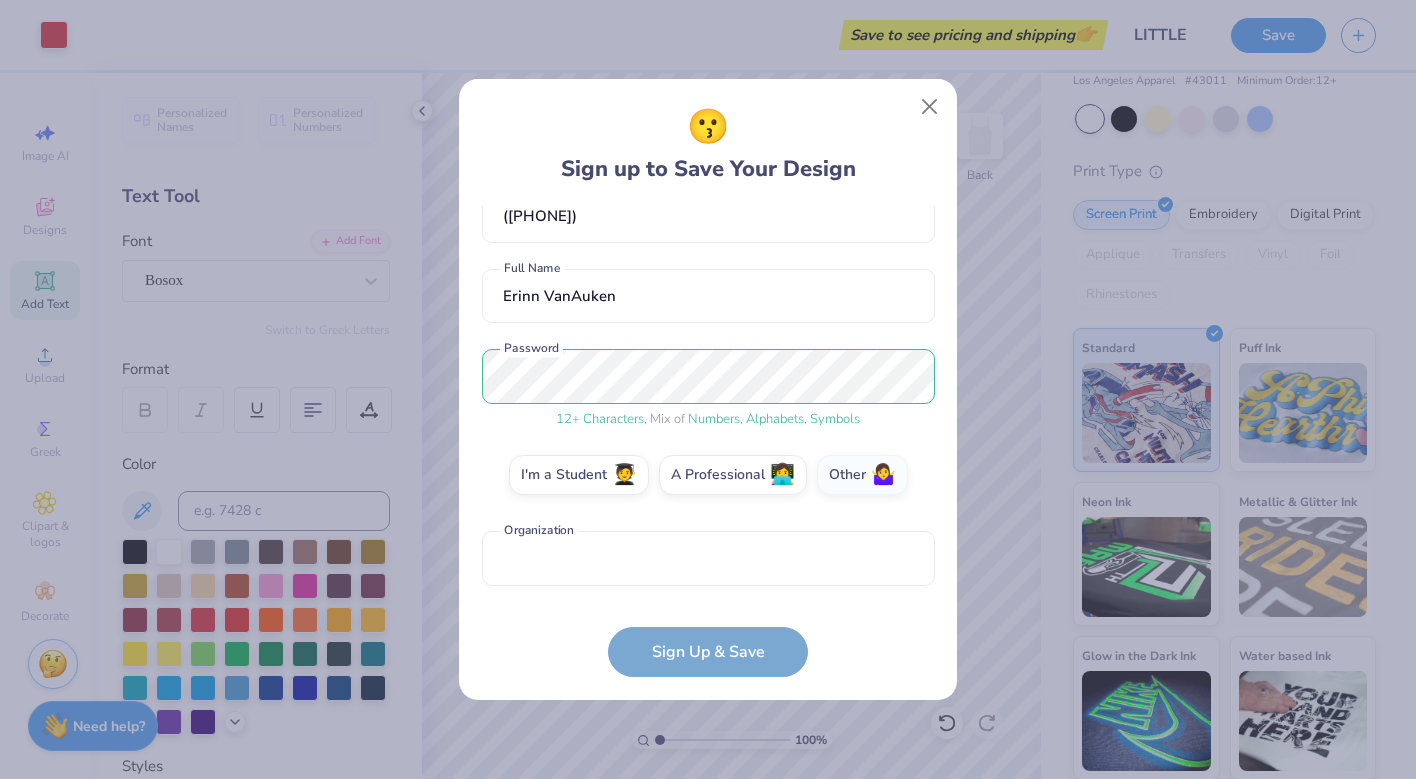 click on "e.vanauken.225@[EXAMPLE.COM] Email ([PHONE]) Phone Erinn VanAuken Full Name 12 + Characters , Mix of Numbers , Alphabets , Symbols Password I'm a Student 🧑‍🎓 A Professional 👩‍💻 Other 🤷‍♀️ Organization is a required field Organization Sign Up & Save" at bounding box center (708, 442) 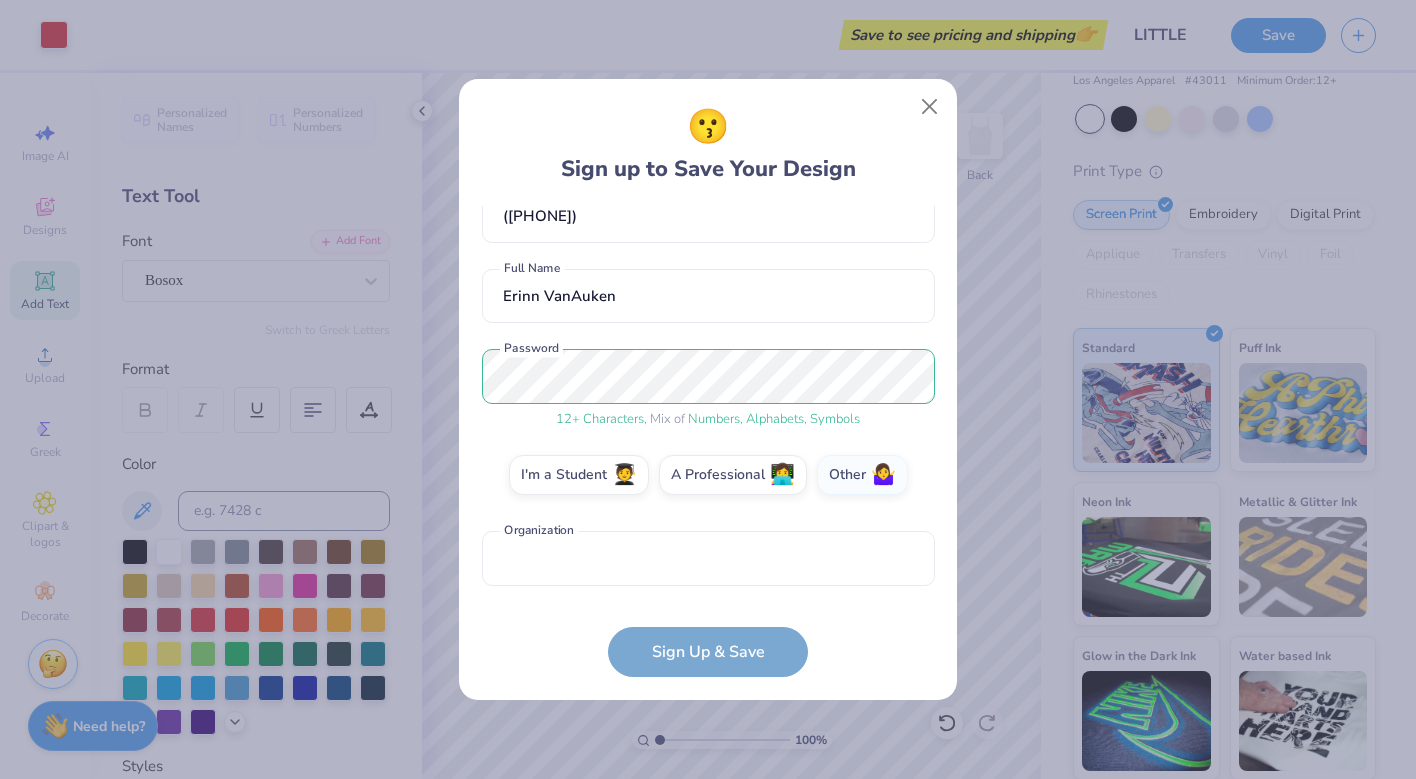 click on "e.vanauken.225@[EXAMPLE.COM] Email ([PHONE]) Phone Erinn VanAuken Full Name 12 + Characters , Mix of Numbers , Alphabets , Symbols Password I'm a Student 🧑‍🎓 A Professional 👩‍💻 Other 🤷‍♀️ Organization is a required field Organization Sign Up & Save" at bounding box center (708, 442) 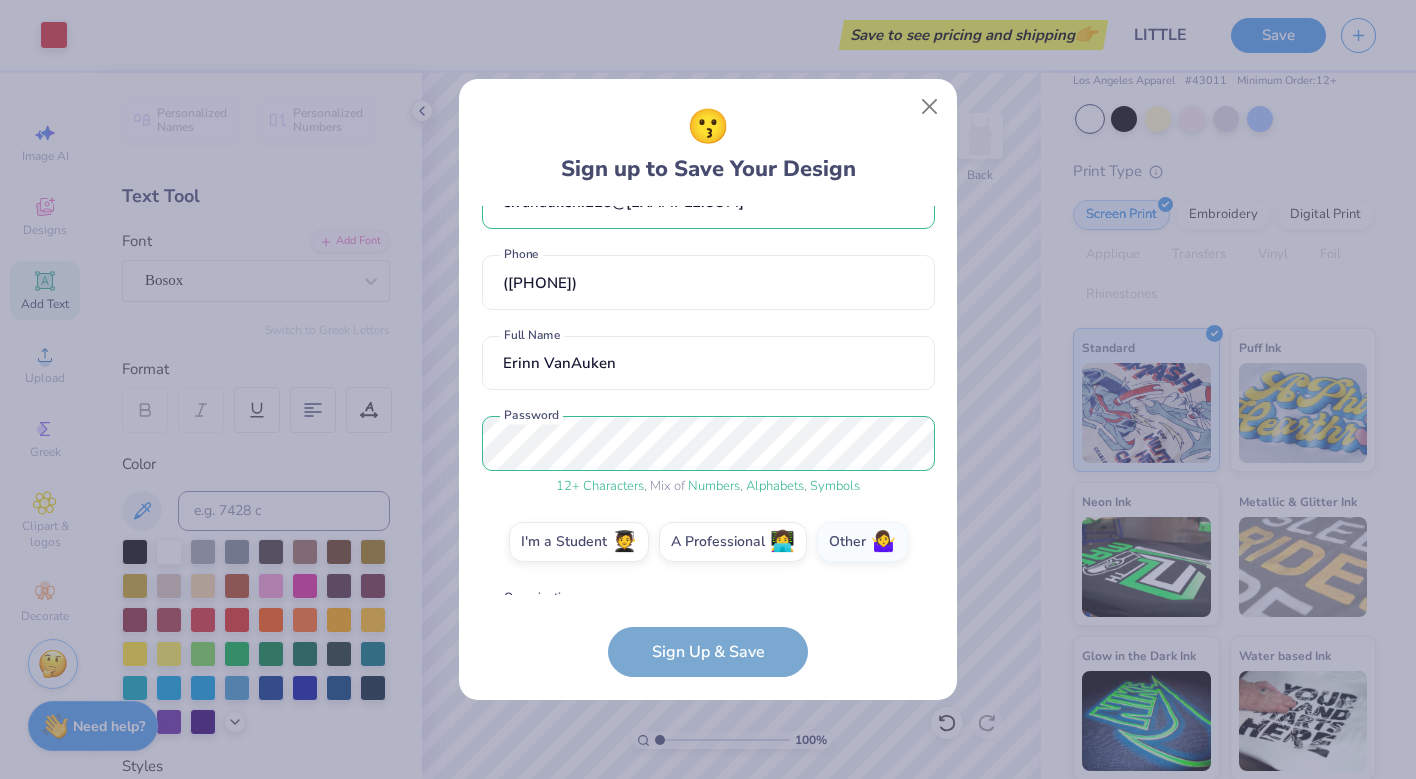 scroll, scrollTop: 32, scrollLeft: 0, axis: vertical 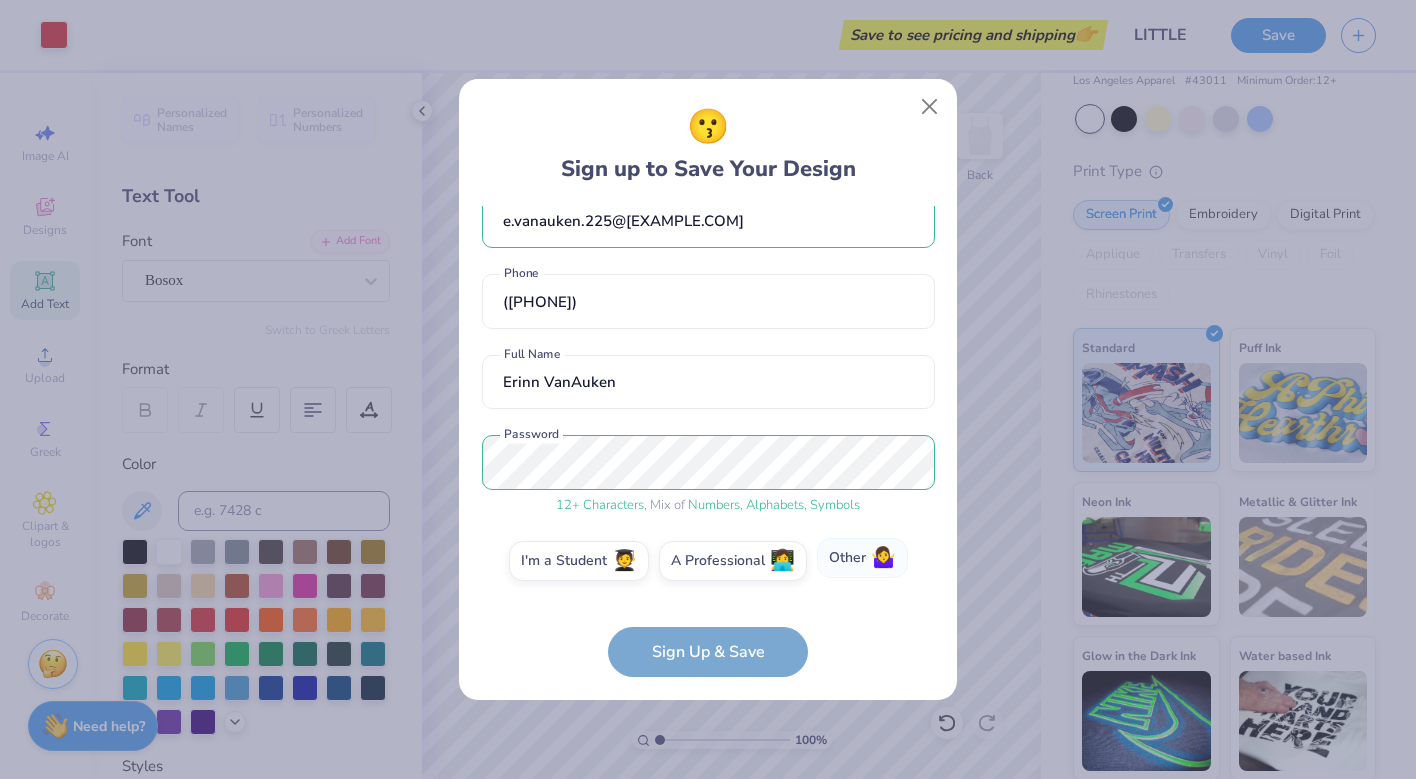 click on "Other 🤷‍♀️" at bounding box center [862, 558] 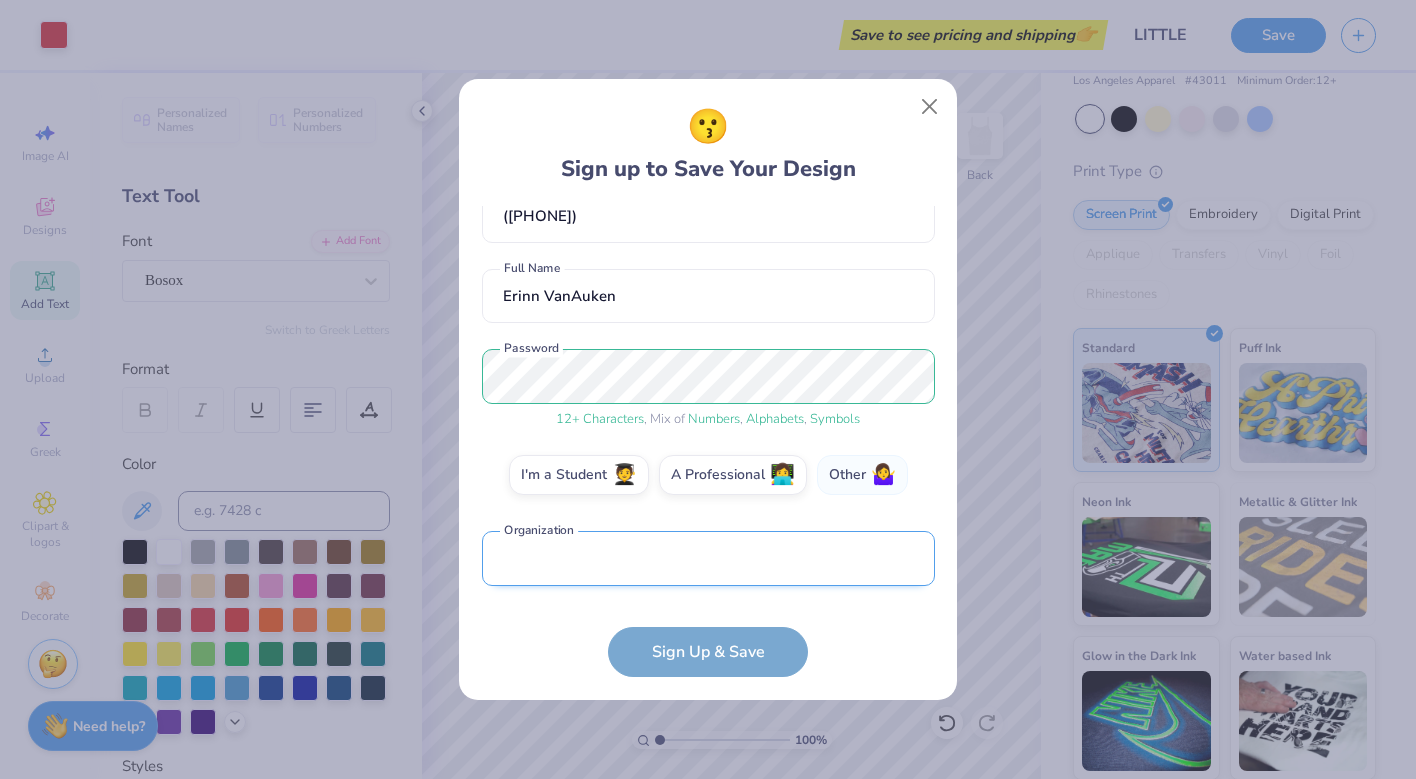 scroll, scrollTop: 118, scrollLeft: 0, axis: vertical 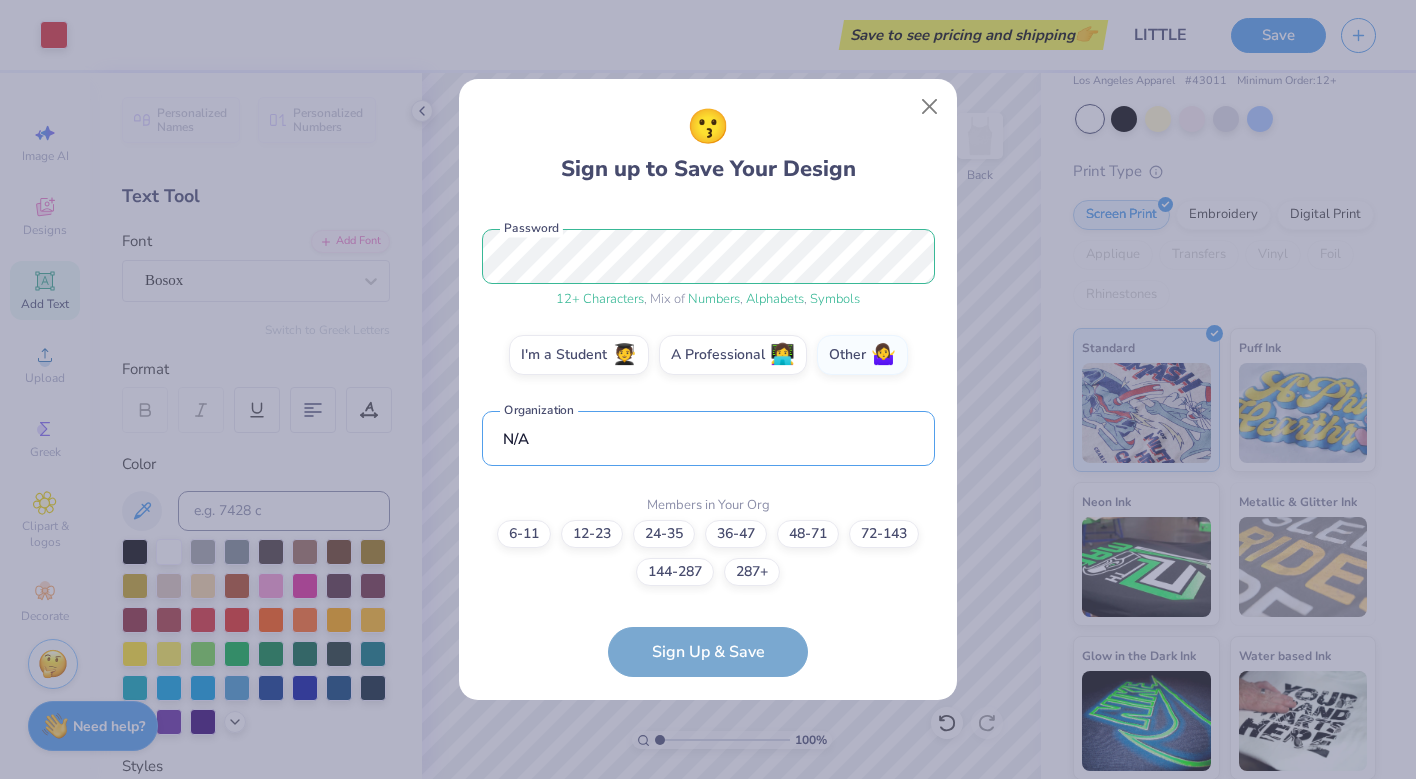 type on "N/A" 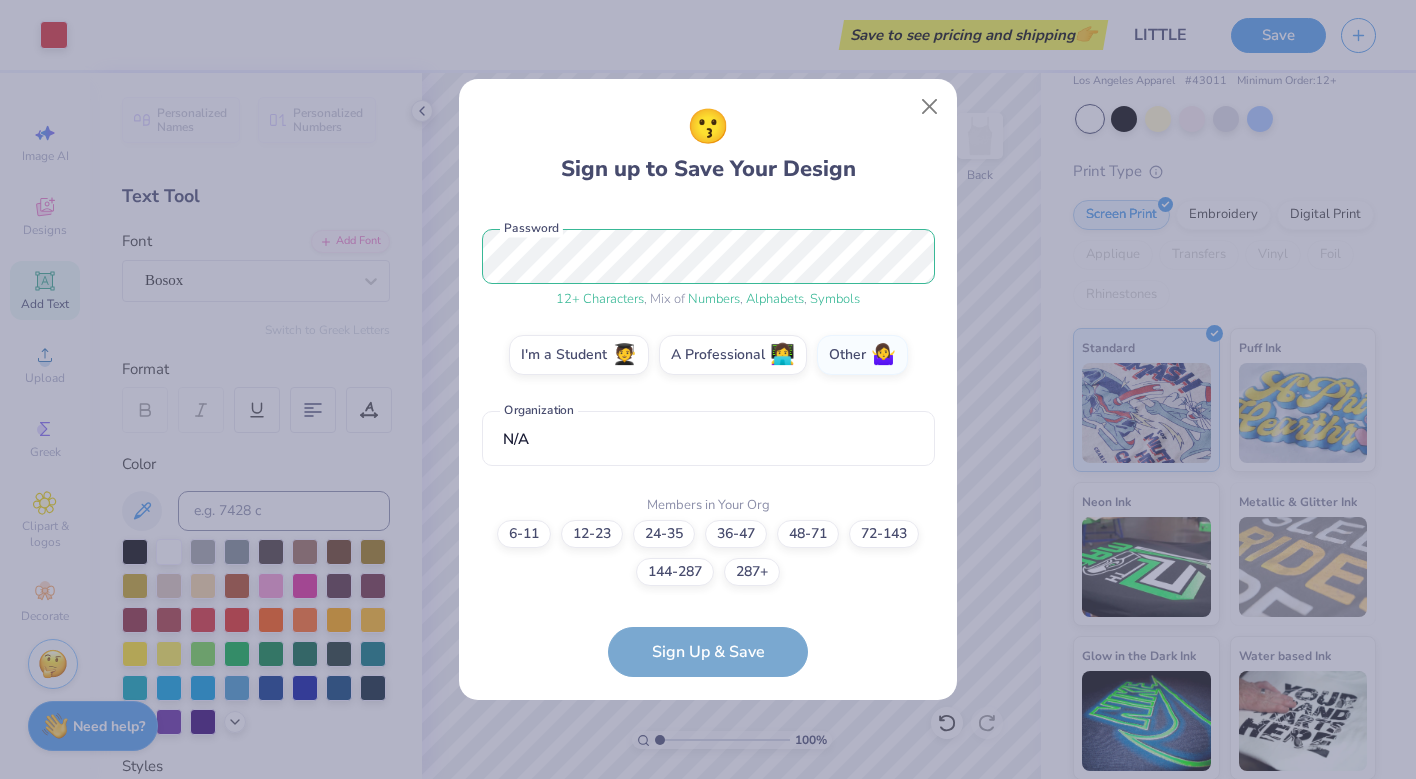 click on "e.vanauken.225@[EXAMPLE.COM] Email ([PHONE]) Phone Erinn VanAuken Full Name 12 + Characters , Mix of Numbers , Alphabets , Symbols Password I'm a Student 🧑‍🎓 A Professional 👩‍💻 Other 🤷‍♀️ N/A Organization Members in Your Org 6-11 12-23 24-35 36-47 48-71 72-143 144-287 287+ Sign Up & Save" at bounding box center [708, 442] 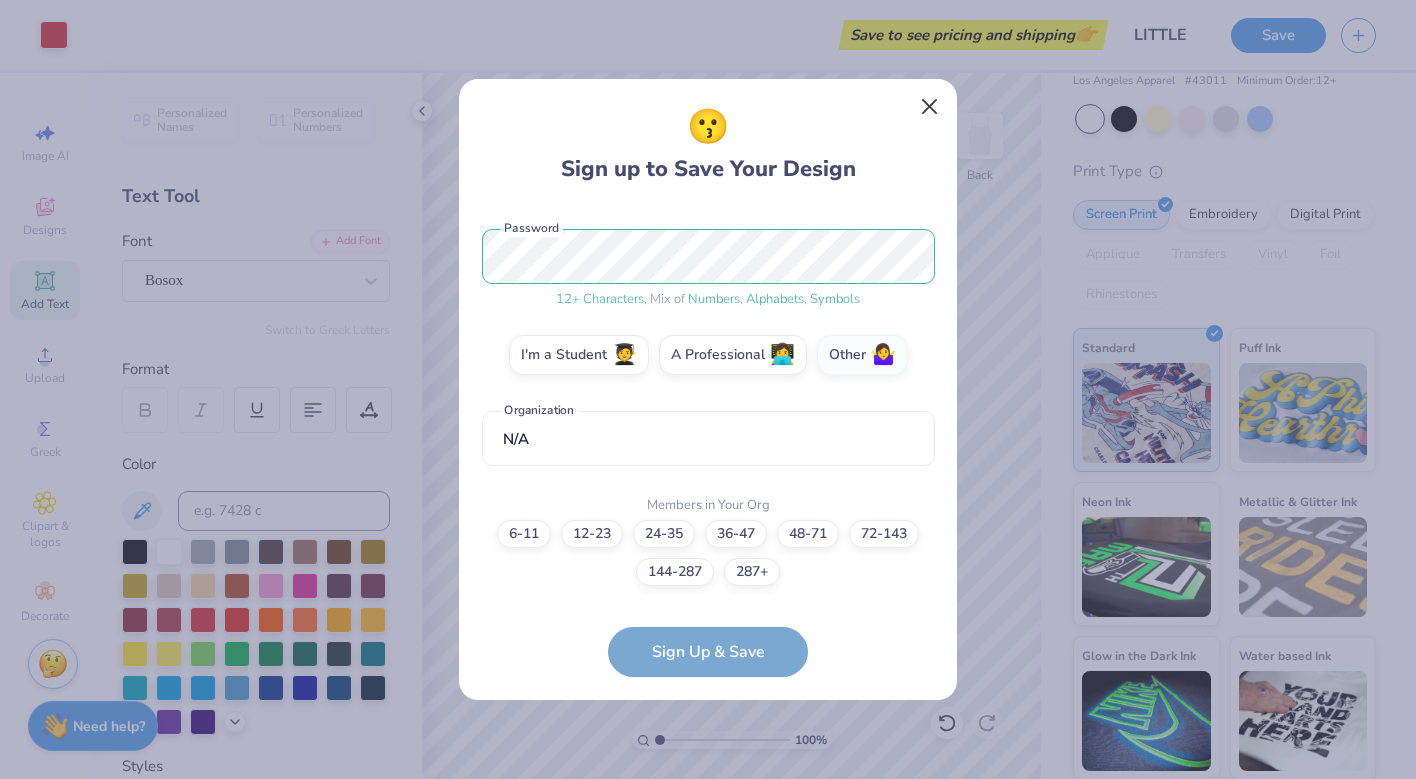 click at bounding box center (930, 107) 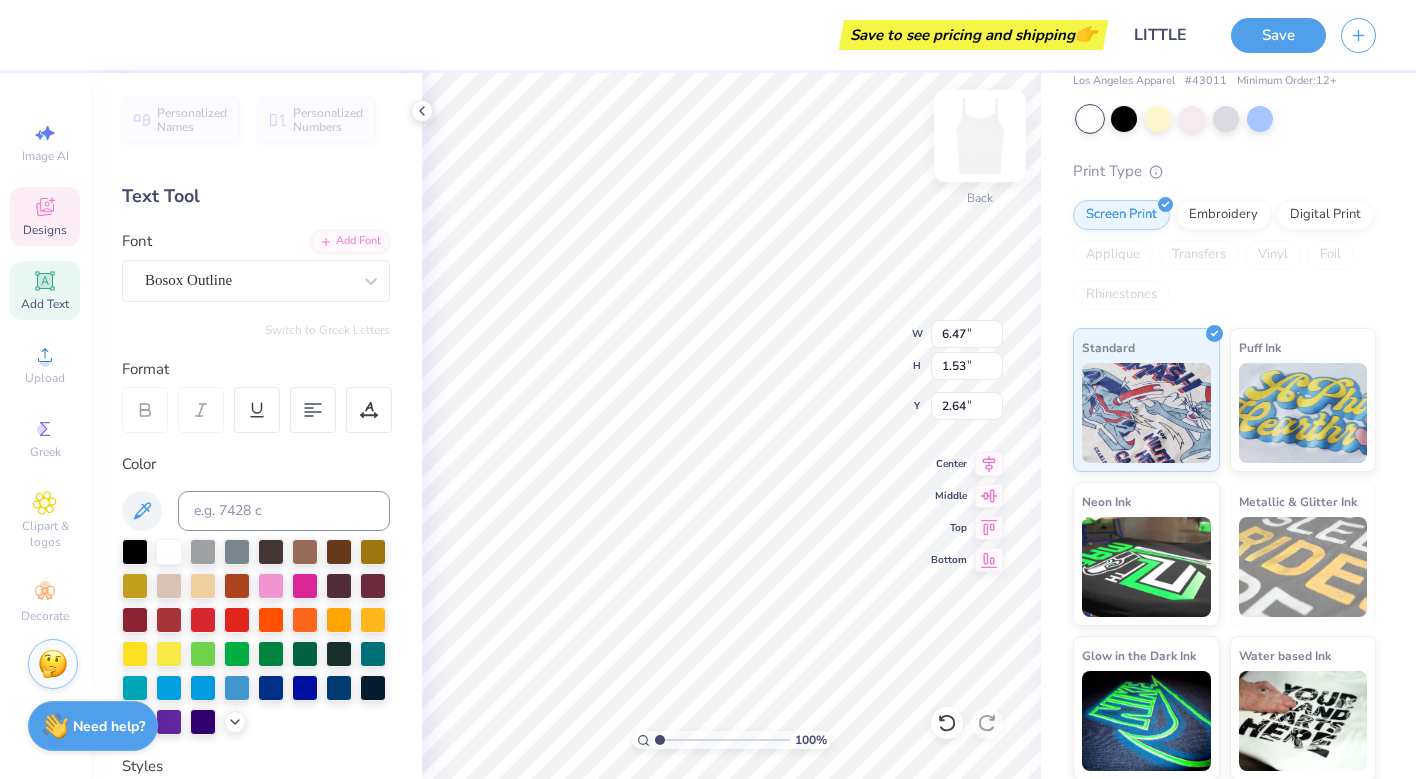 type on "G" 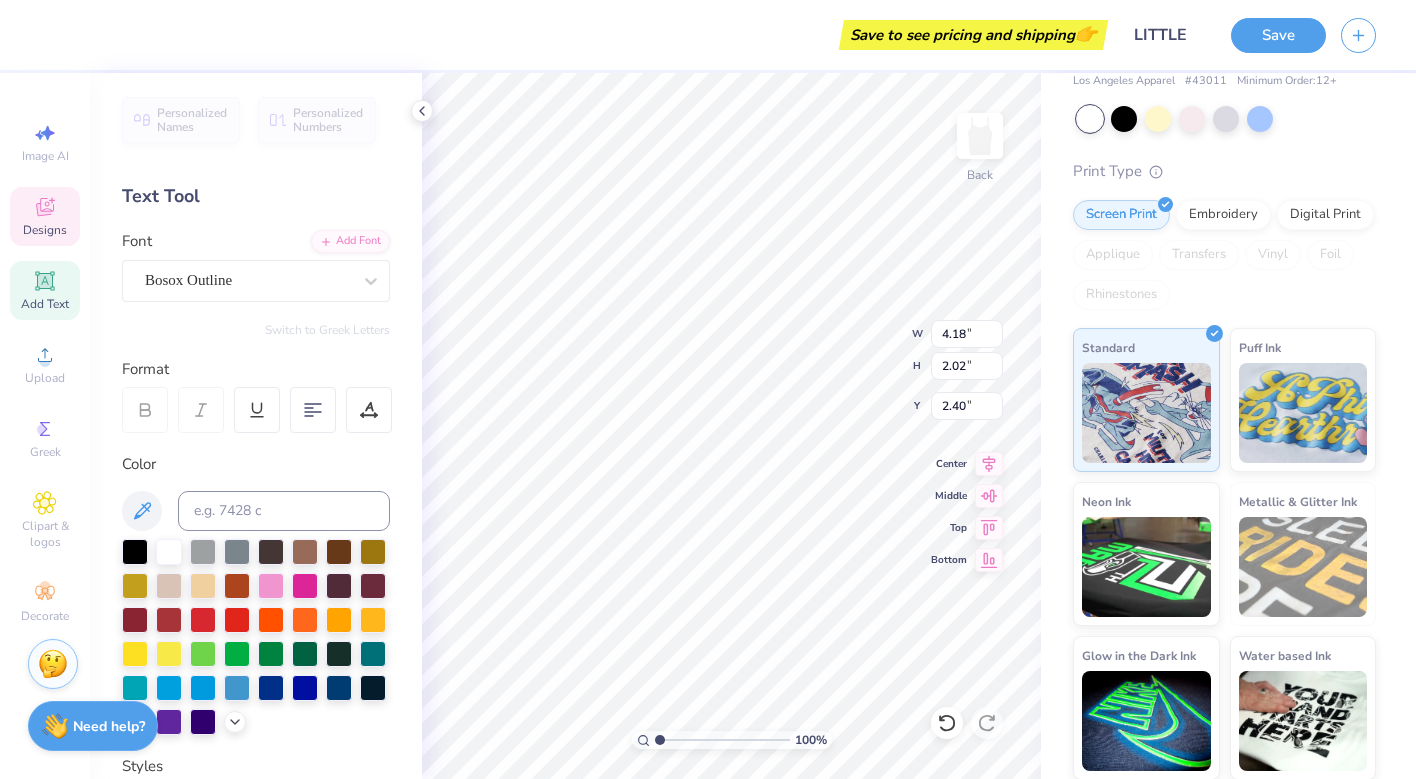 type on "Big" 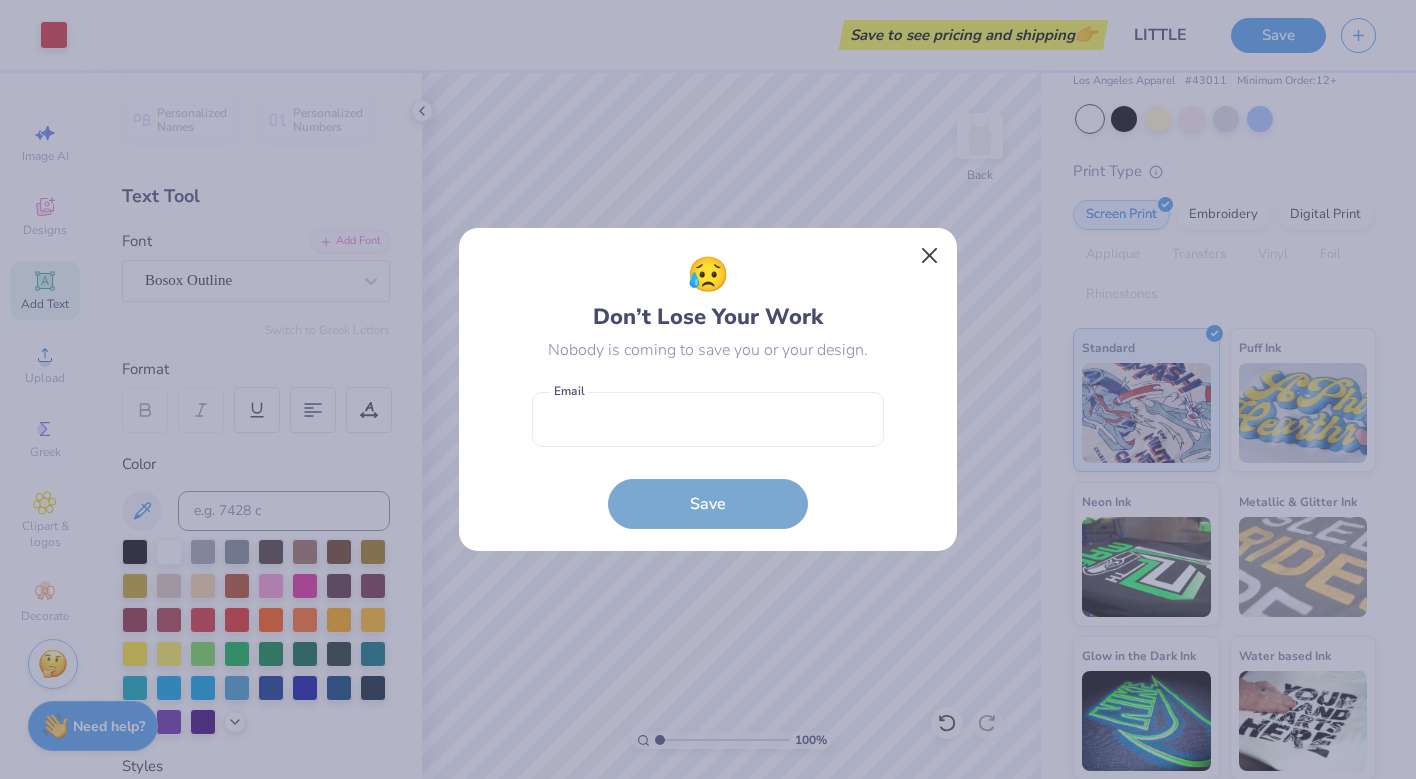 click at bounding box center [930, 256] 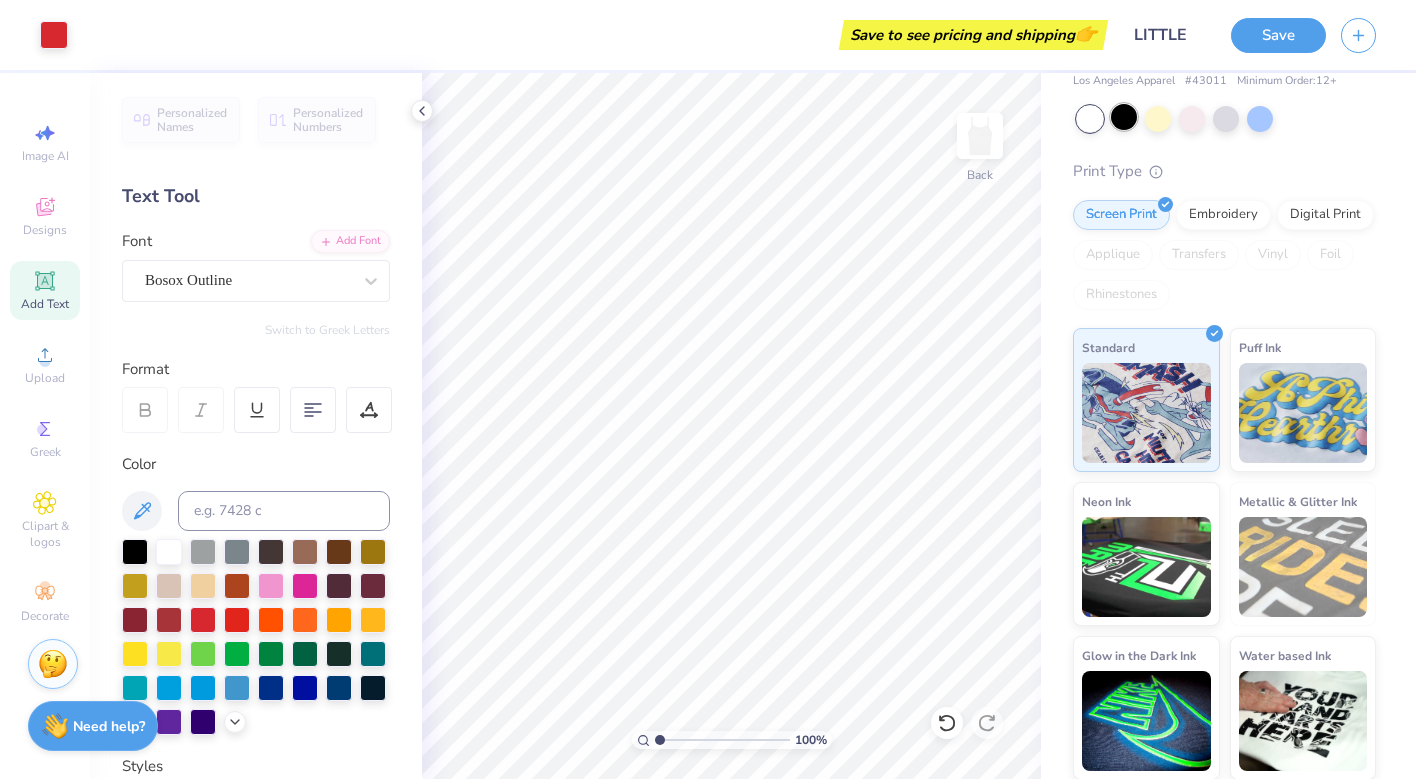 click at bounding box center [1124, 117] 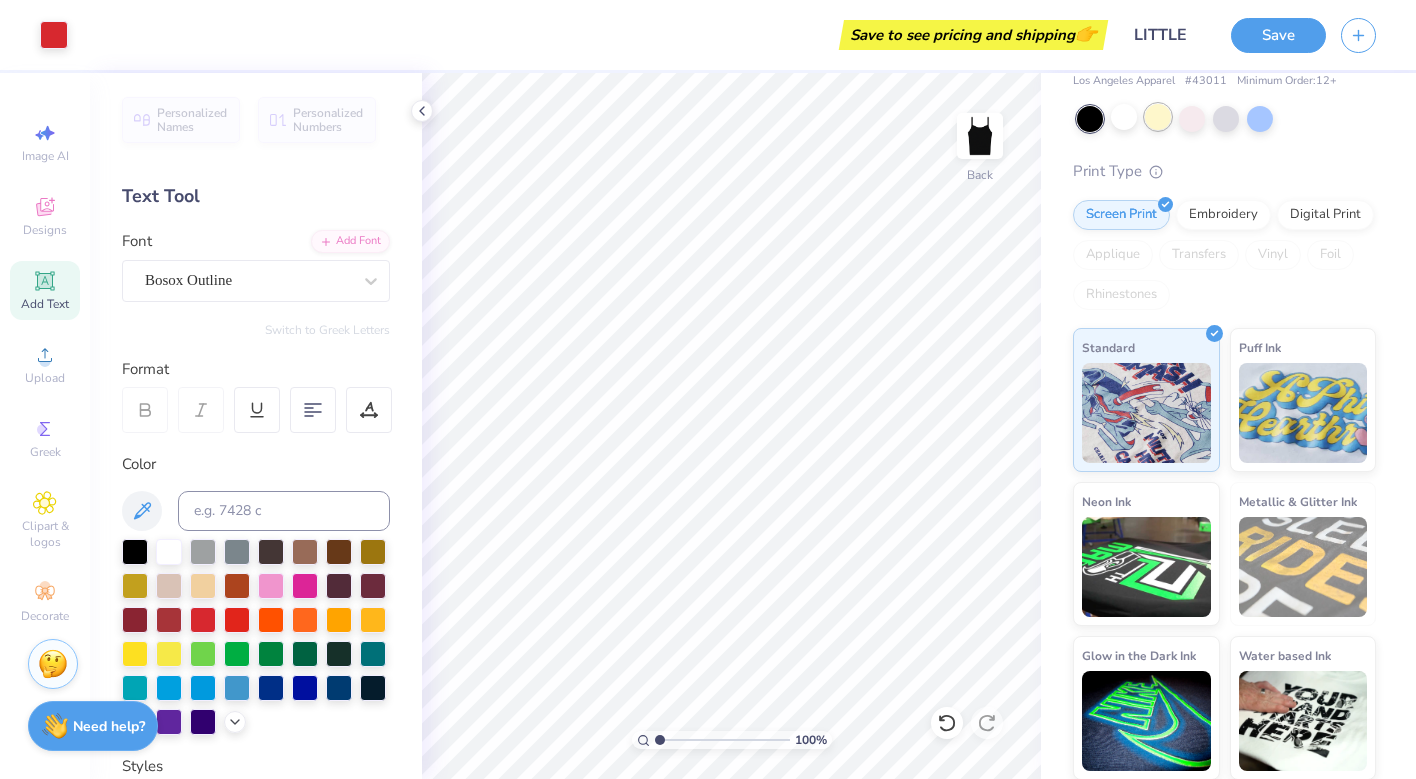 click at bounding box center [1158, 117] 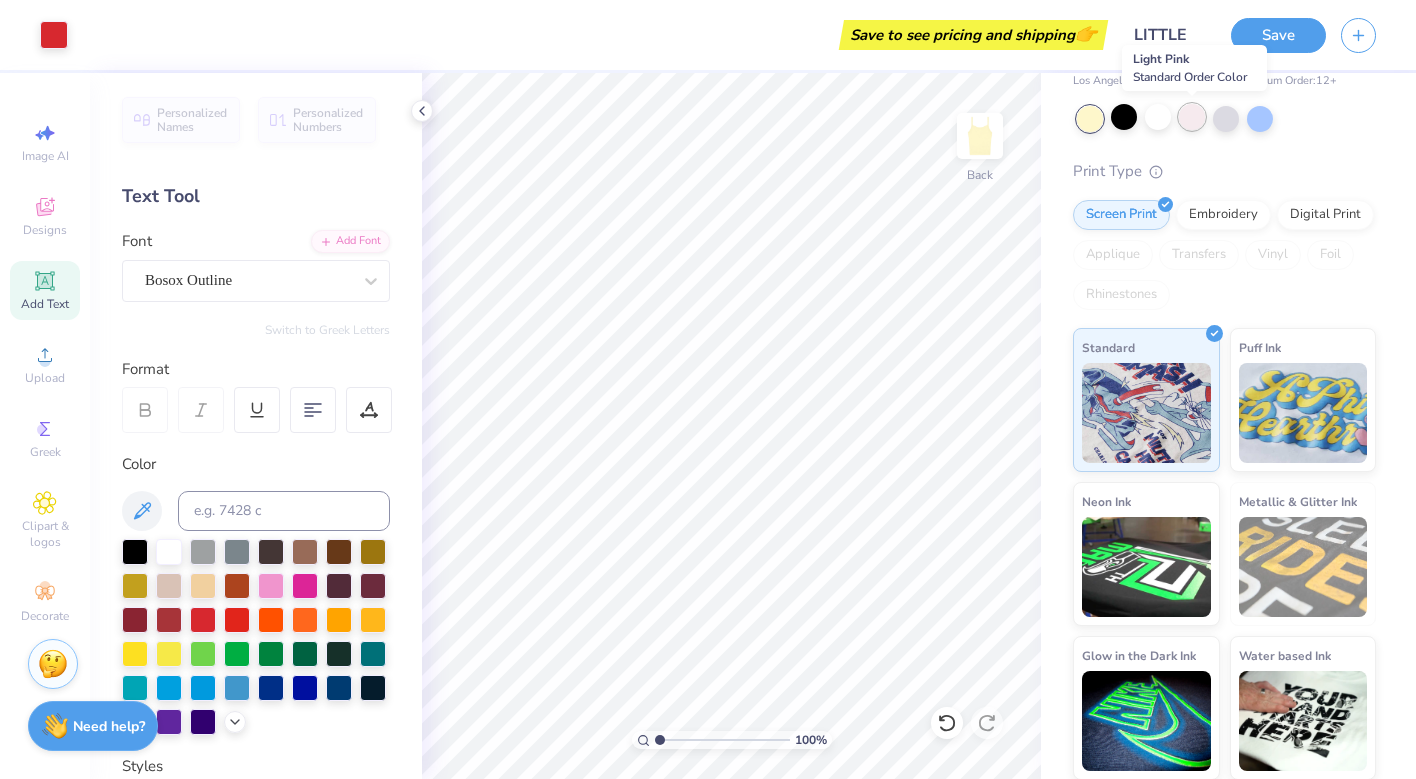click at bounding box center [1192, 117] 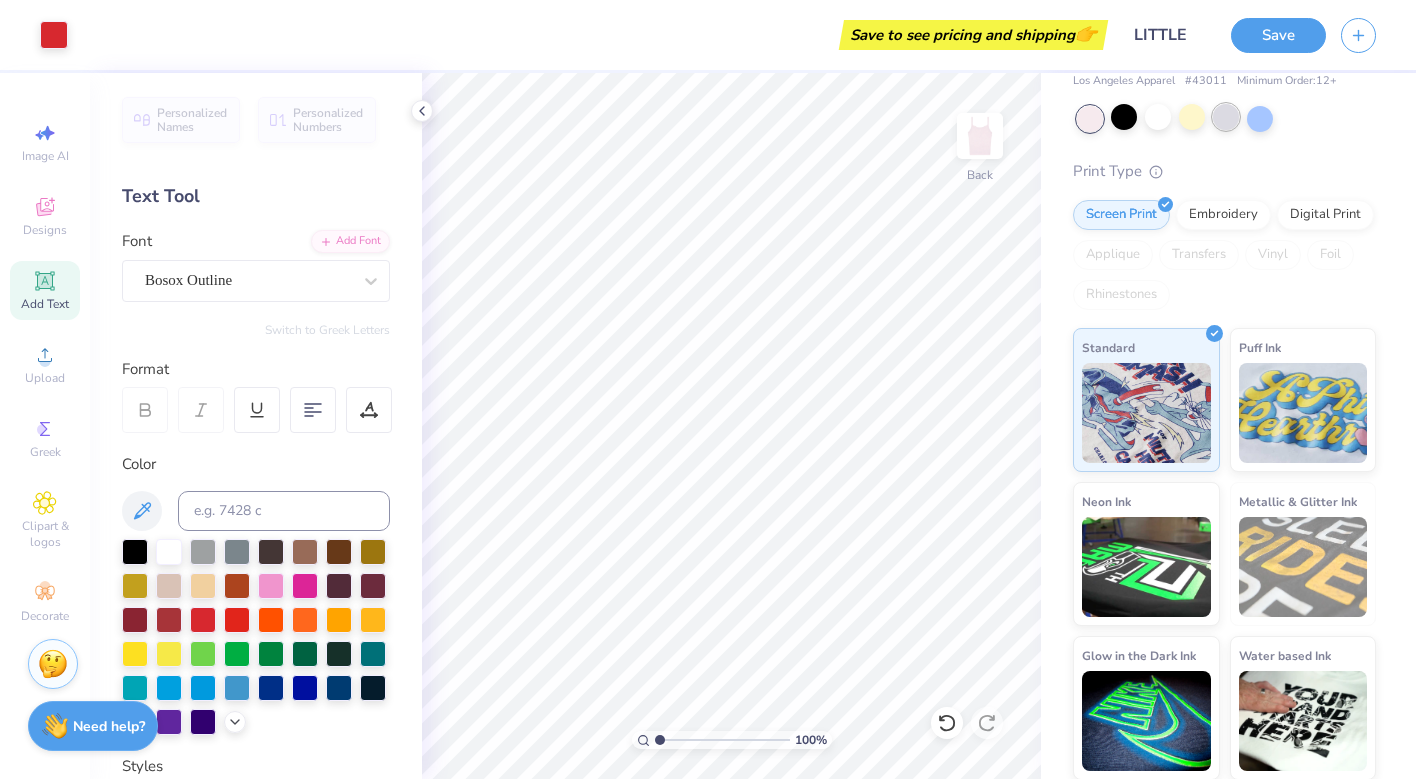 click at bounding box center [1226, 117] 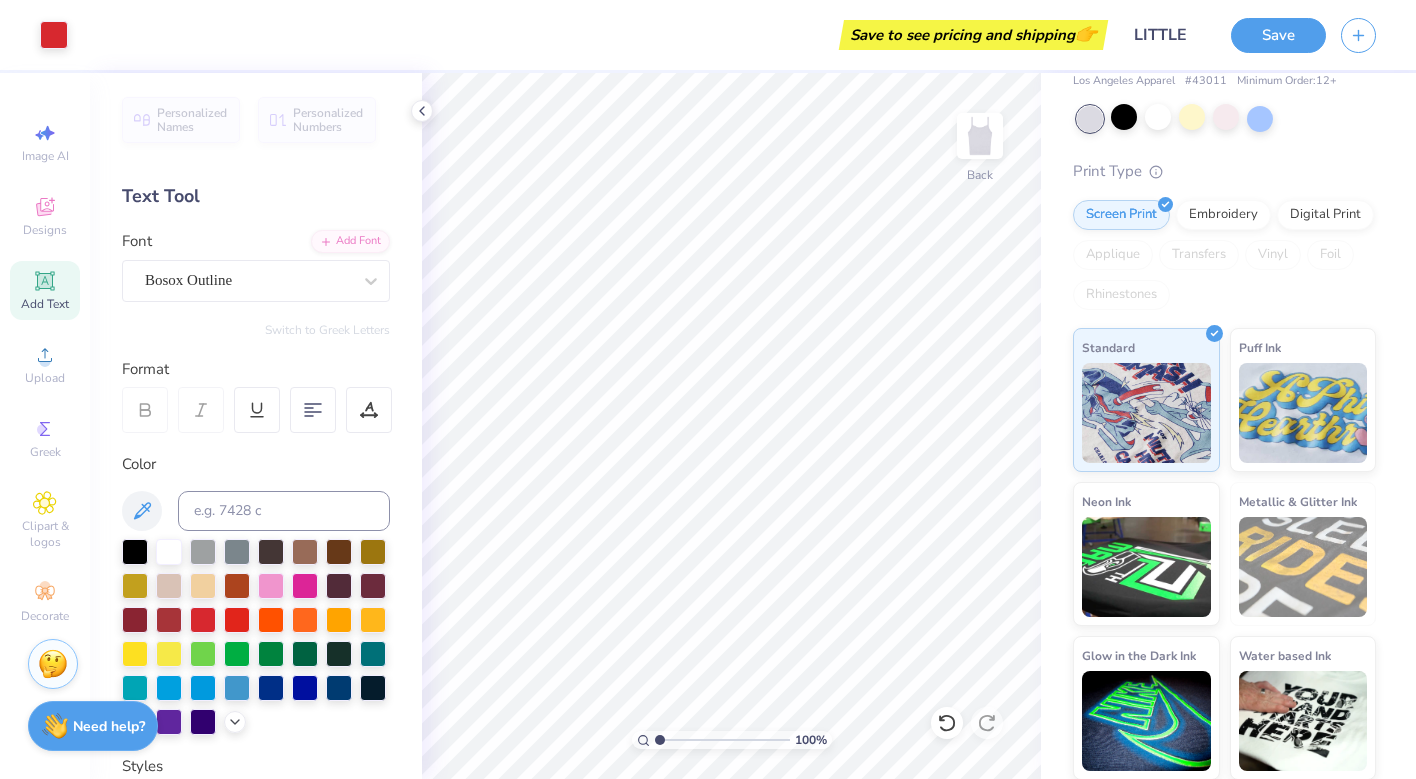 click at bounding box center (1226, 119) 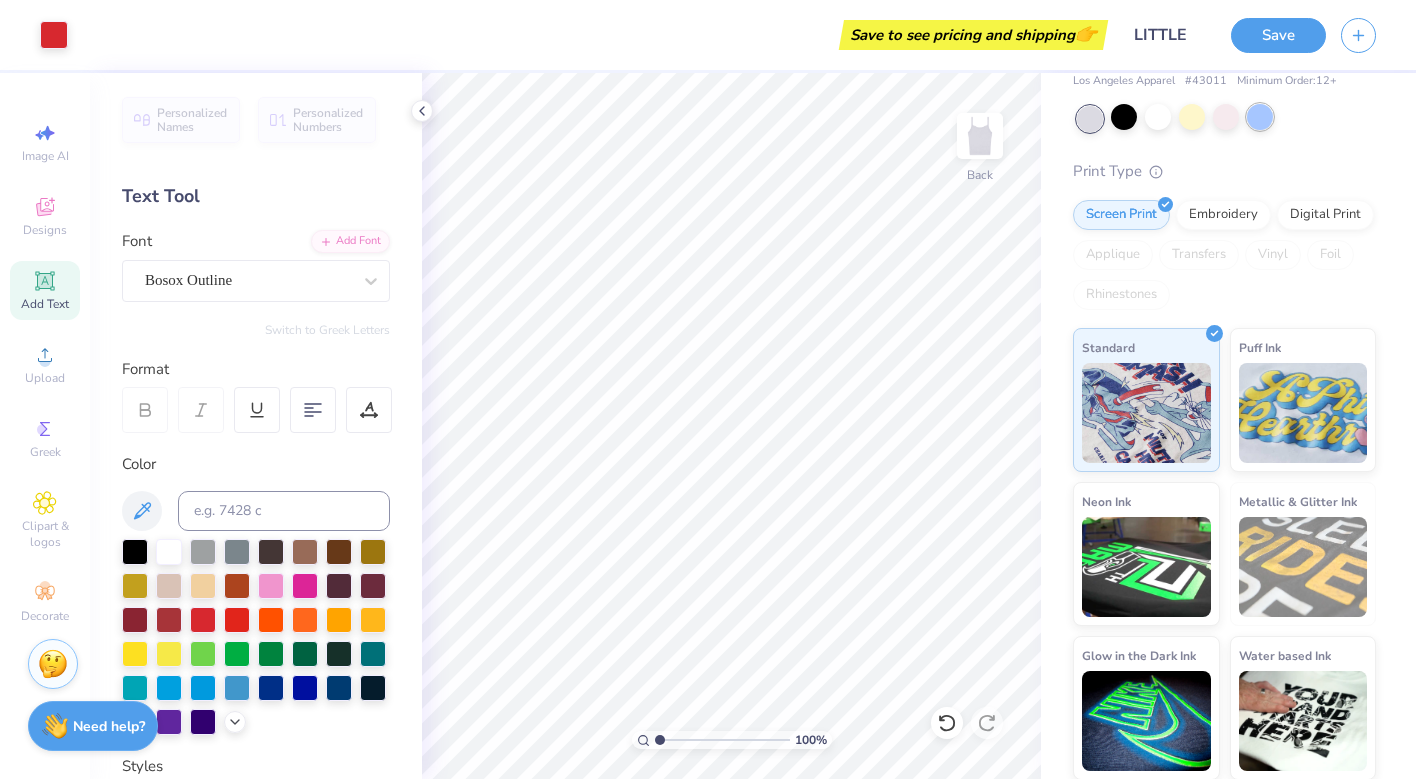 click at bounding box center [1260, 117] 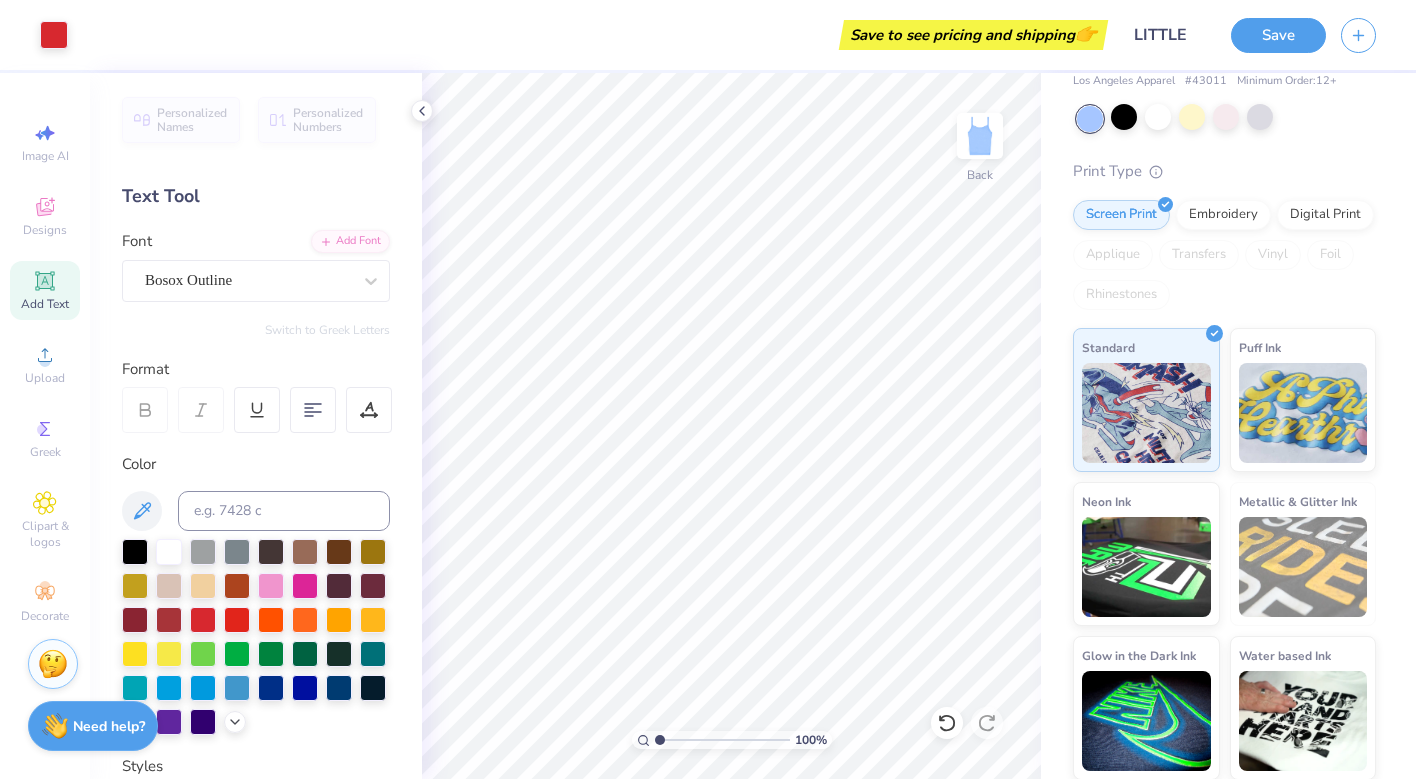 click at bounding box center [1090, 119] 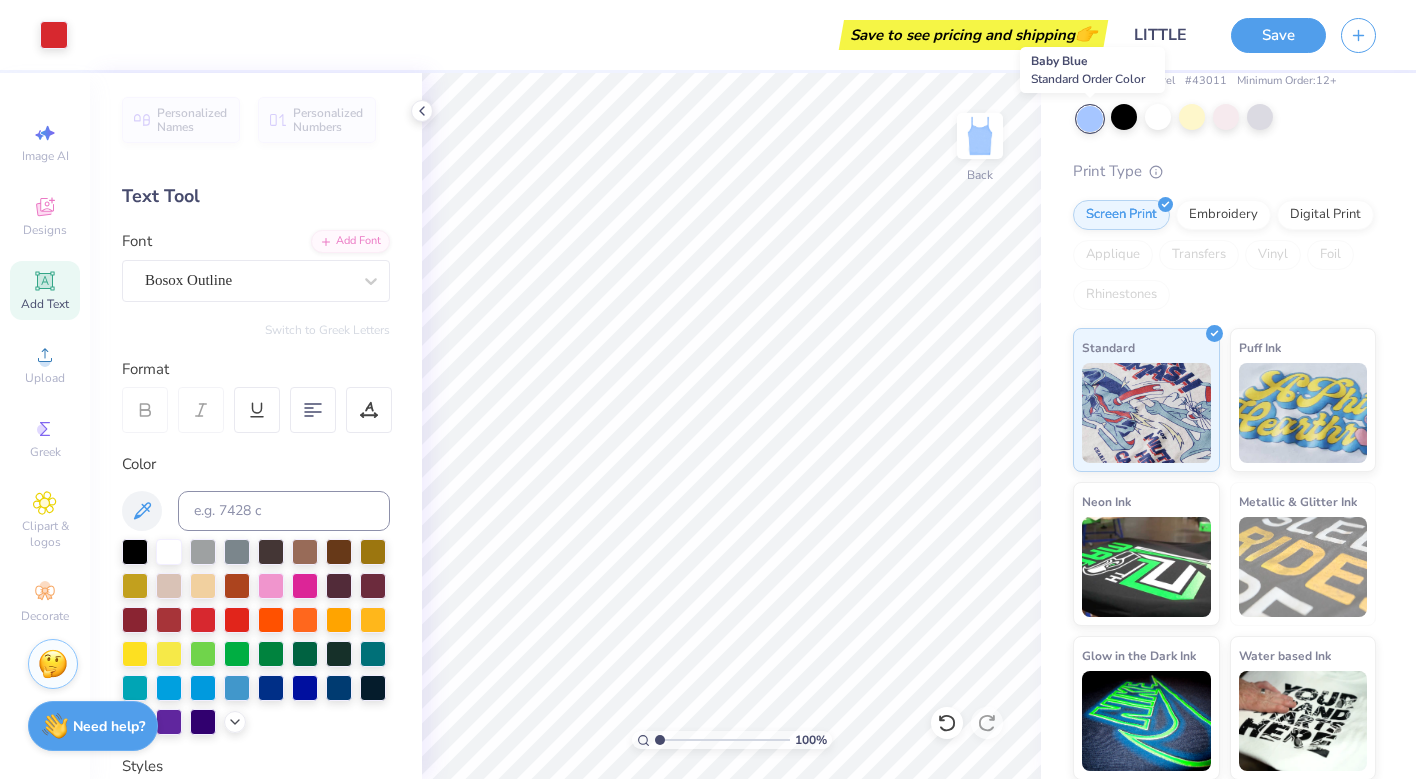 click at bounding box center [1090, 119] 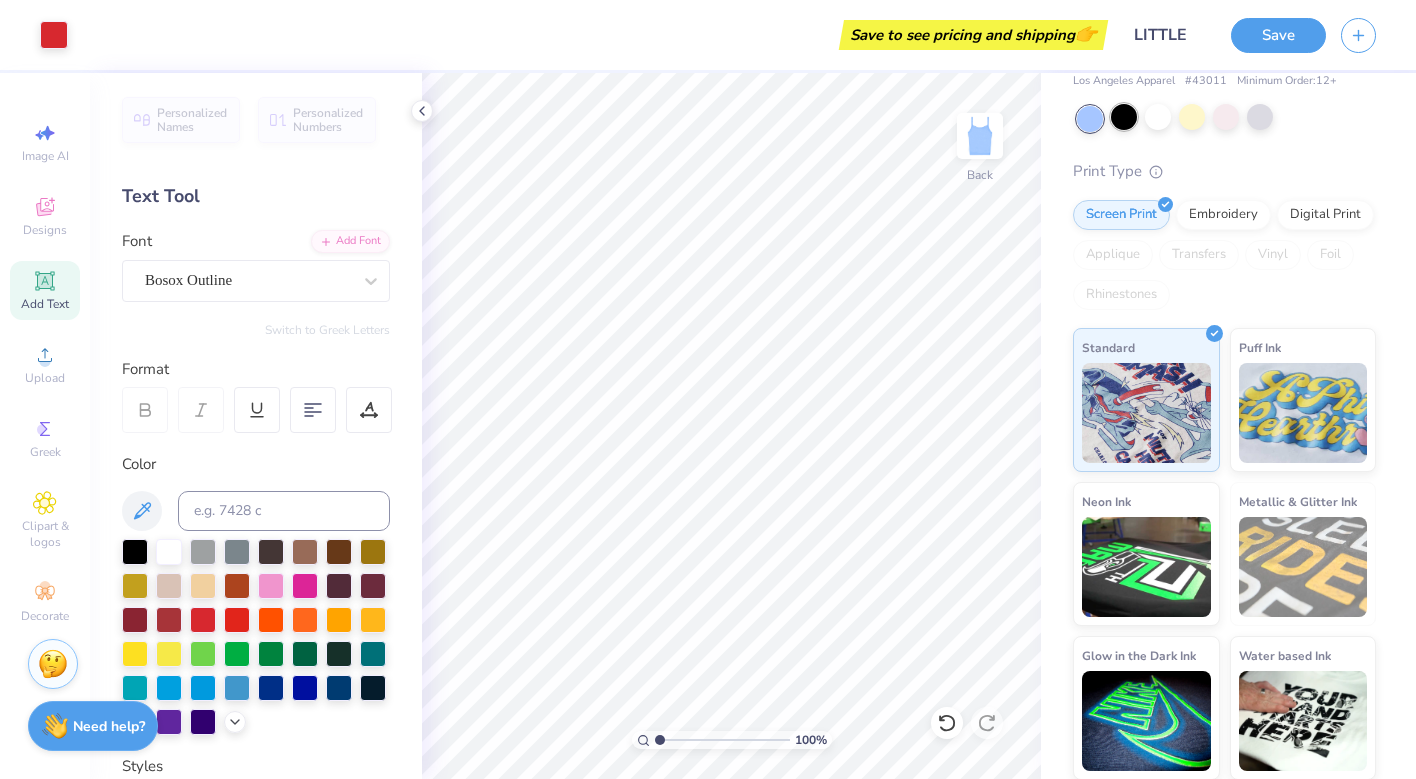 click at bounding box center [1124, 117] 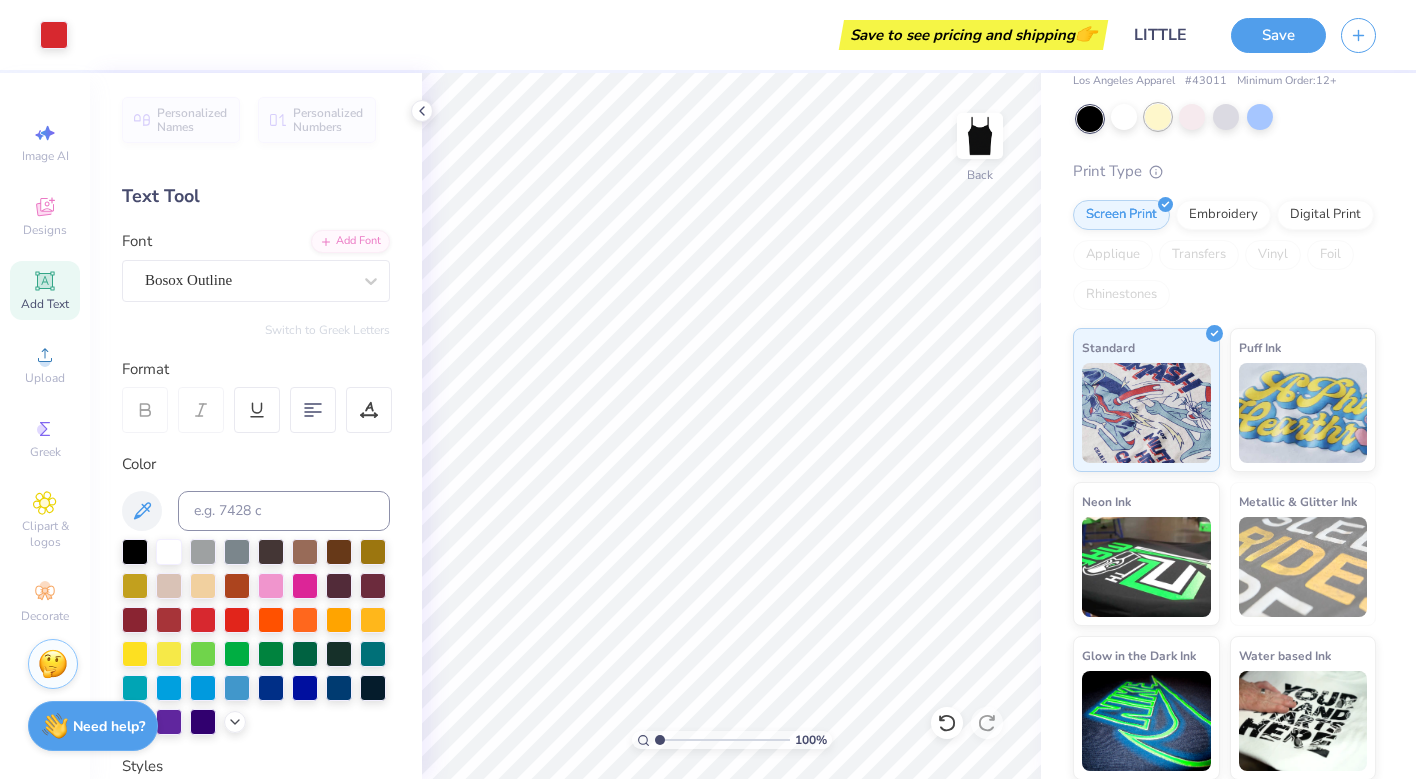 click at bounding box center [1158, 117] 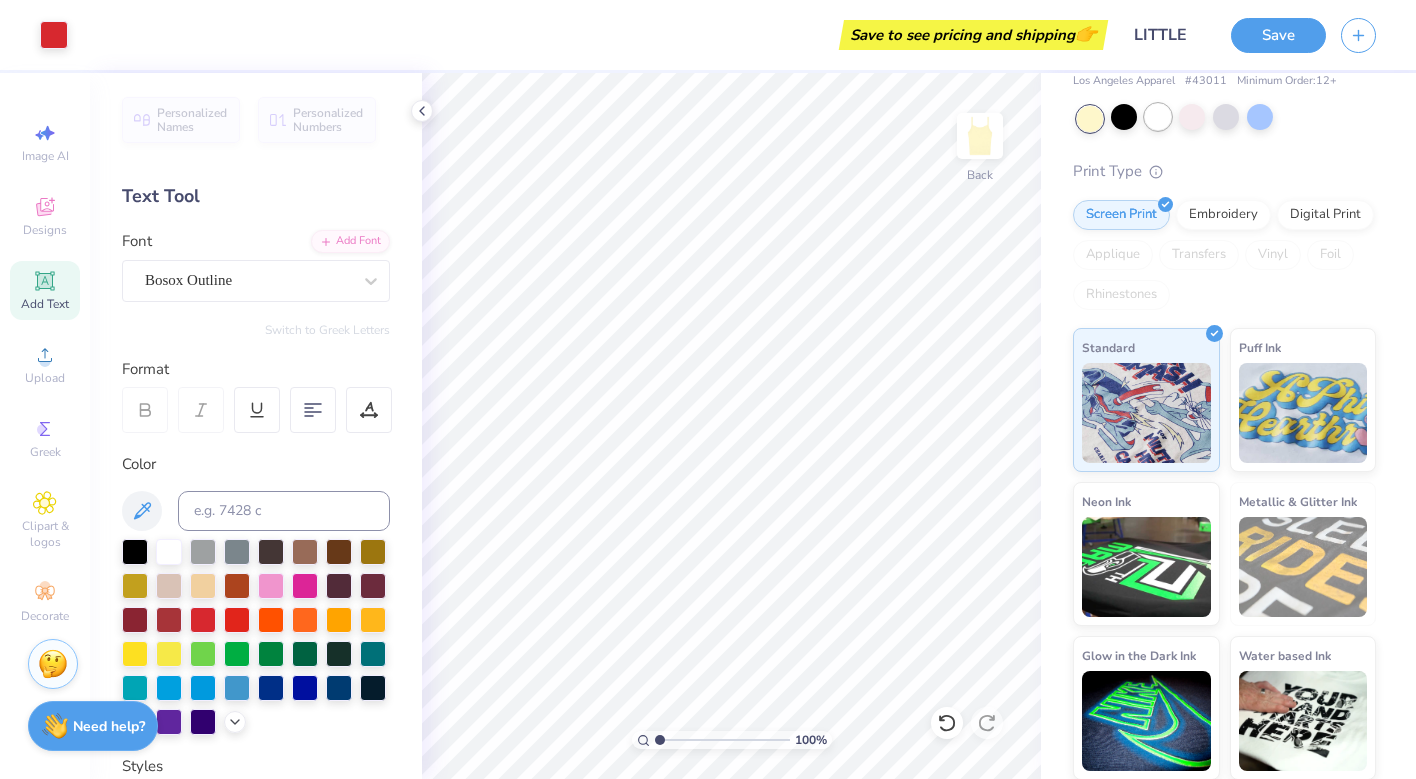 click at bounding box center (1158, 117) 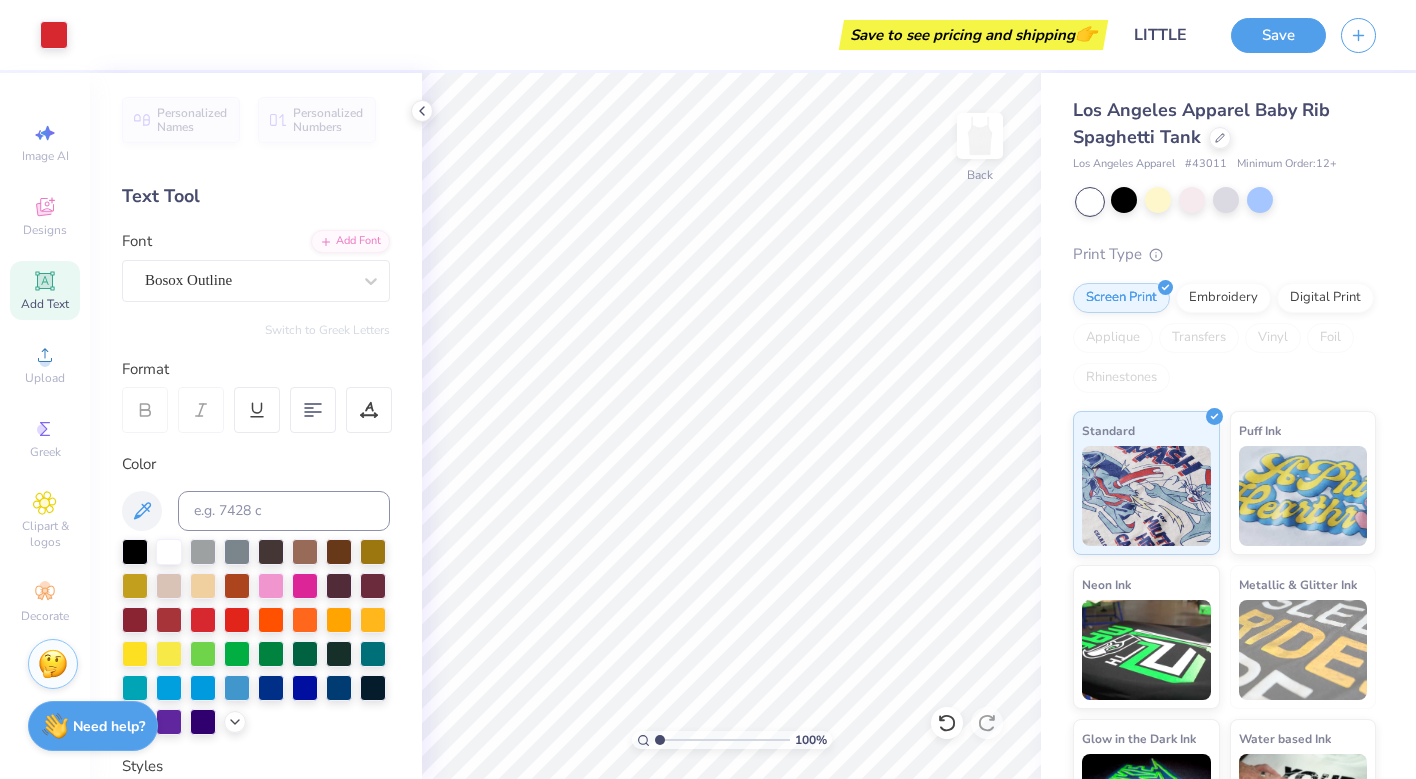scroll, scrollTop: 0, scrollLeft: 0, axis: both 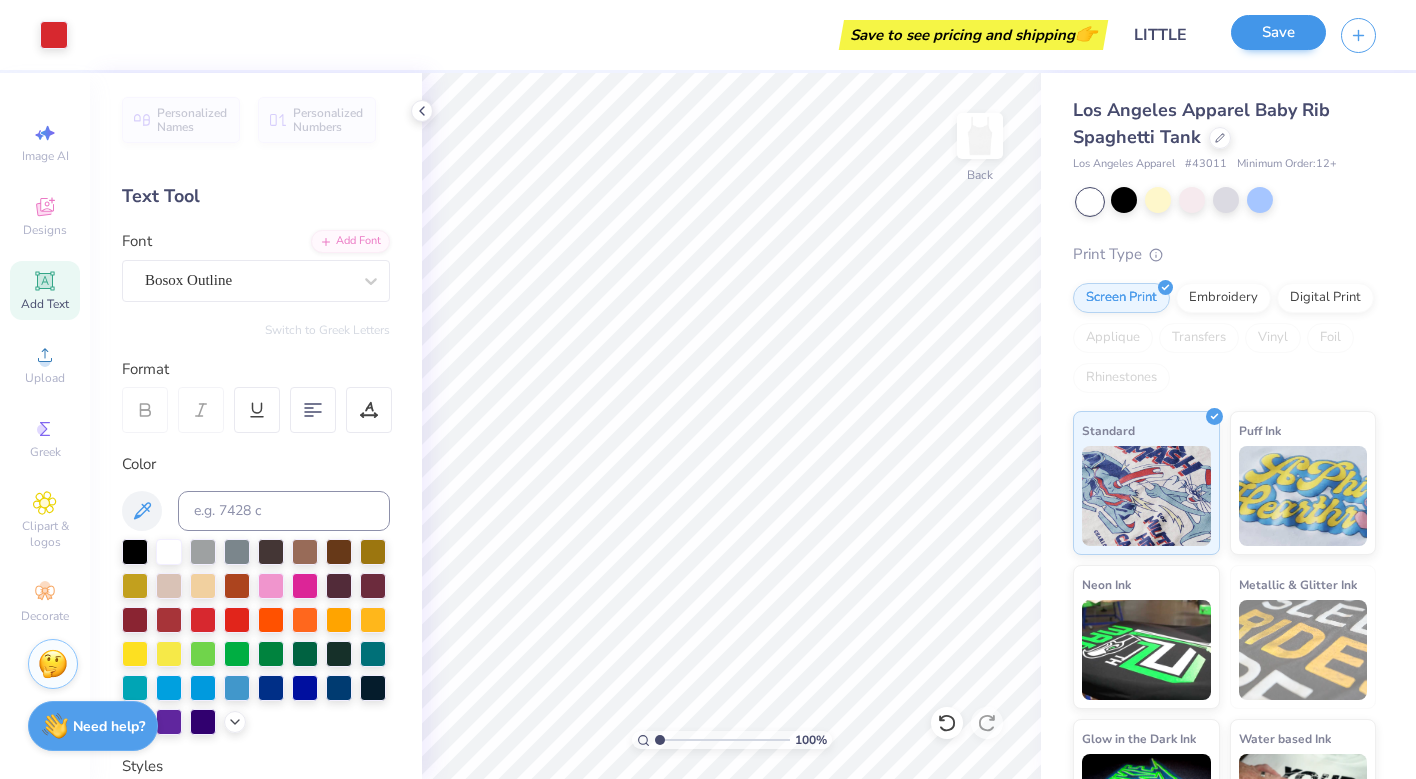 click on "Save" at bounding box center (1278, 32) 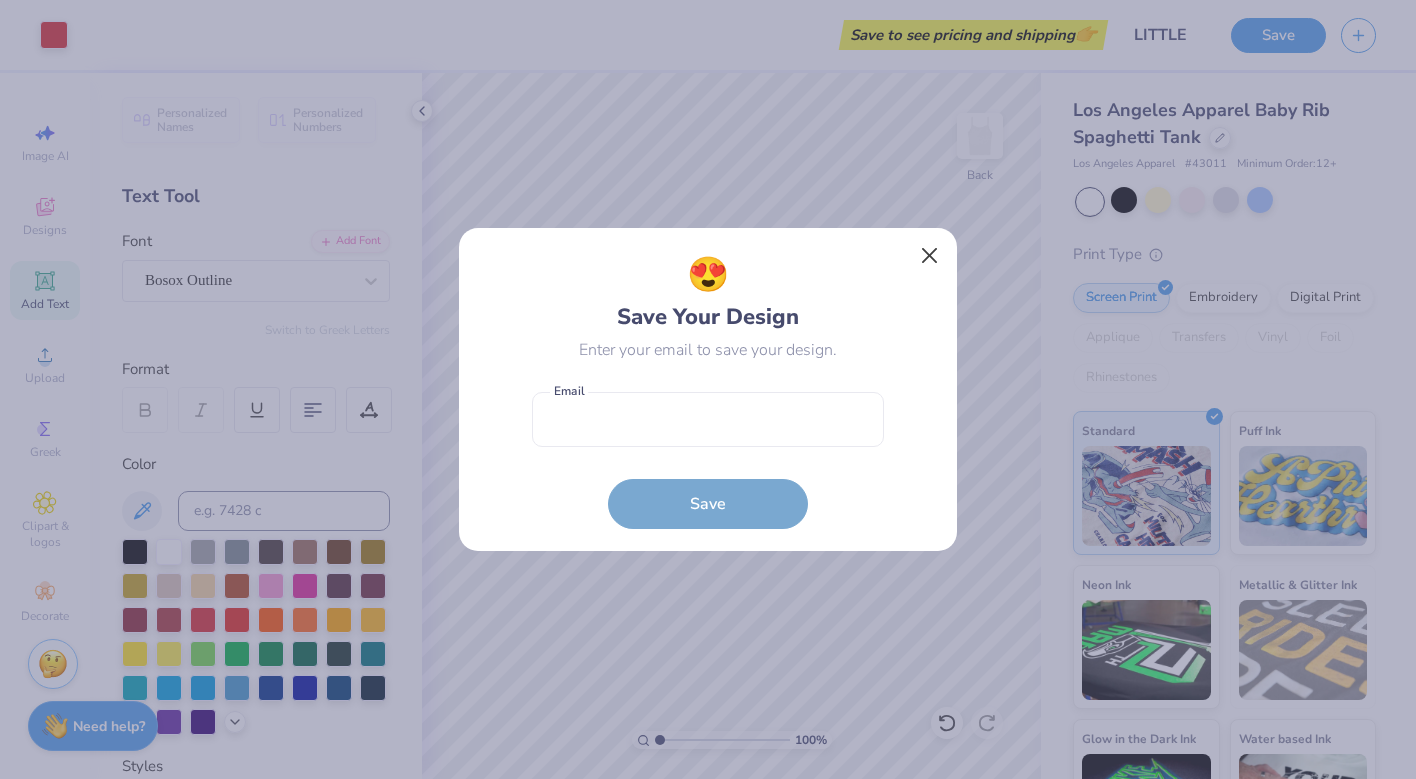 click at bounding box center [930, 256] 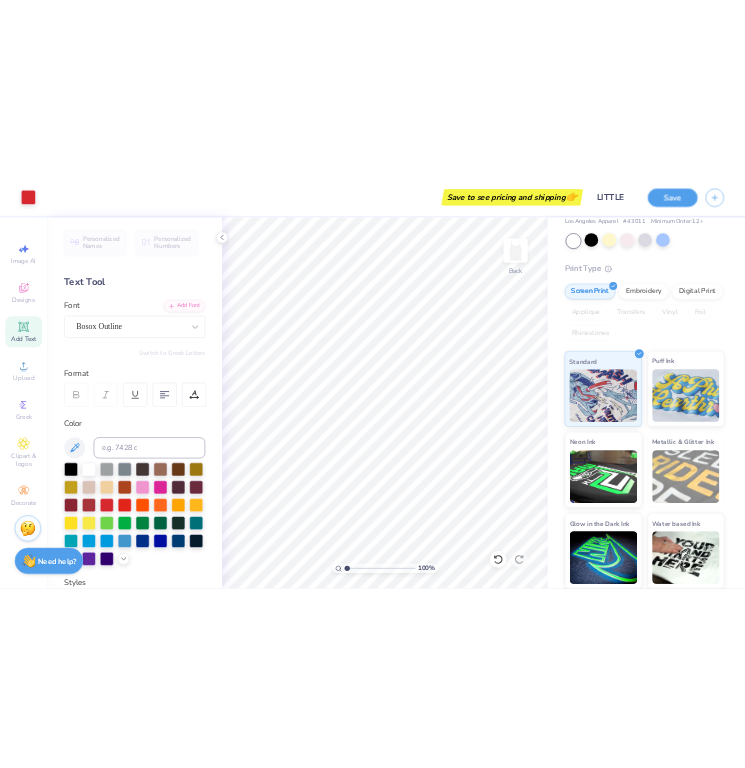 scroll, scrollTop: 83, scrollLeft: 0, axis: vertical 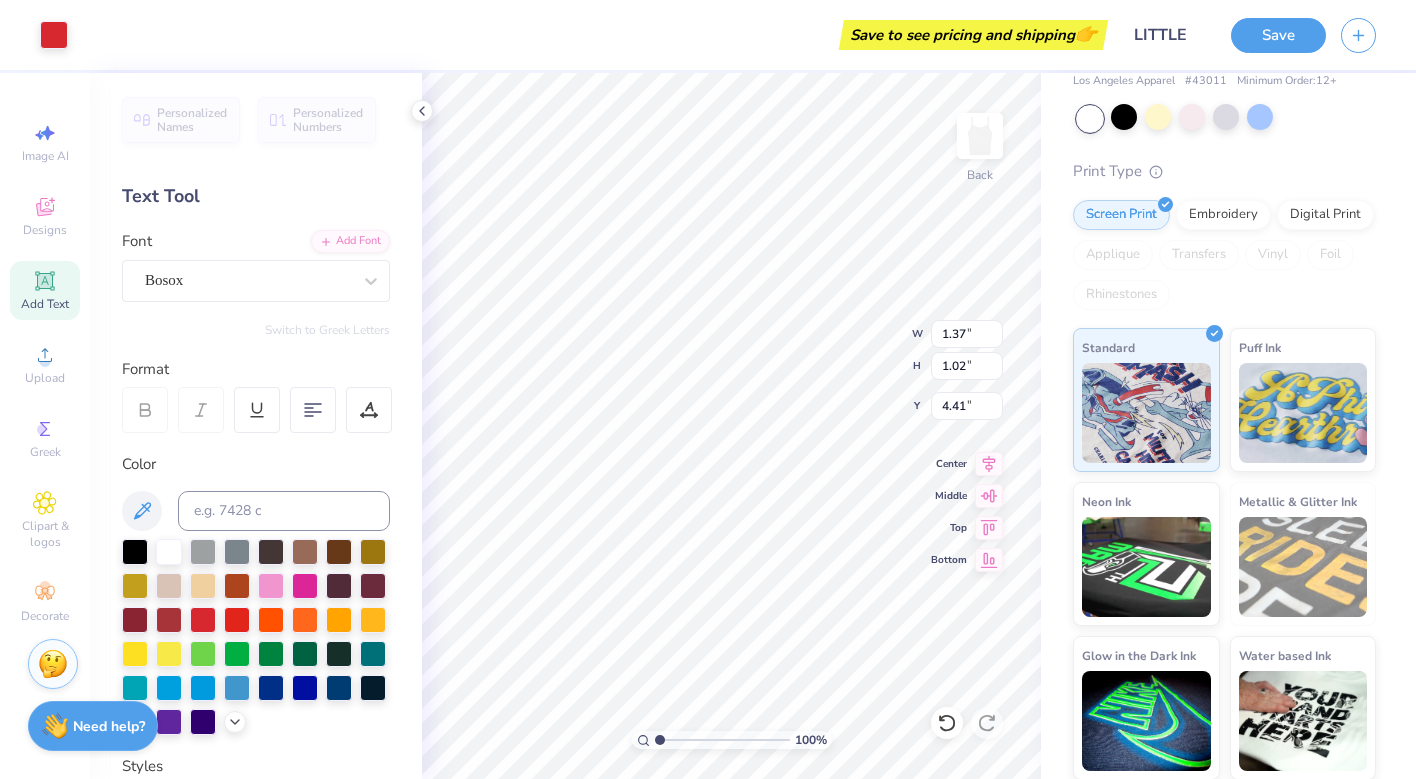 type on "4.41" 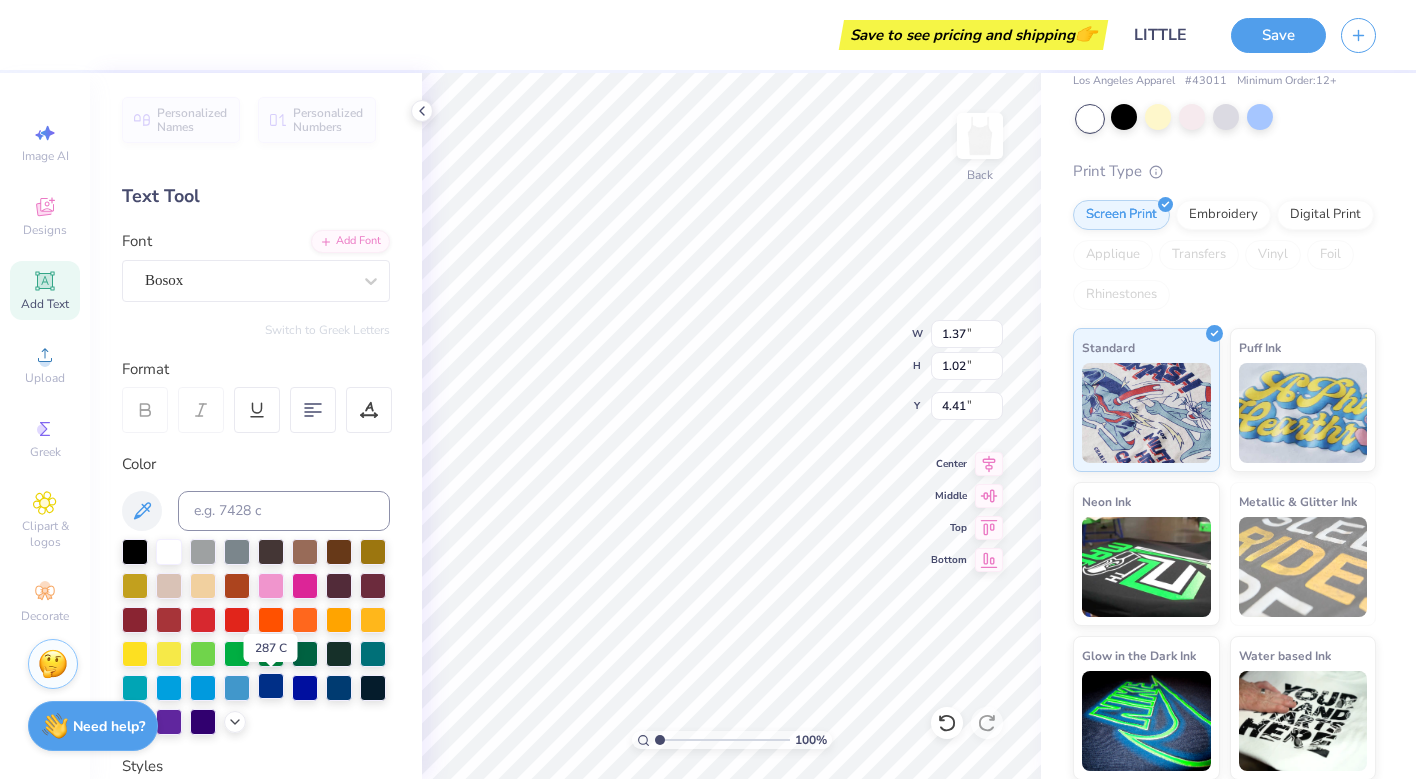 click at bounding box center (271, 686) 